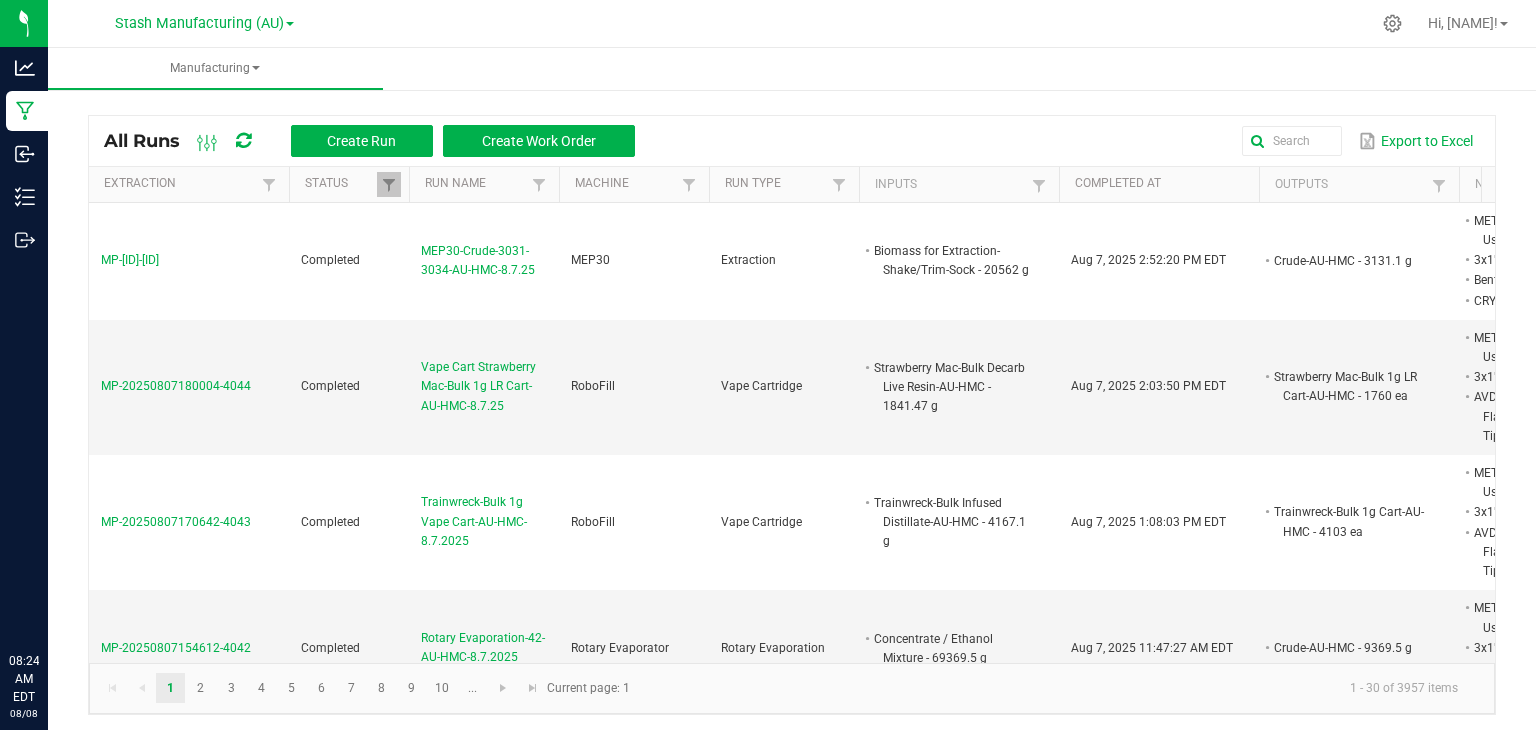 scroll, scrollTop: 0, scrollLeft: 0, axis: both 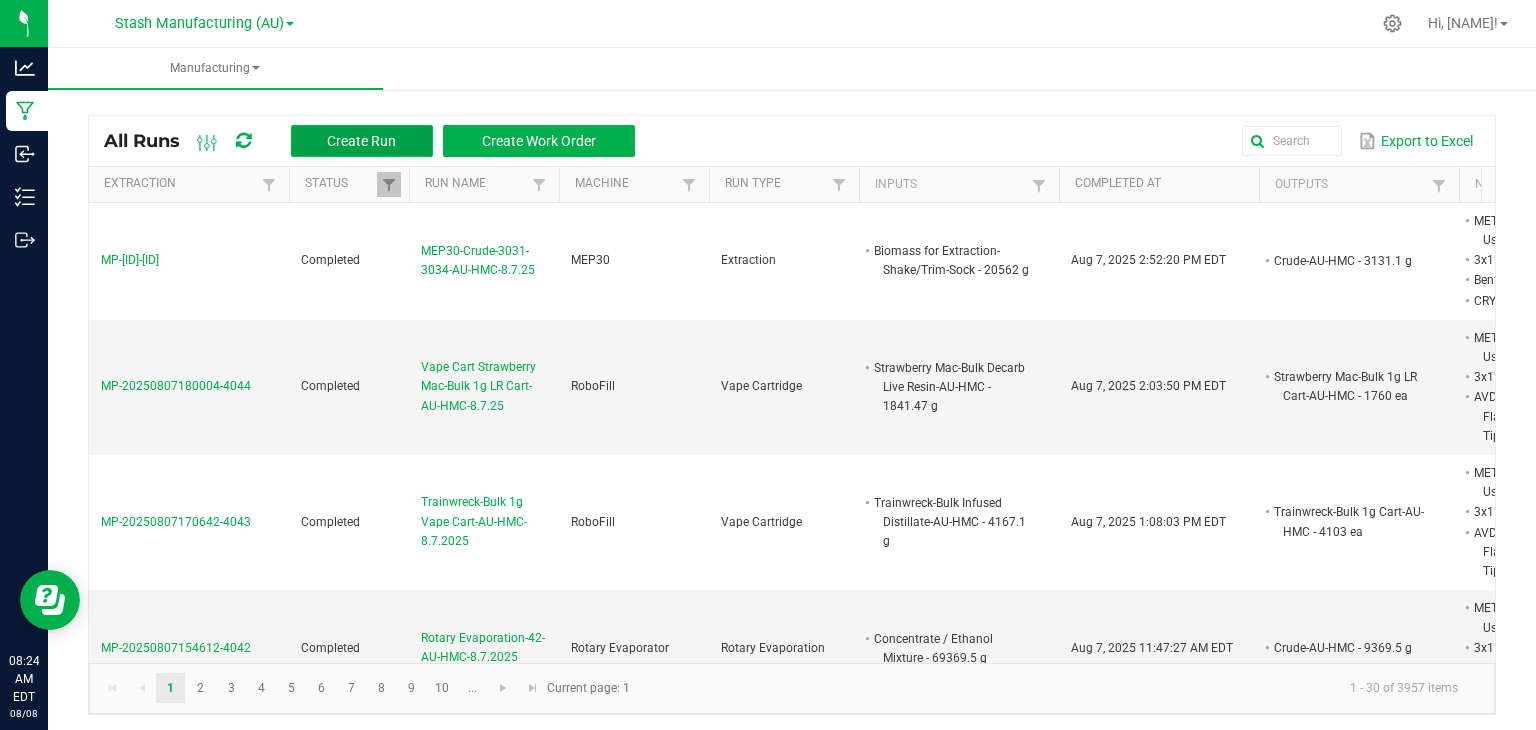 click on "Create Run" at bounding box center (361, 141) 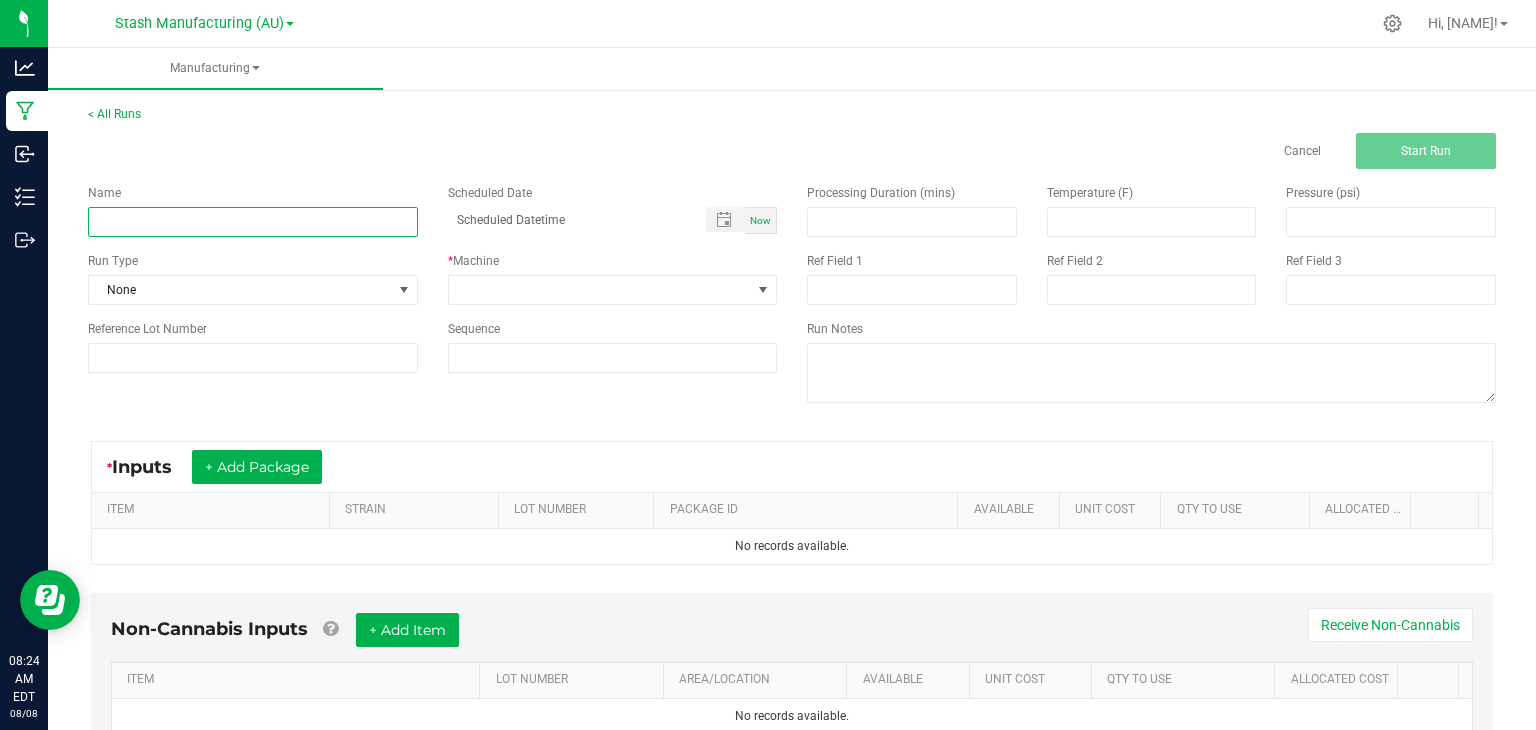 click at bounding box center [253, 222] 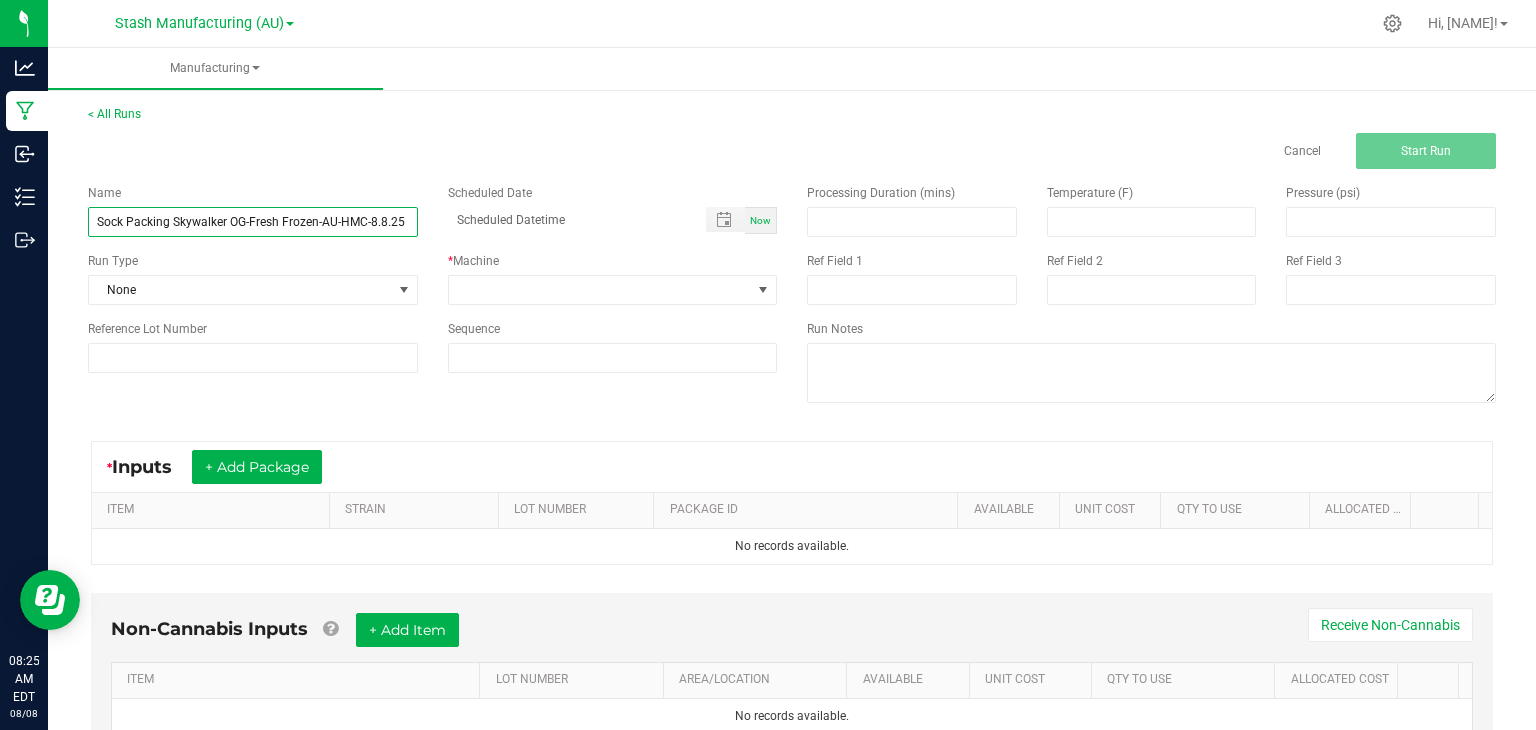 type on "Sock Packing Skywalker OG-Fresh Frozen-AU-HMC-8.8.25" 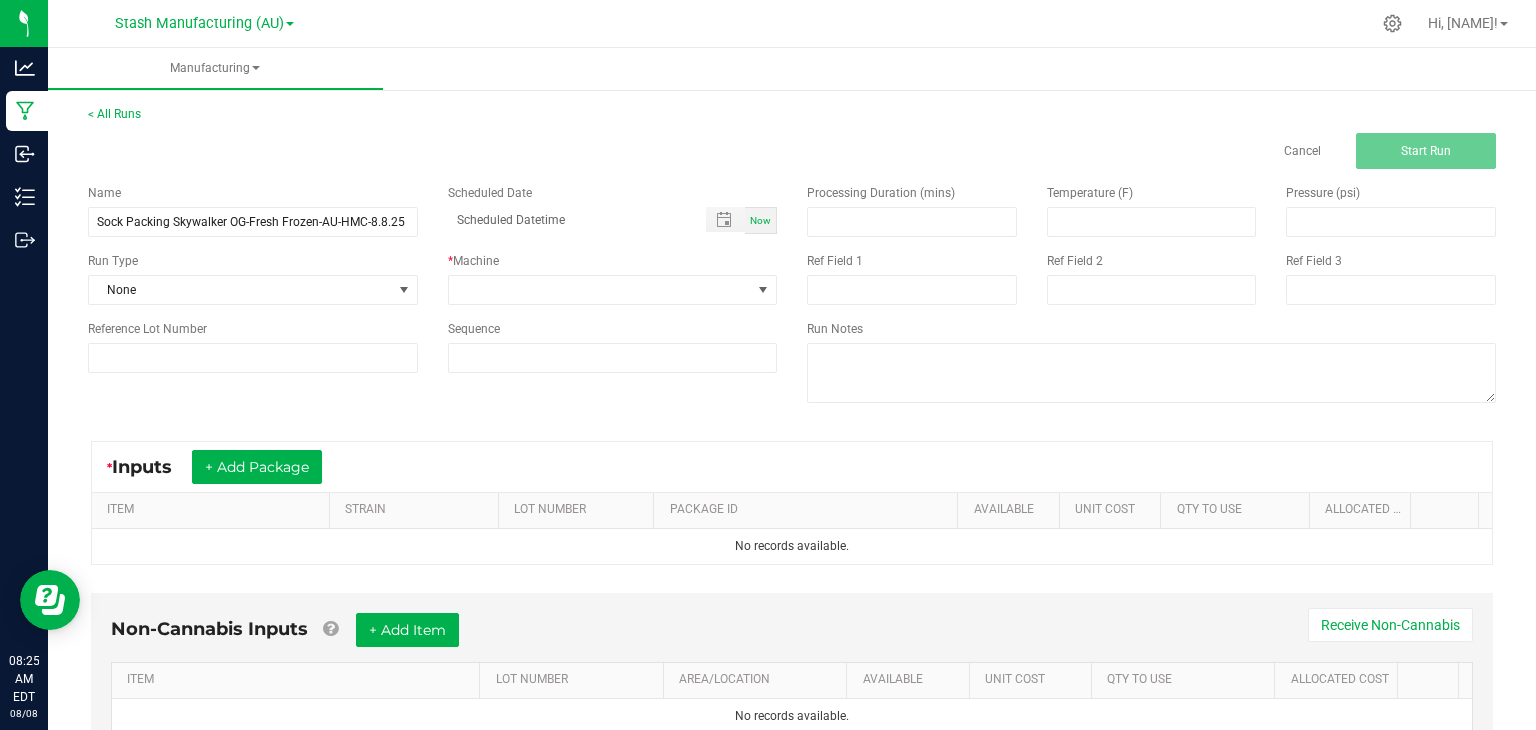 click on "Name  Sock Packing Skywalker OG-Fresh Frozen-AU-HMC-8.8.25  Scheduled Date  Now  Run Type  None  *   Machine   Reference Lot Number   Sequence" at bounding box center [432, 278] 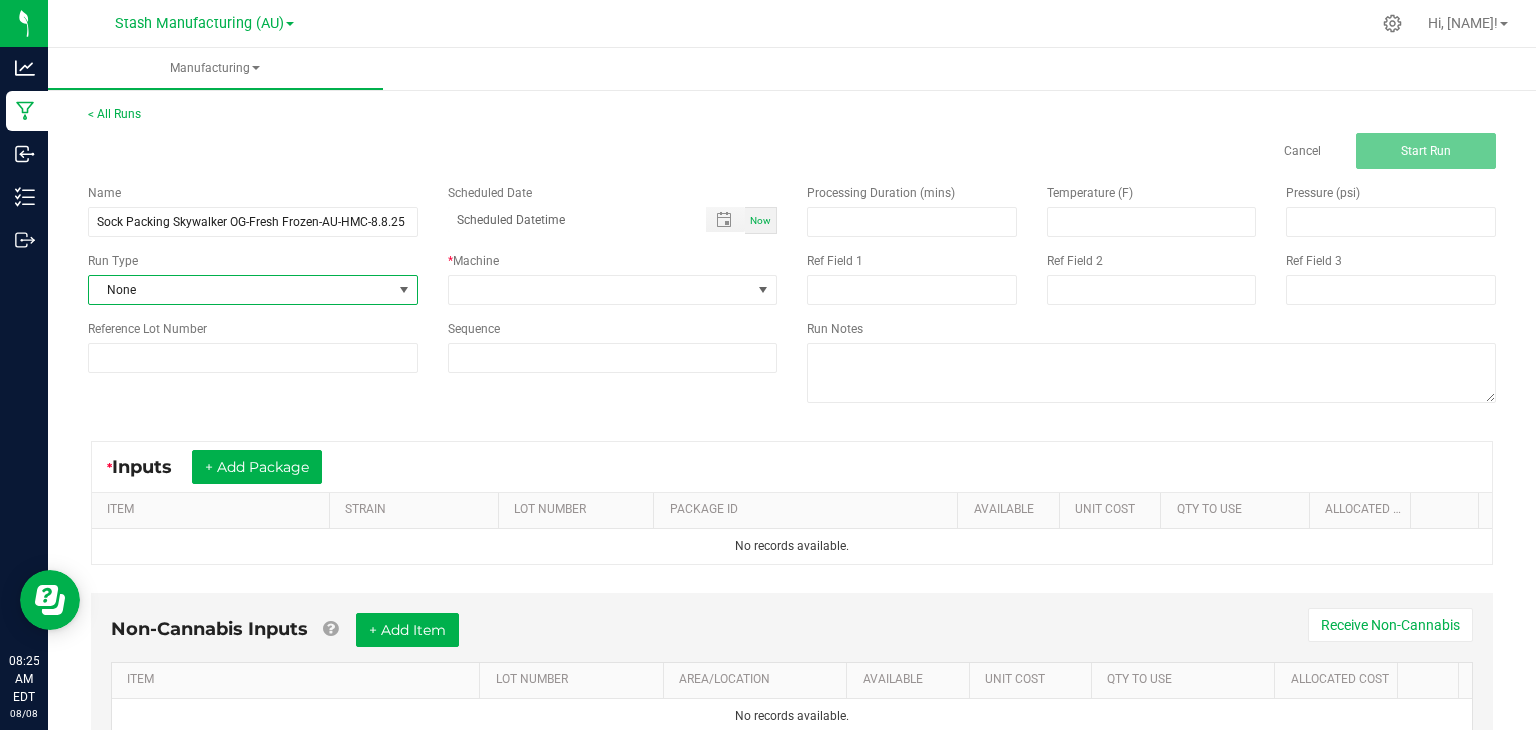 click on "None" at bounding box center (240, 290) 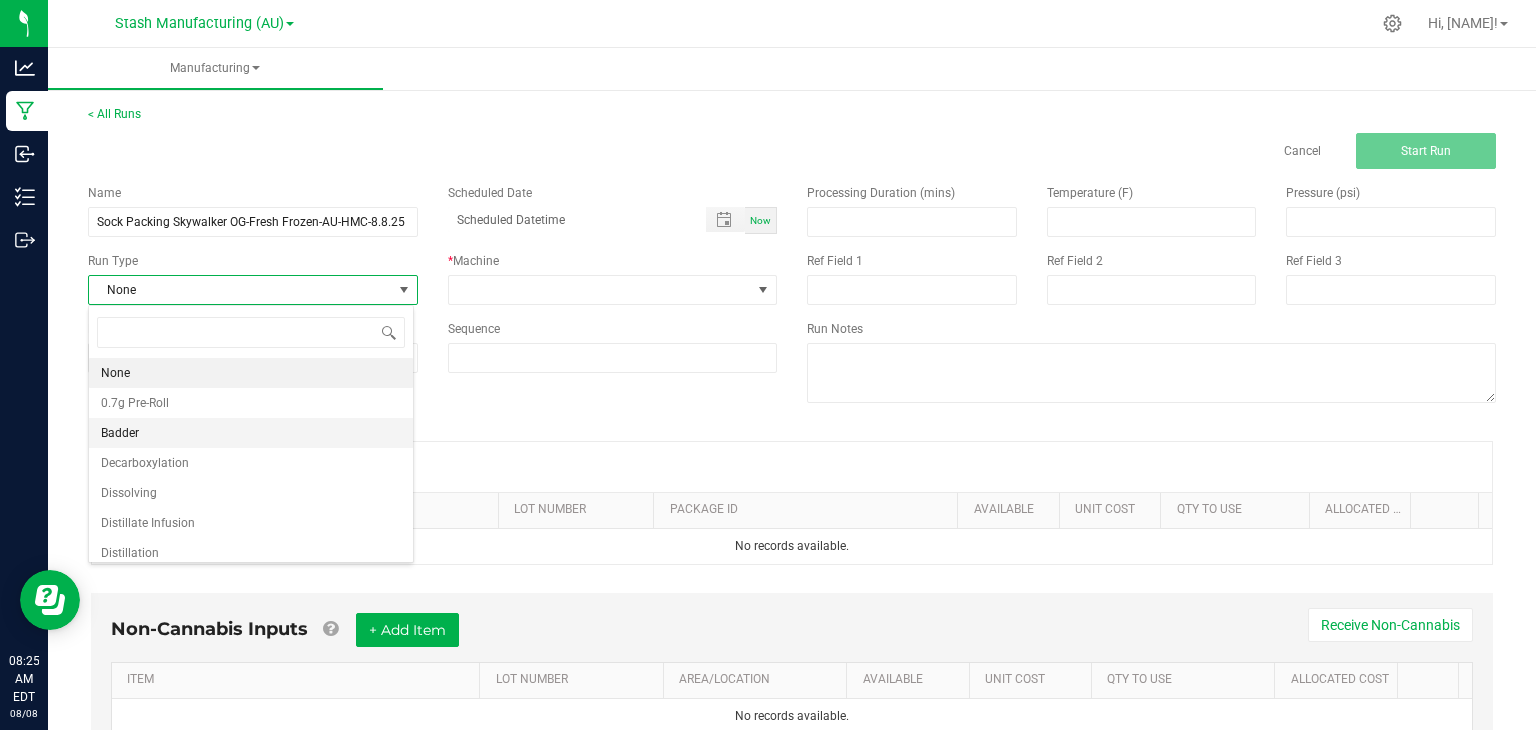 scroll, scrollTop: 99970, scrollLeft: 99674, axis: both 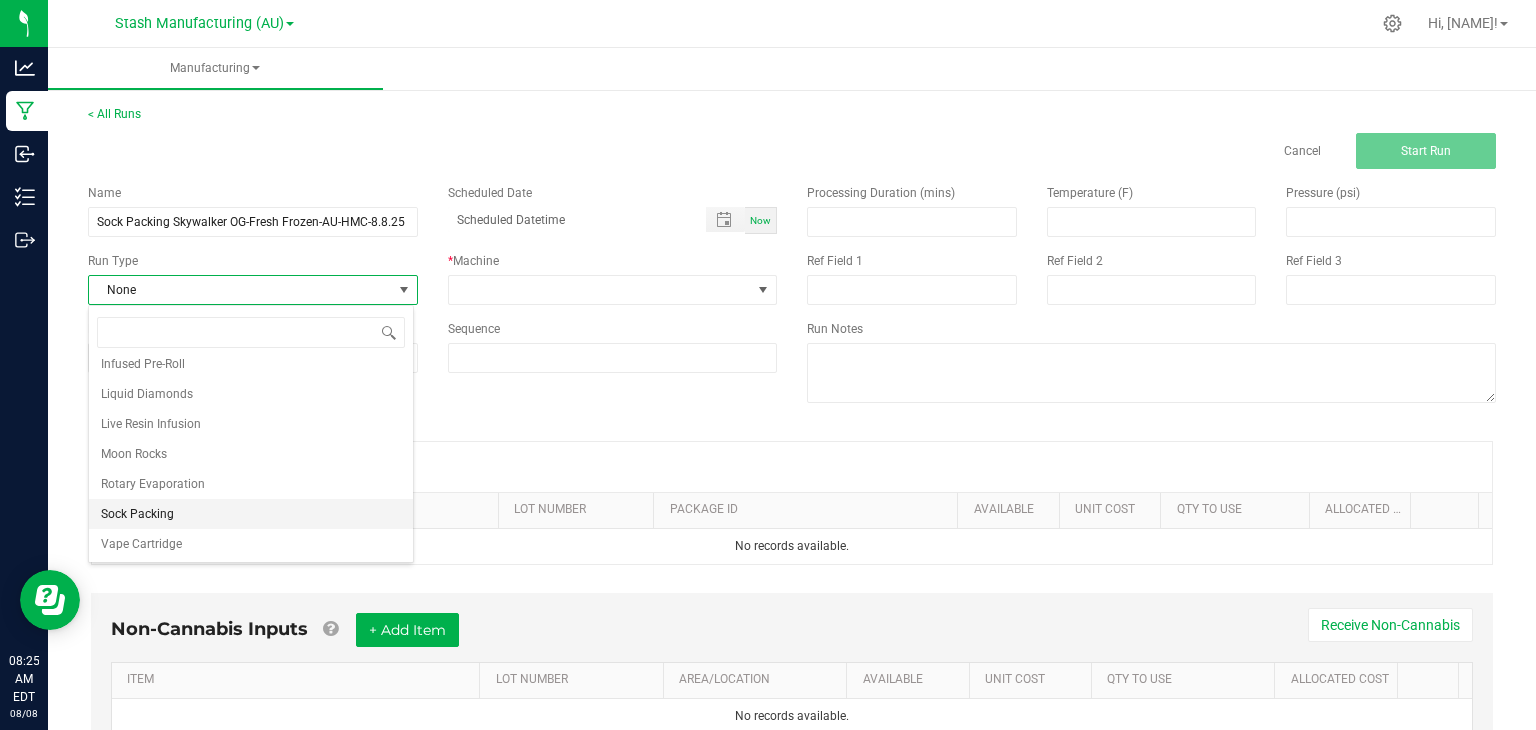 click on "Sock Packing" at bounding box center [137, 514] 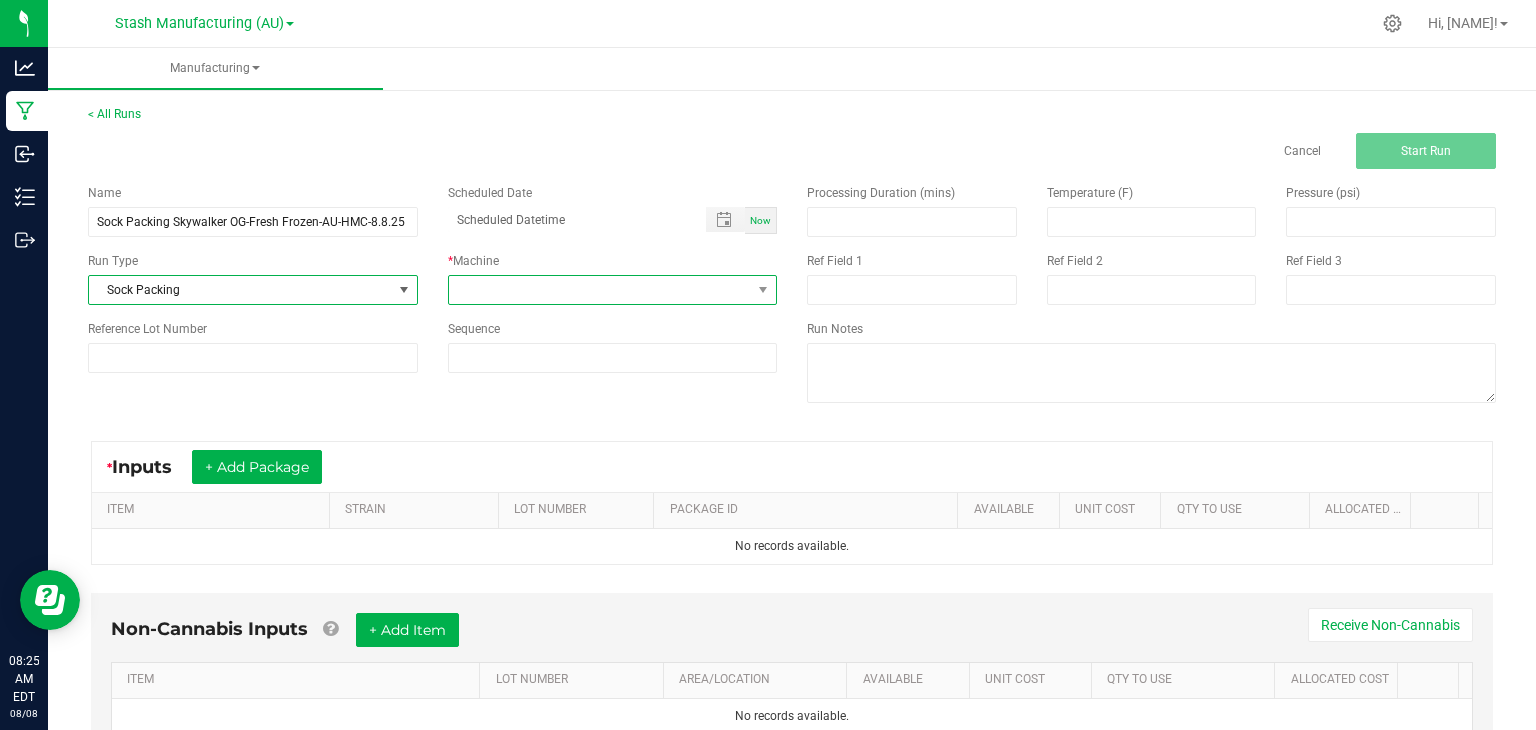 click at bounding box center (600, 290) 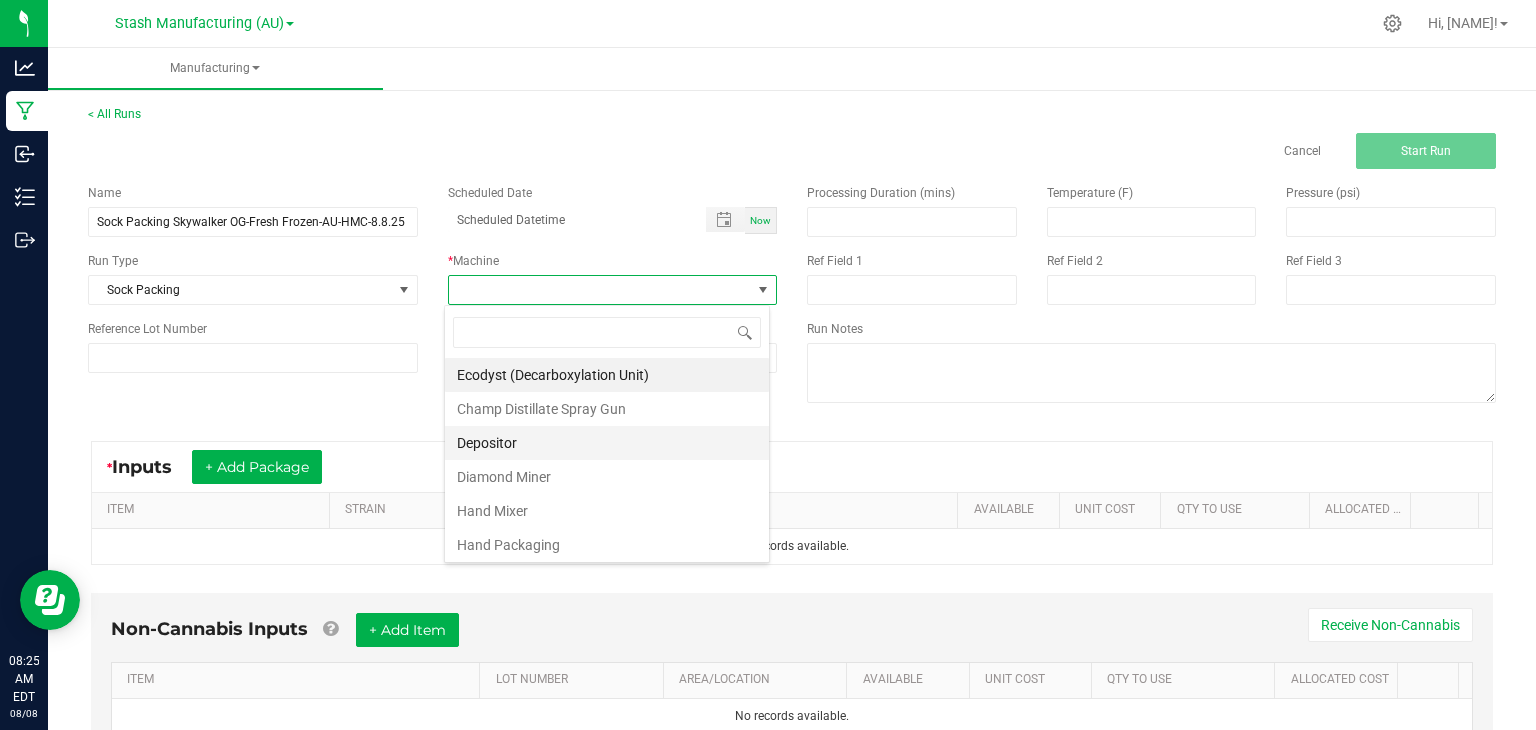 scroll, scrollTop: 99970, scrollLeft: 99674, axis: both 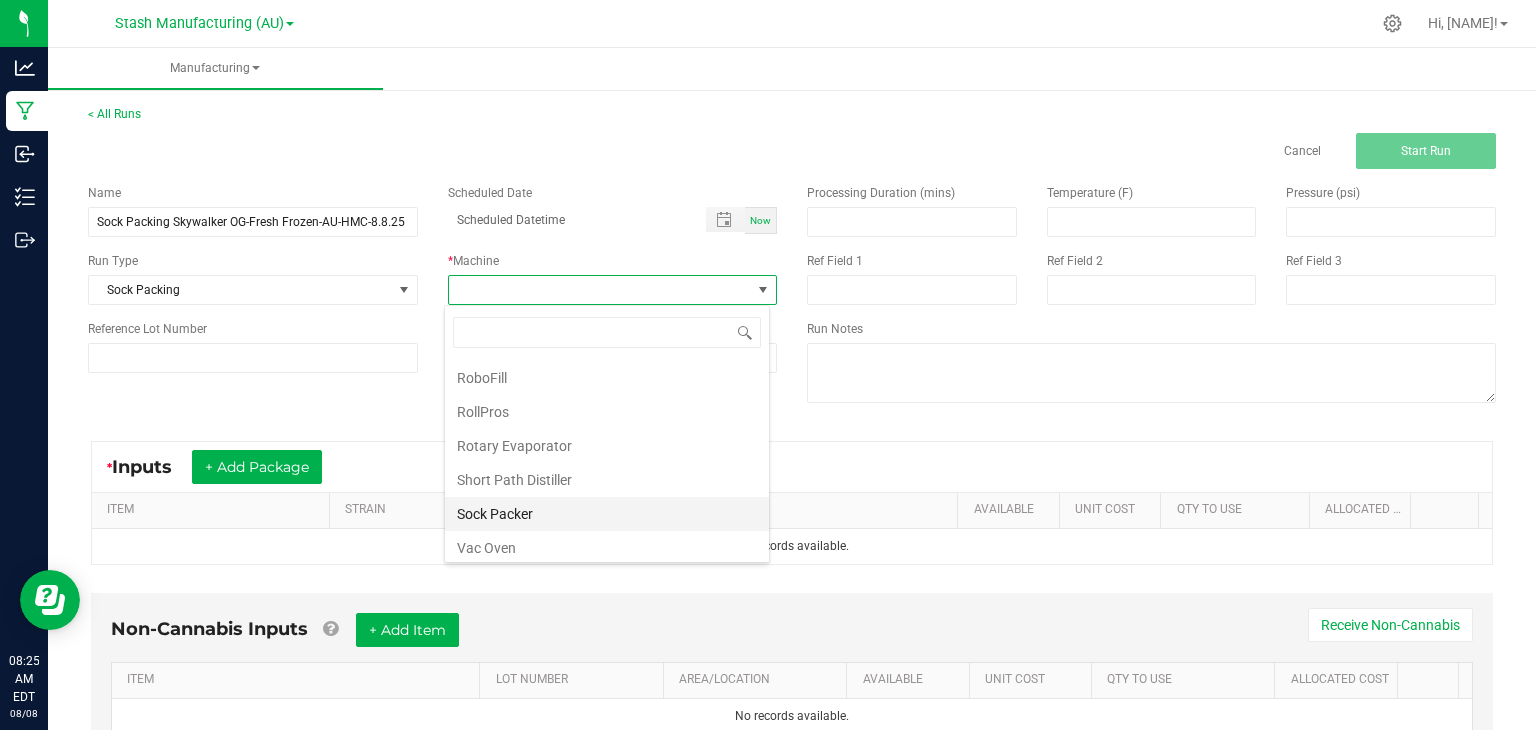 click on "Sock Packer" at bounding box center [607, 514] 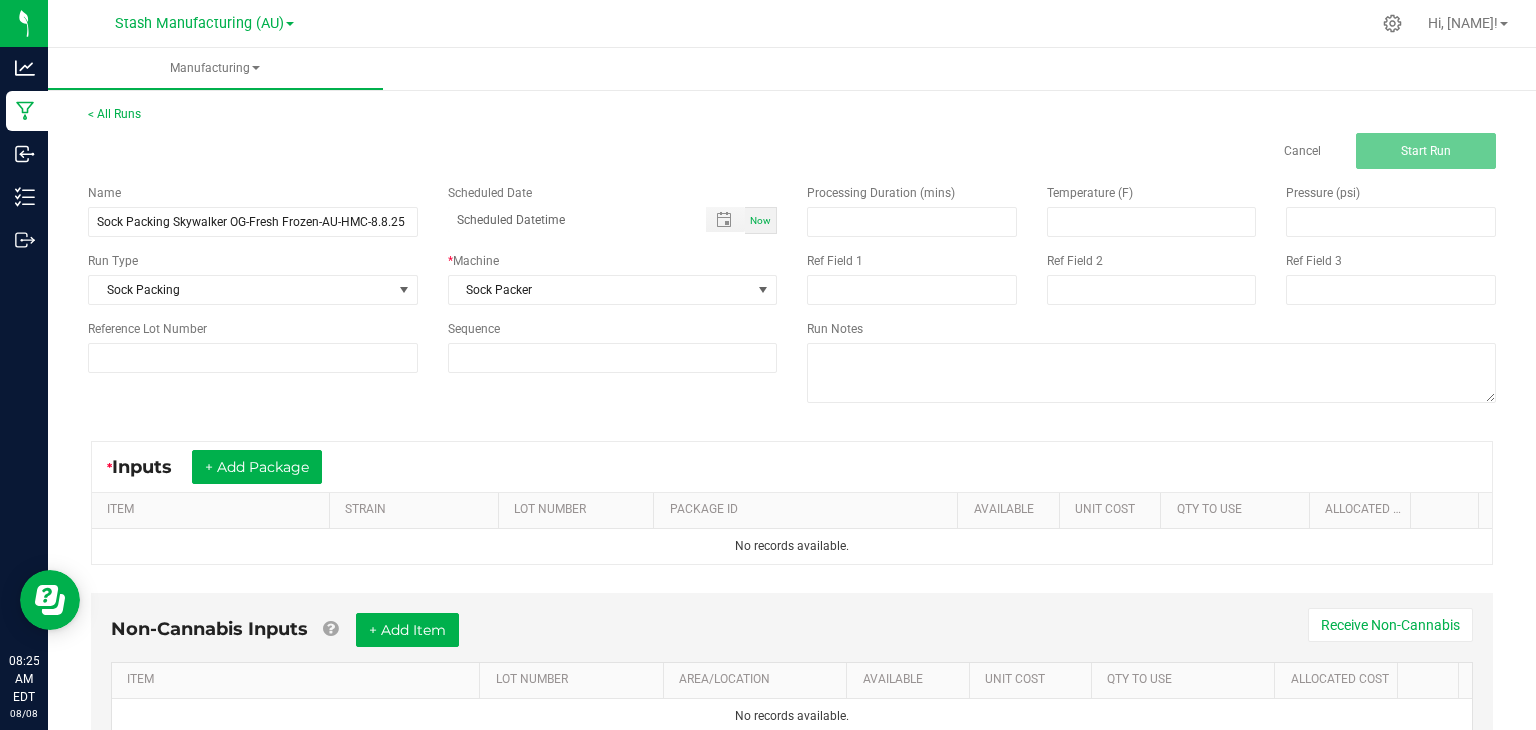 click on "Now" at bounding box center (760, 220) 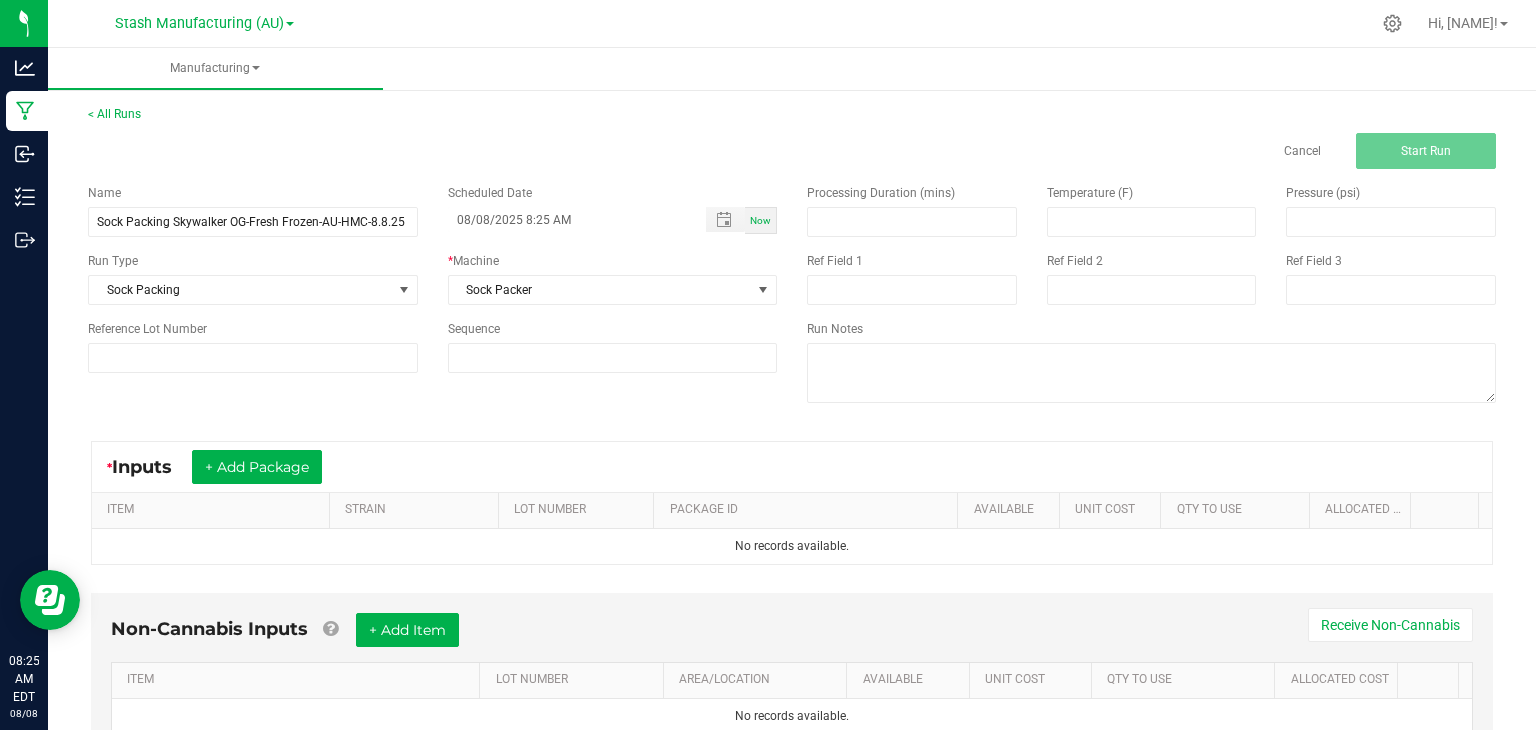 click on "*    Inputs    + Add Package" at bounding box center [792, 467] 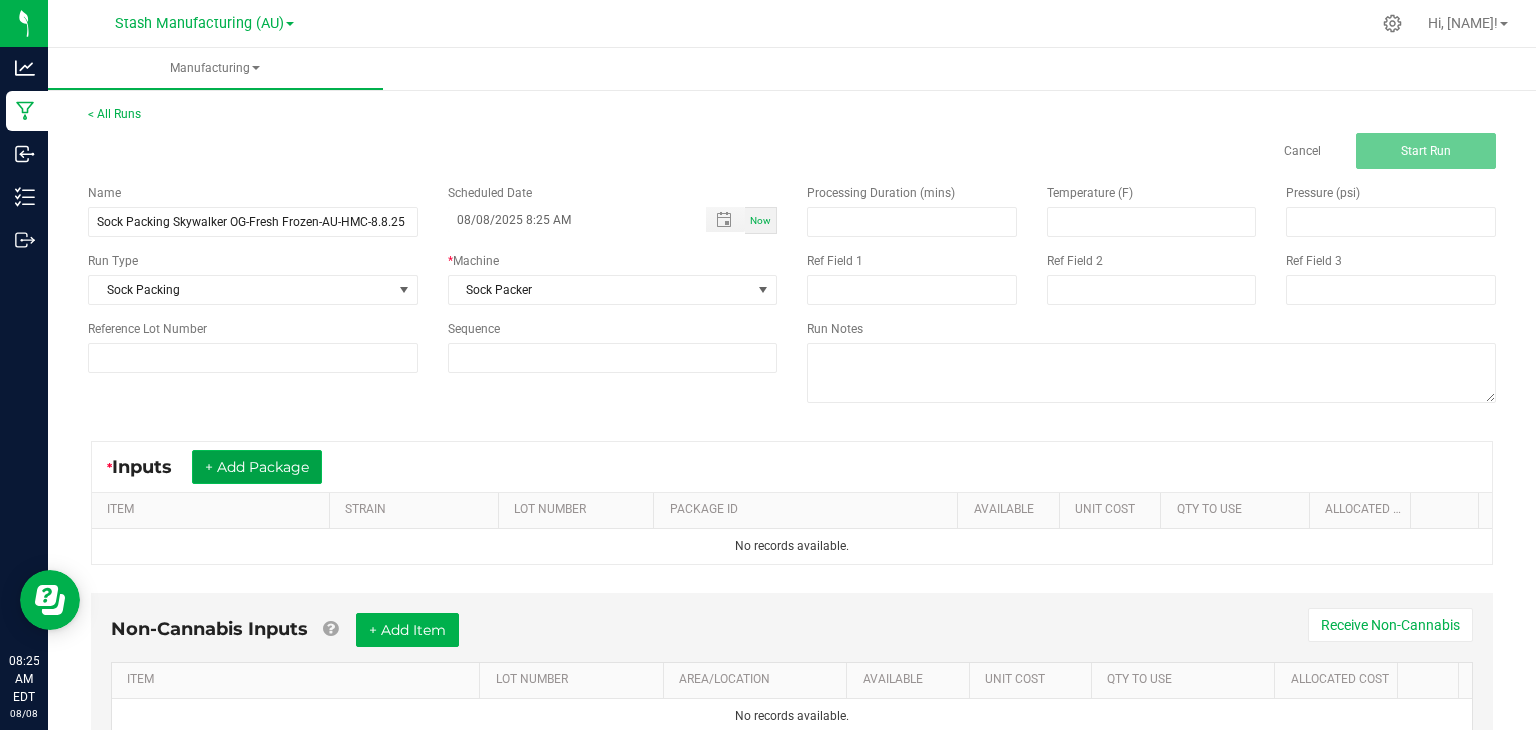 click on "+ Add Package" at bounding box center (257, 467) 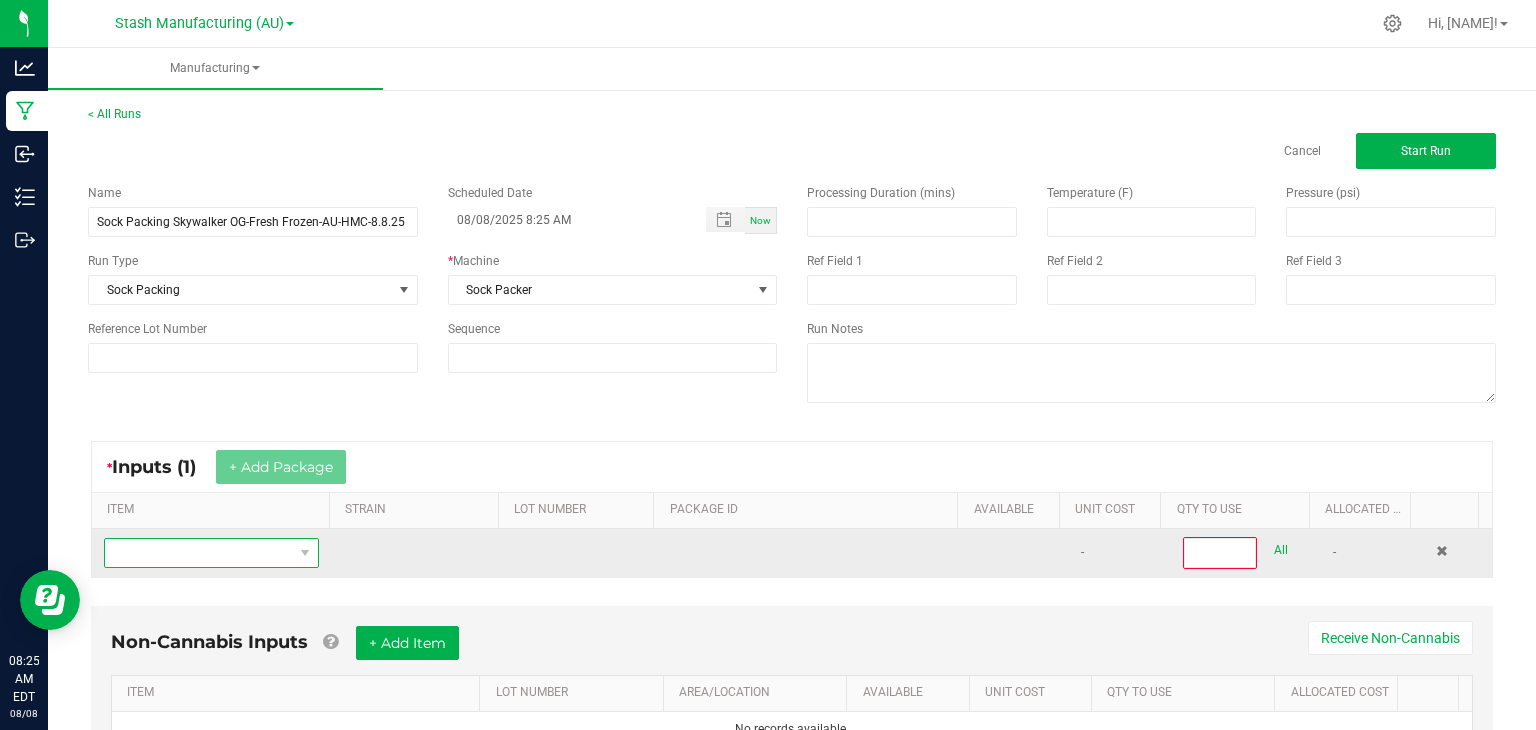 click at bounding box center (199, 553) 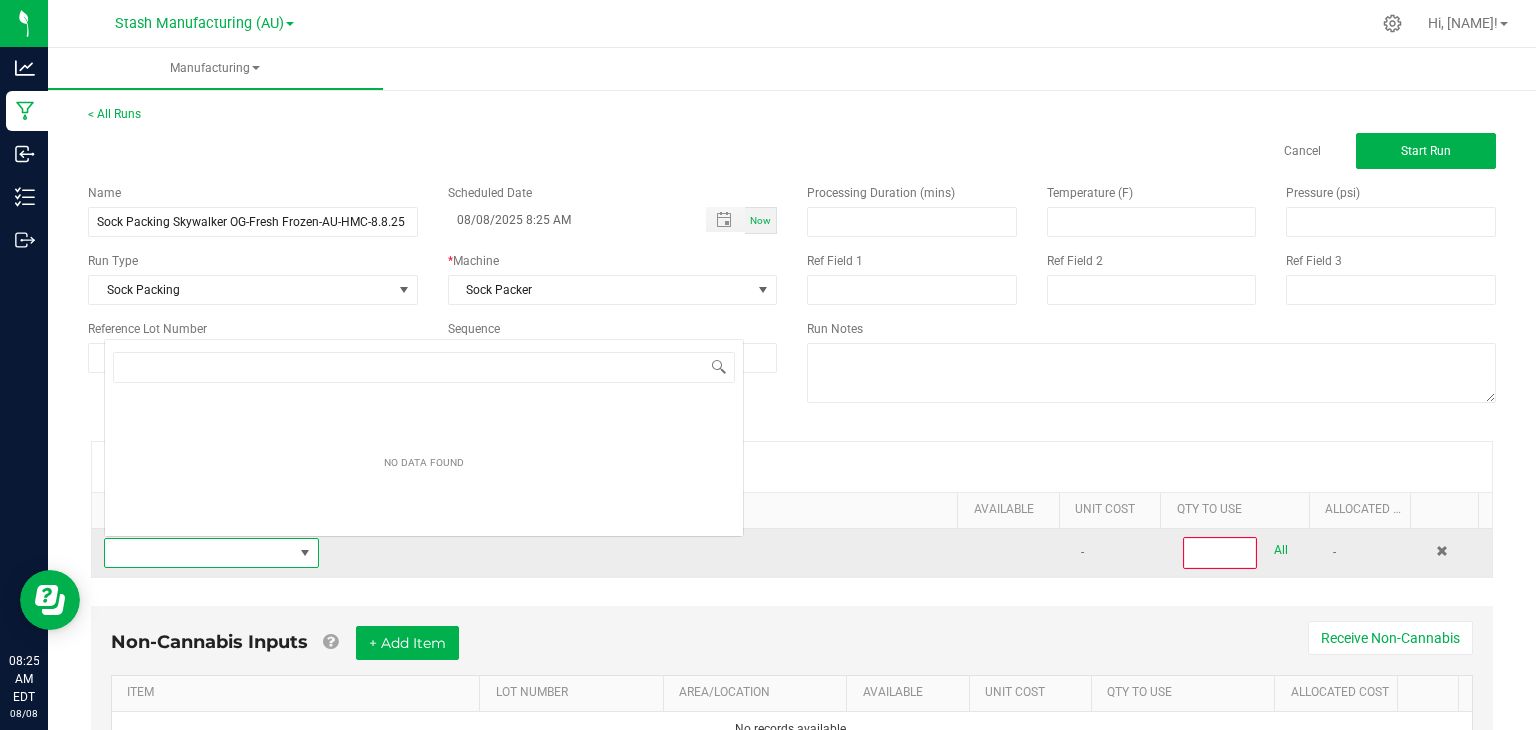 scroll, scrollTop: 0, scrollLeft: 0, axis: both 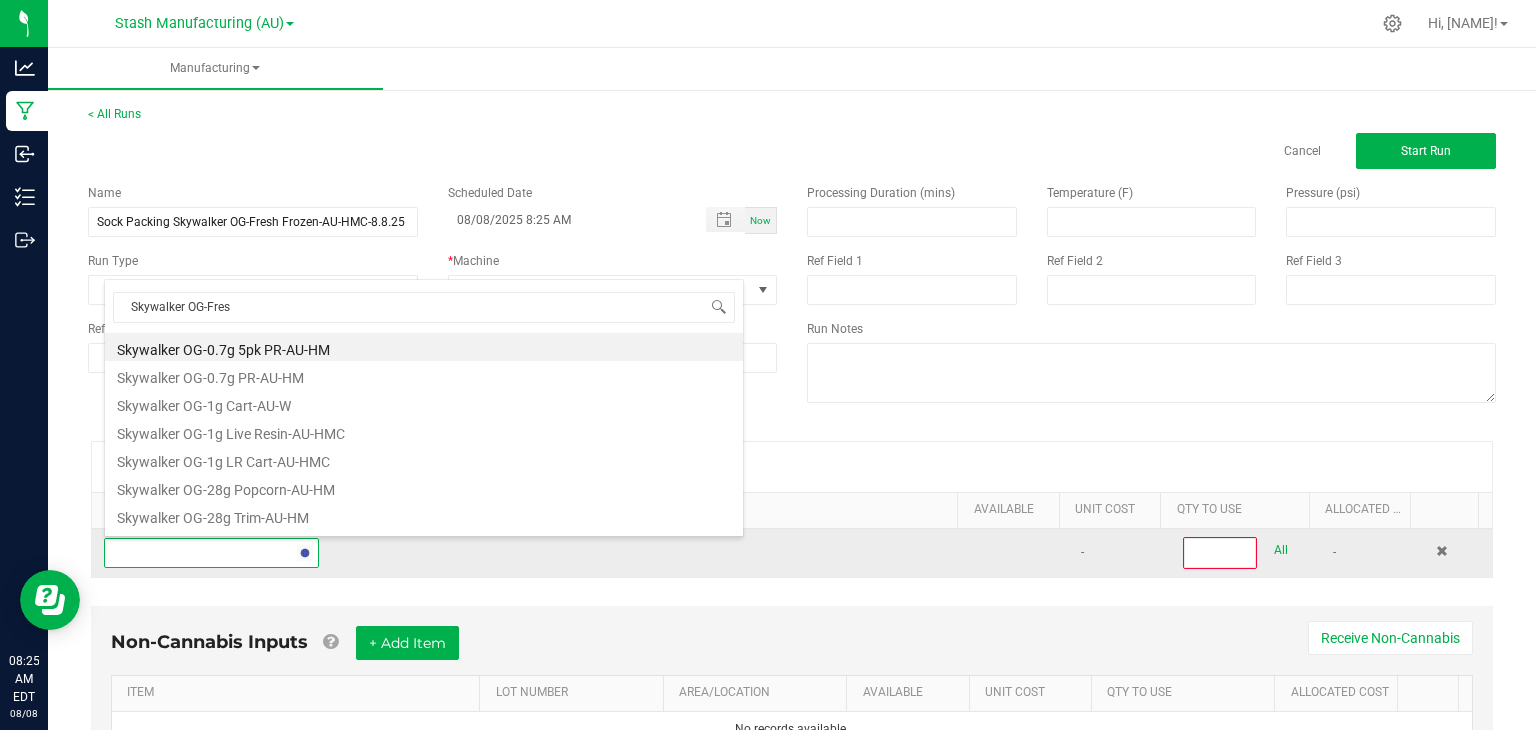 type on "Skywalker OG-Fresh" 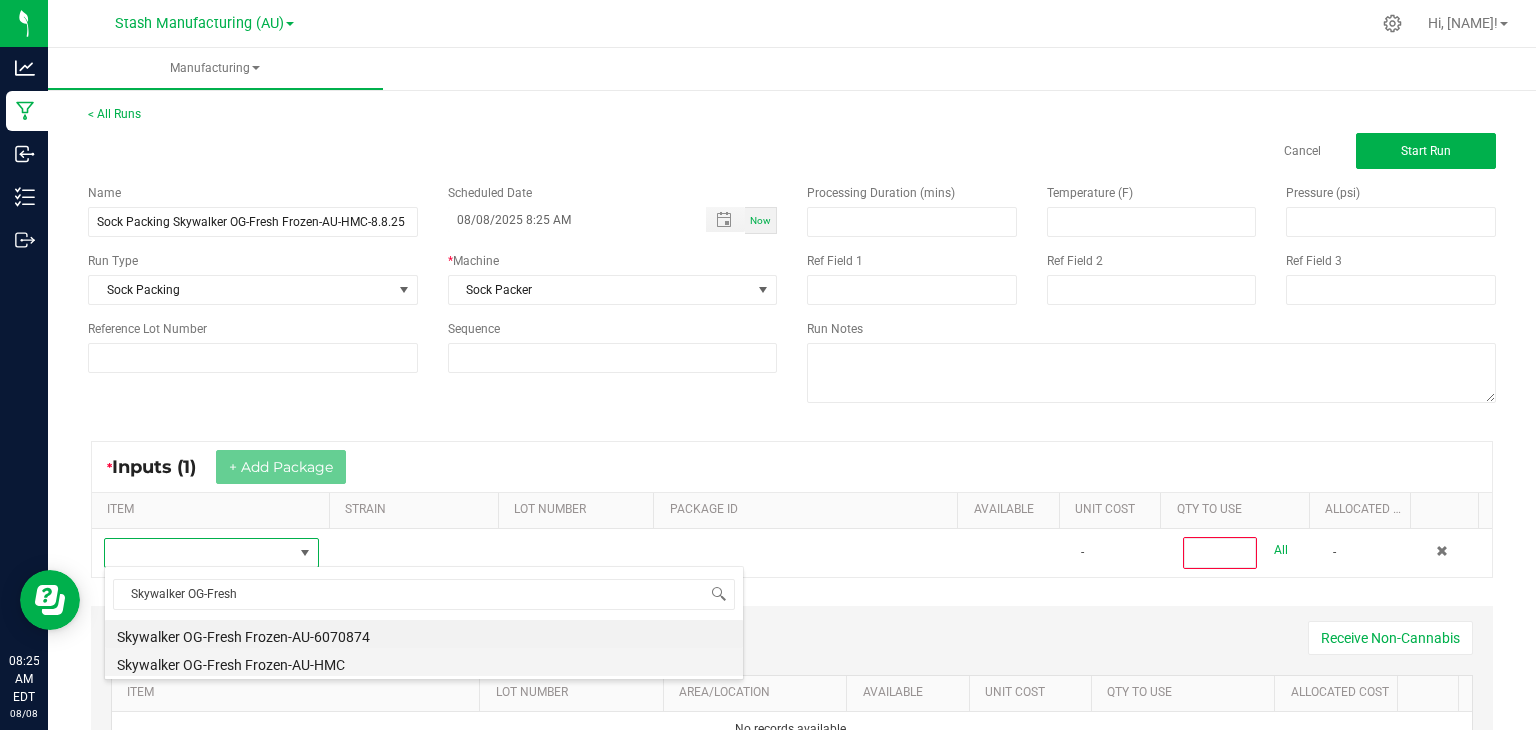 click on "Skywalker OG-Fresh Frozen-AU-HMC" at bounding box center [424, 662] 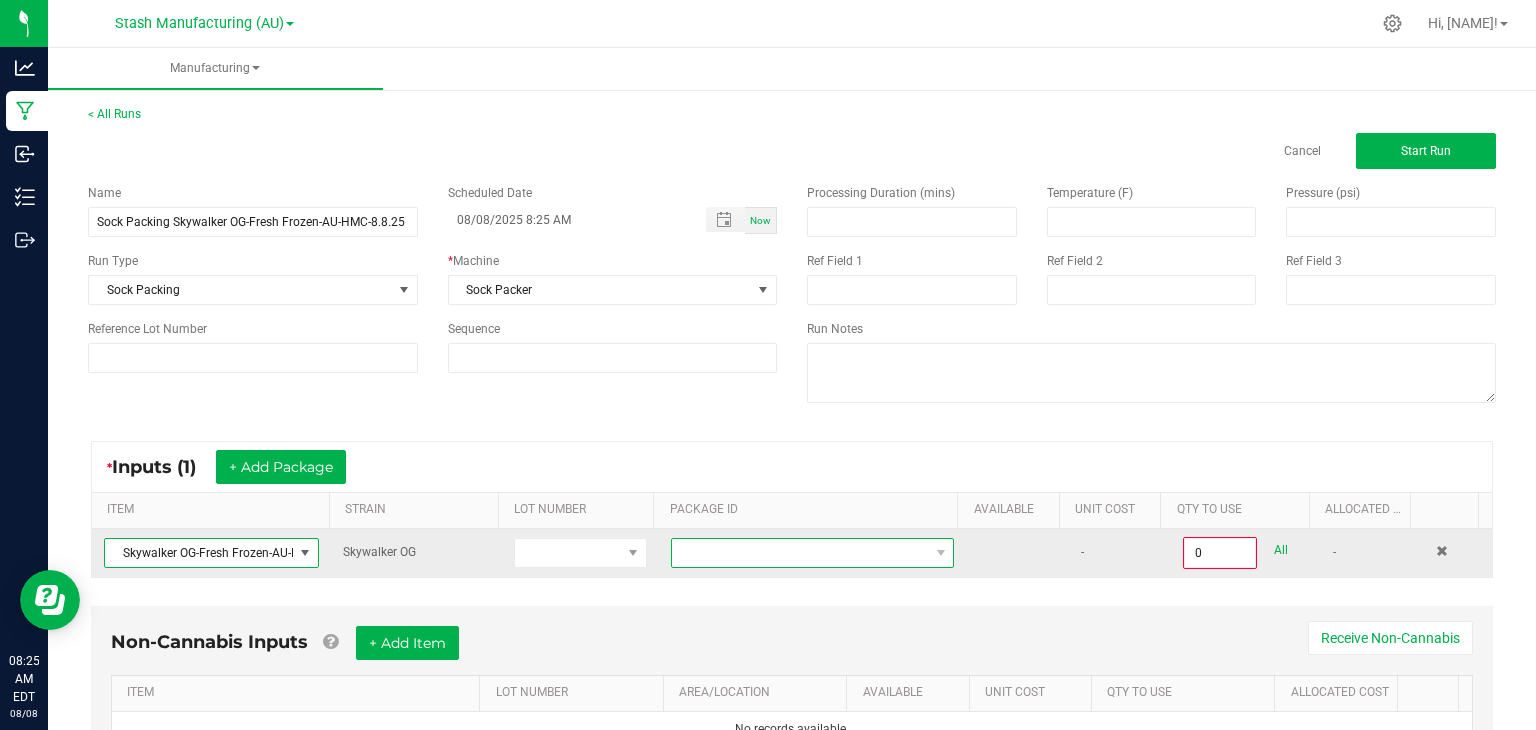 click at bounding box center [800, 553] 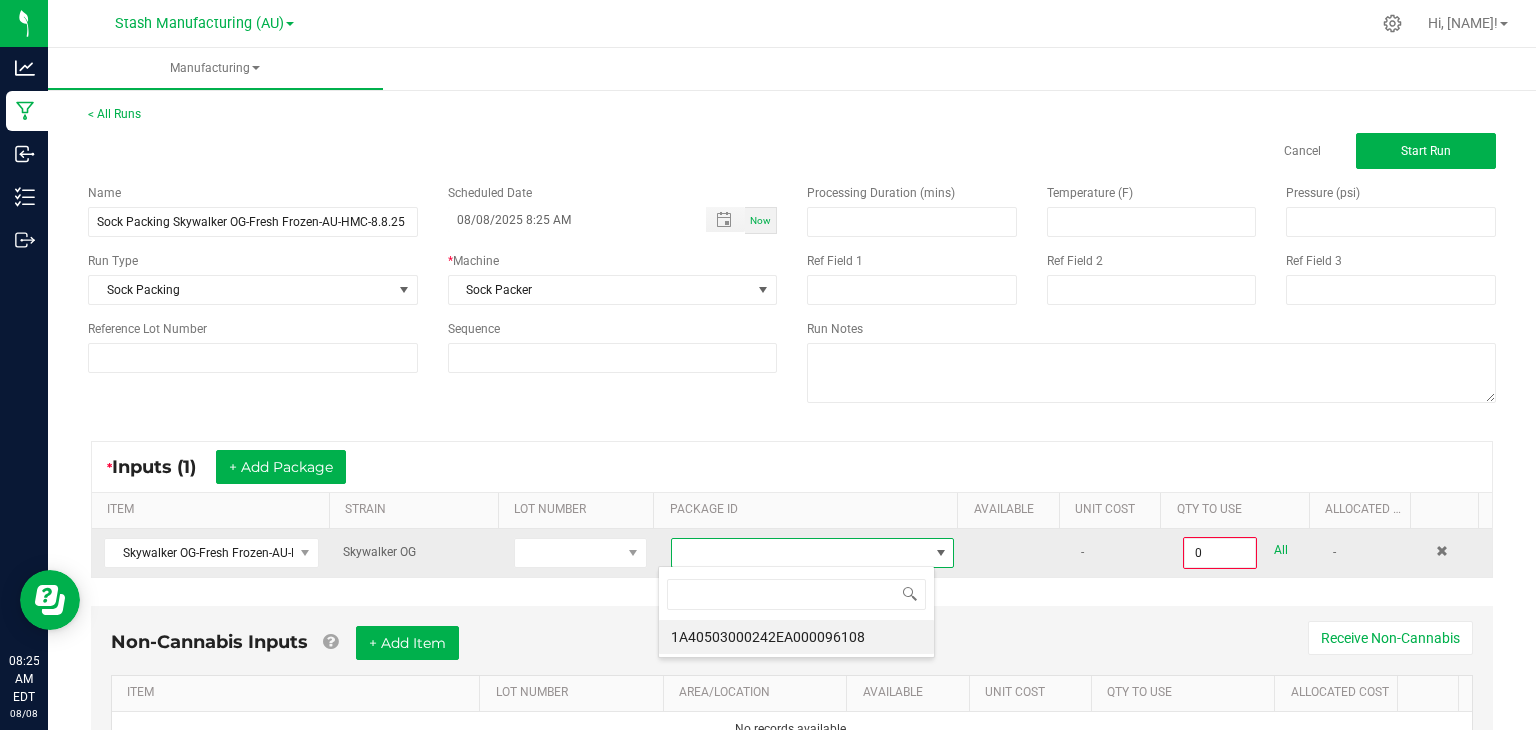 scroll, scrollTop: 99970, scrollLeft: 99723, axis: both 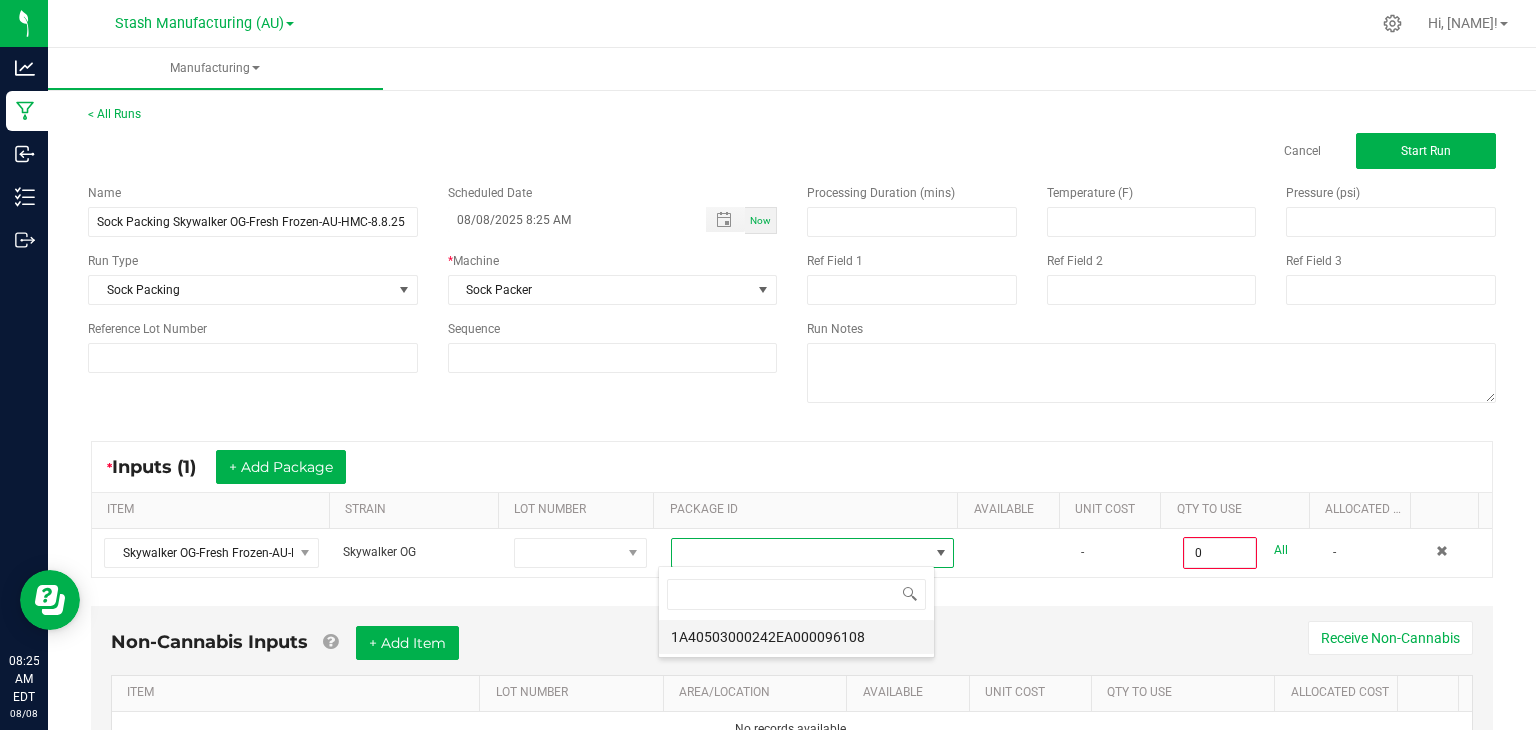 click on "1A40503000242EA000096108" at bounding box center [796, 637] 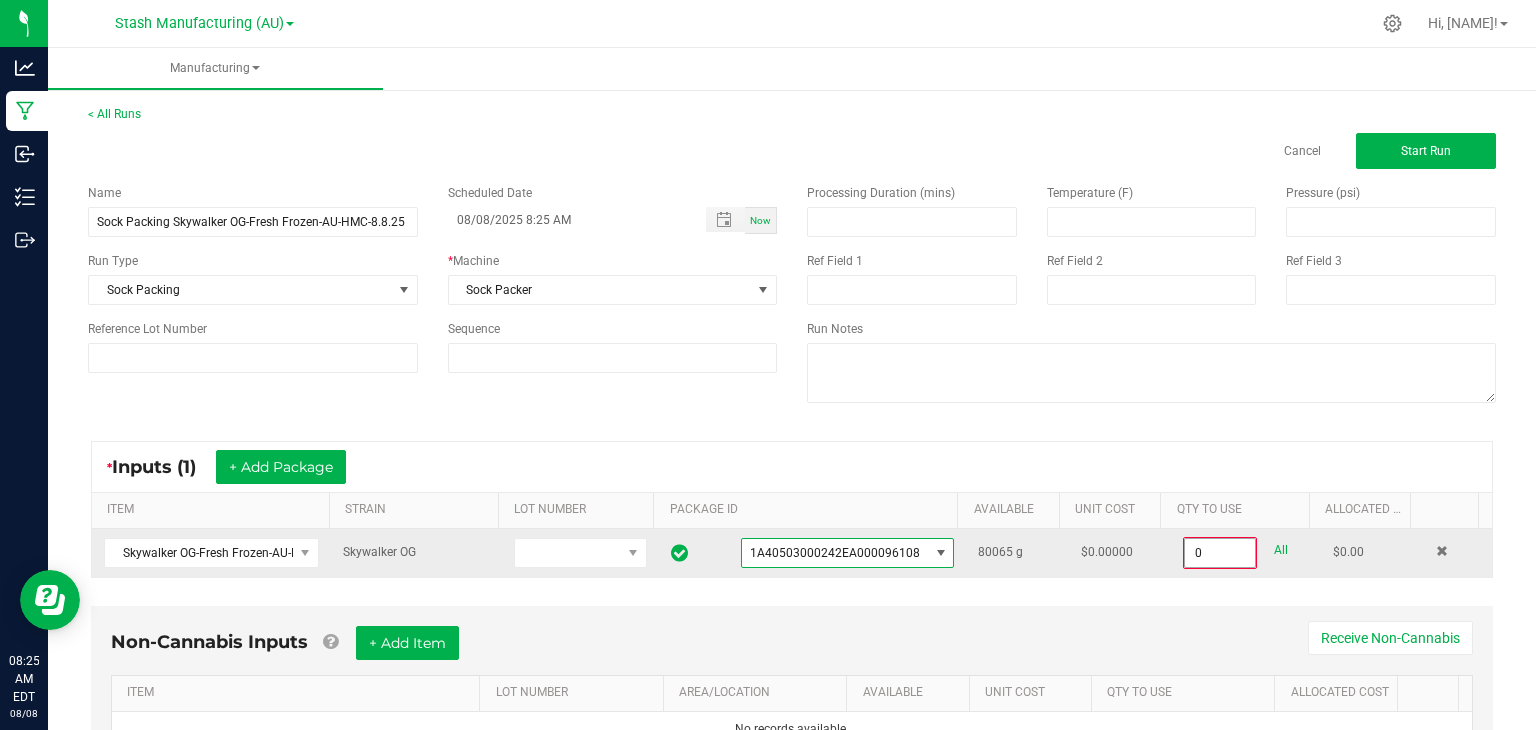 click on "0" at bounding box center (1220, 553) 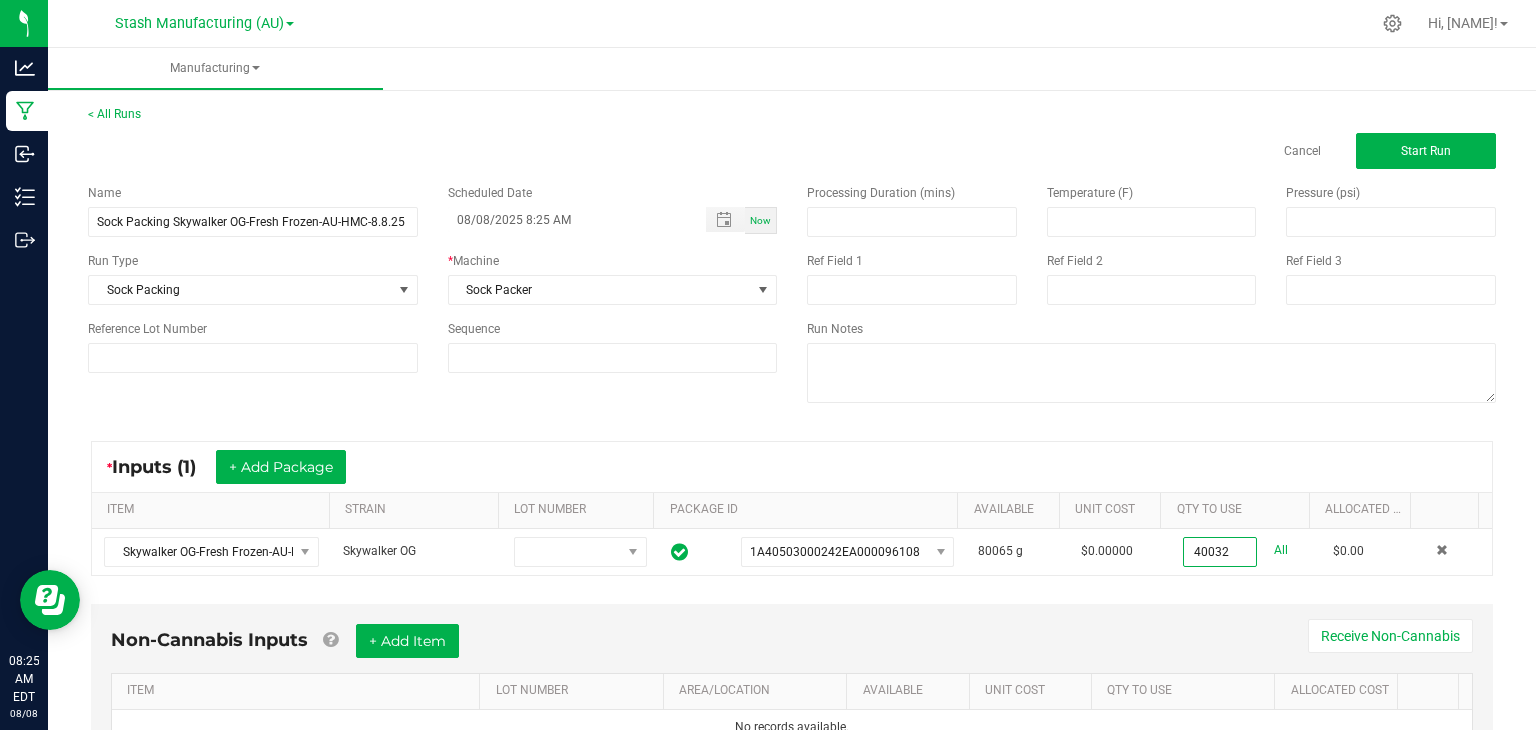 type on "40032.0000 g" 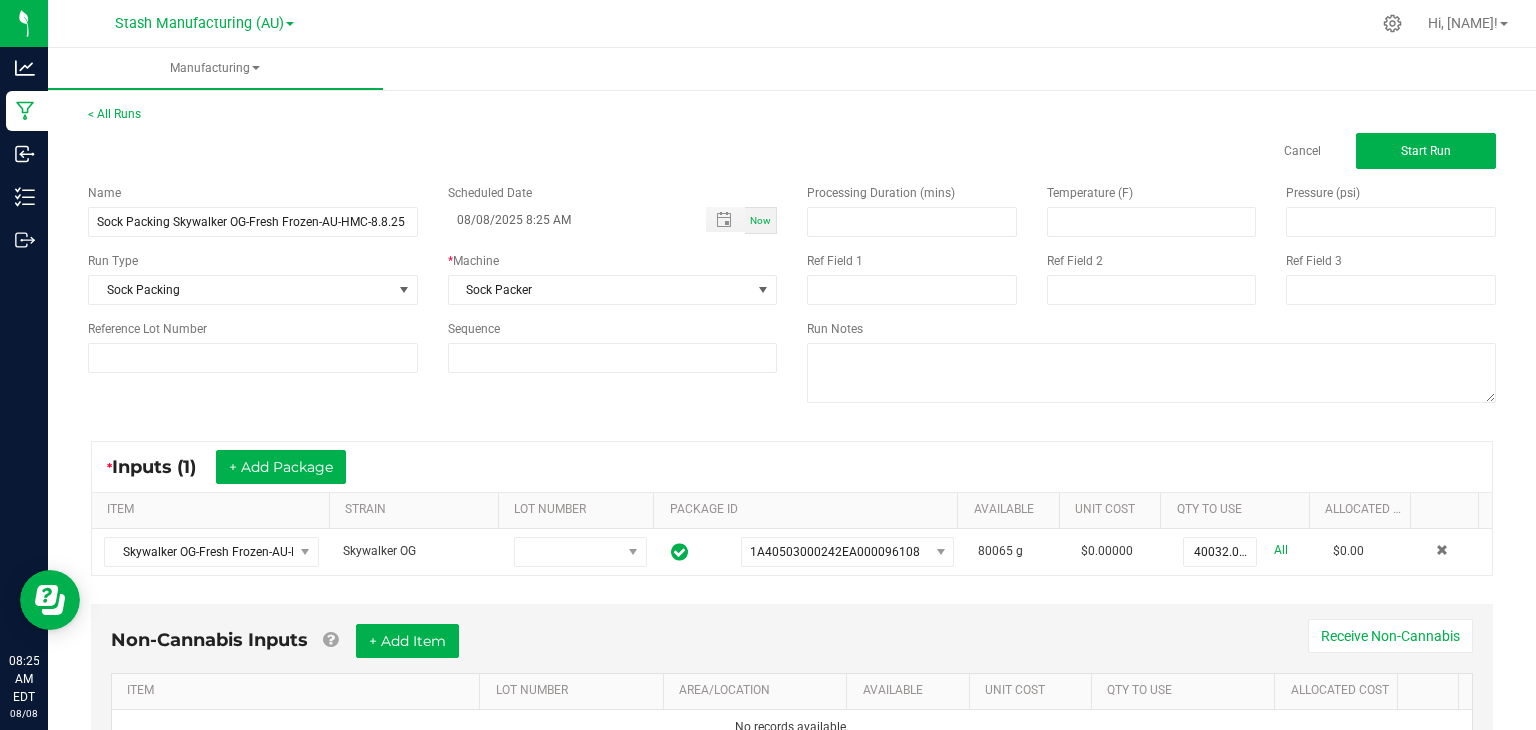 click on "Non-Cannabis Inputs   + Add Item   Receive Non-Cannabis  ITEM LOT NUMBER AREA/LOCATION AVAILABLE Unit Cost QTY TO USE Allocated Cost  No records available." at bounding box center [792, 699] 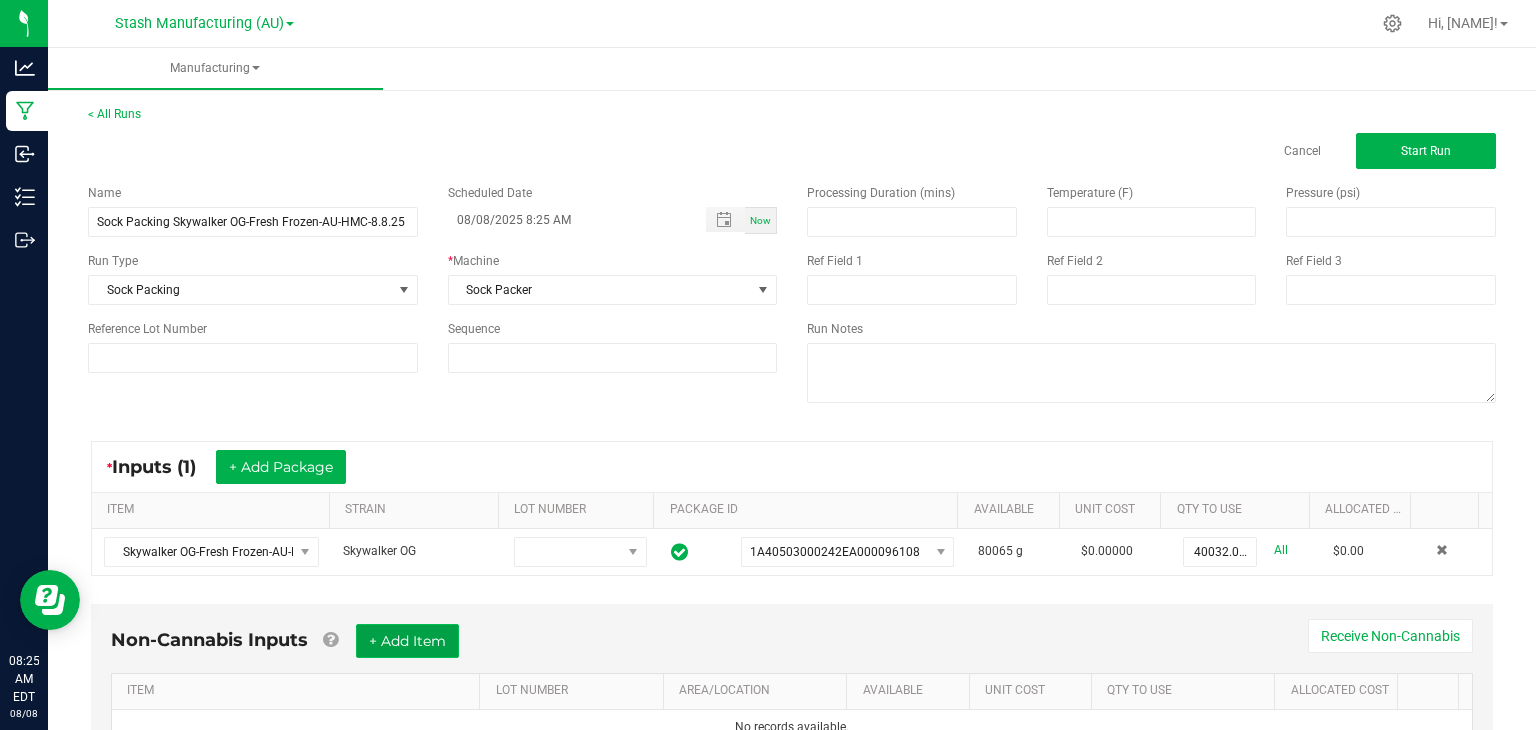 click on "+ Add Item" at bounding box center [407, 641] 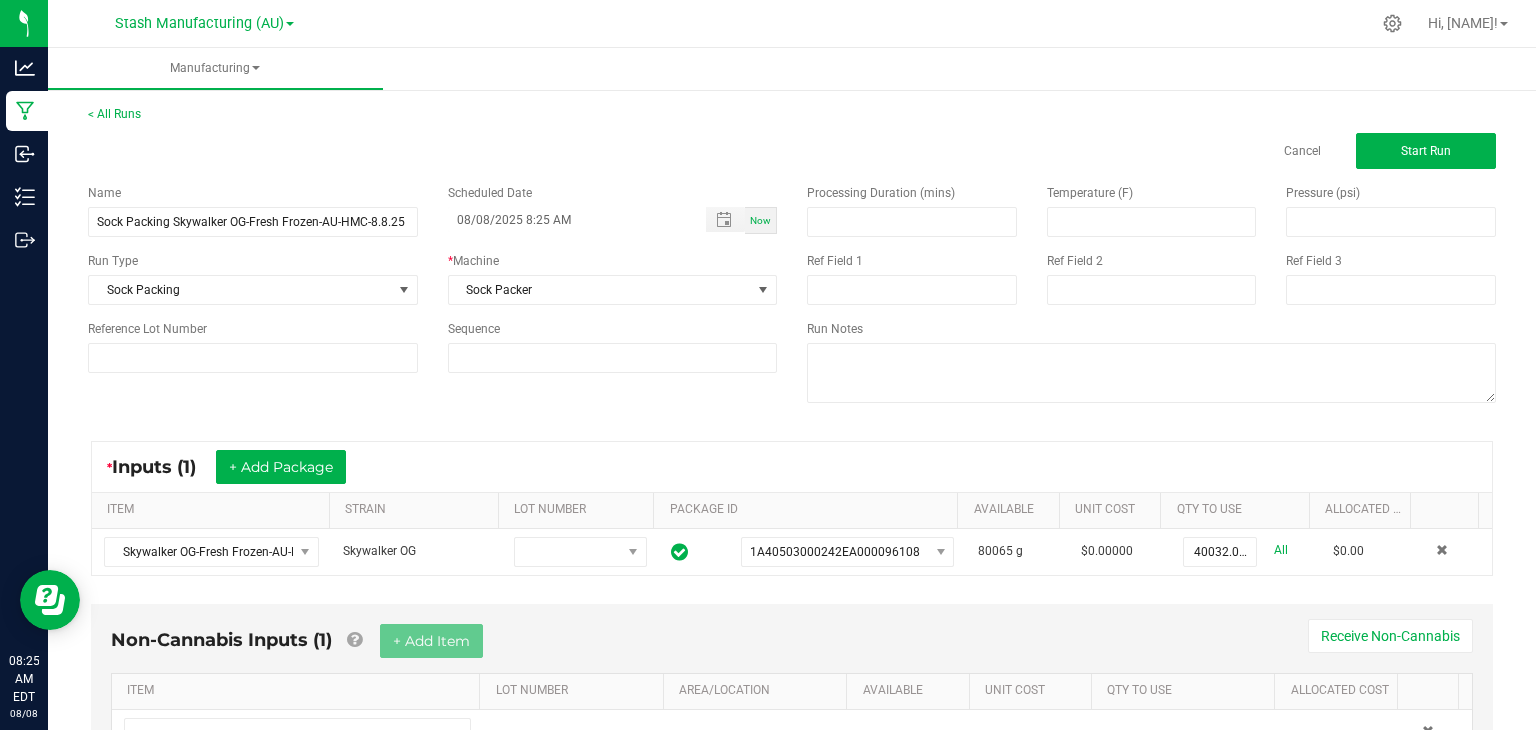 scroll, scrollTop: 101, scrollLeft: 0, axis: vertical 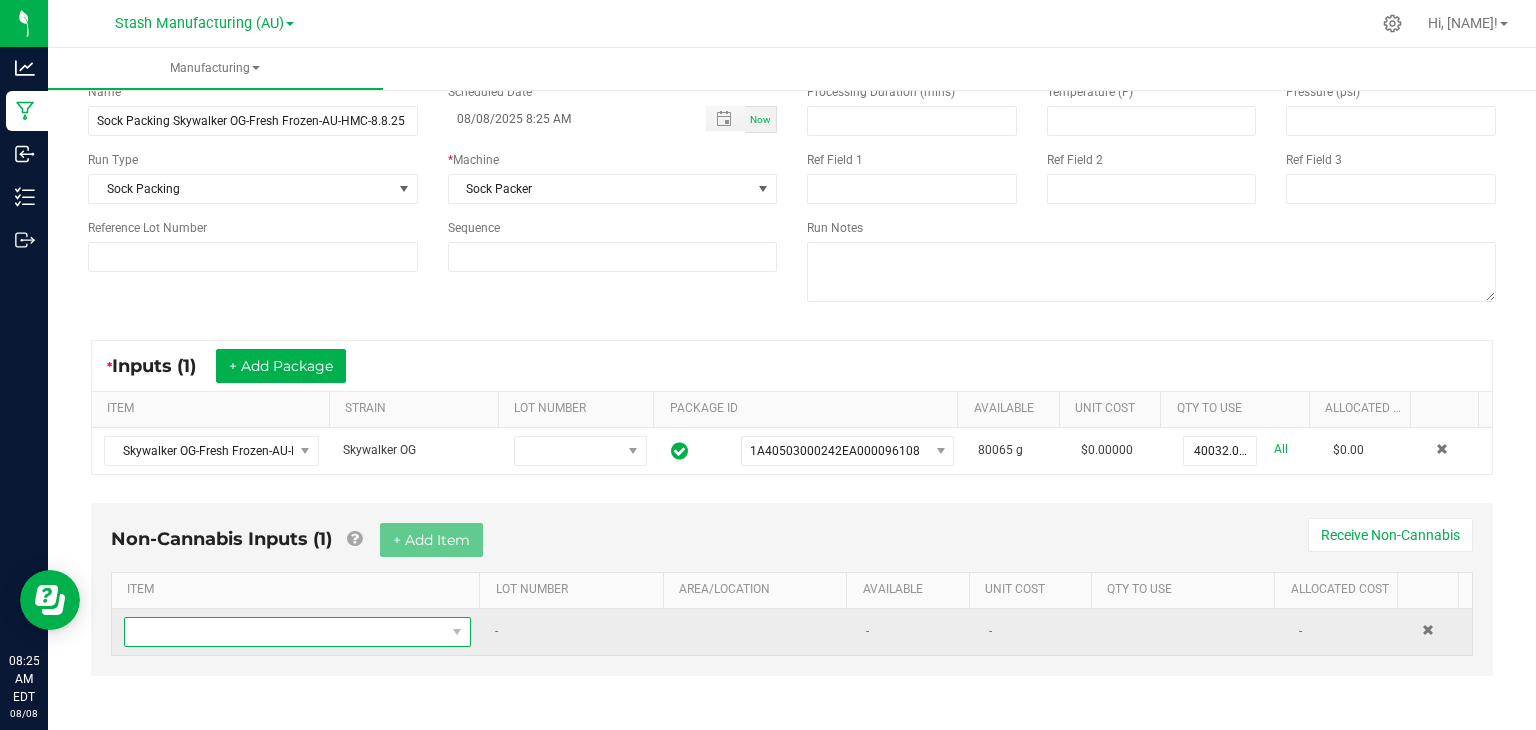 click at bounding box center (285, 632) 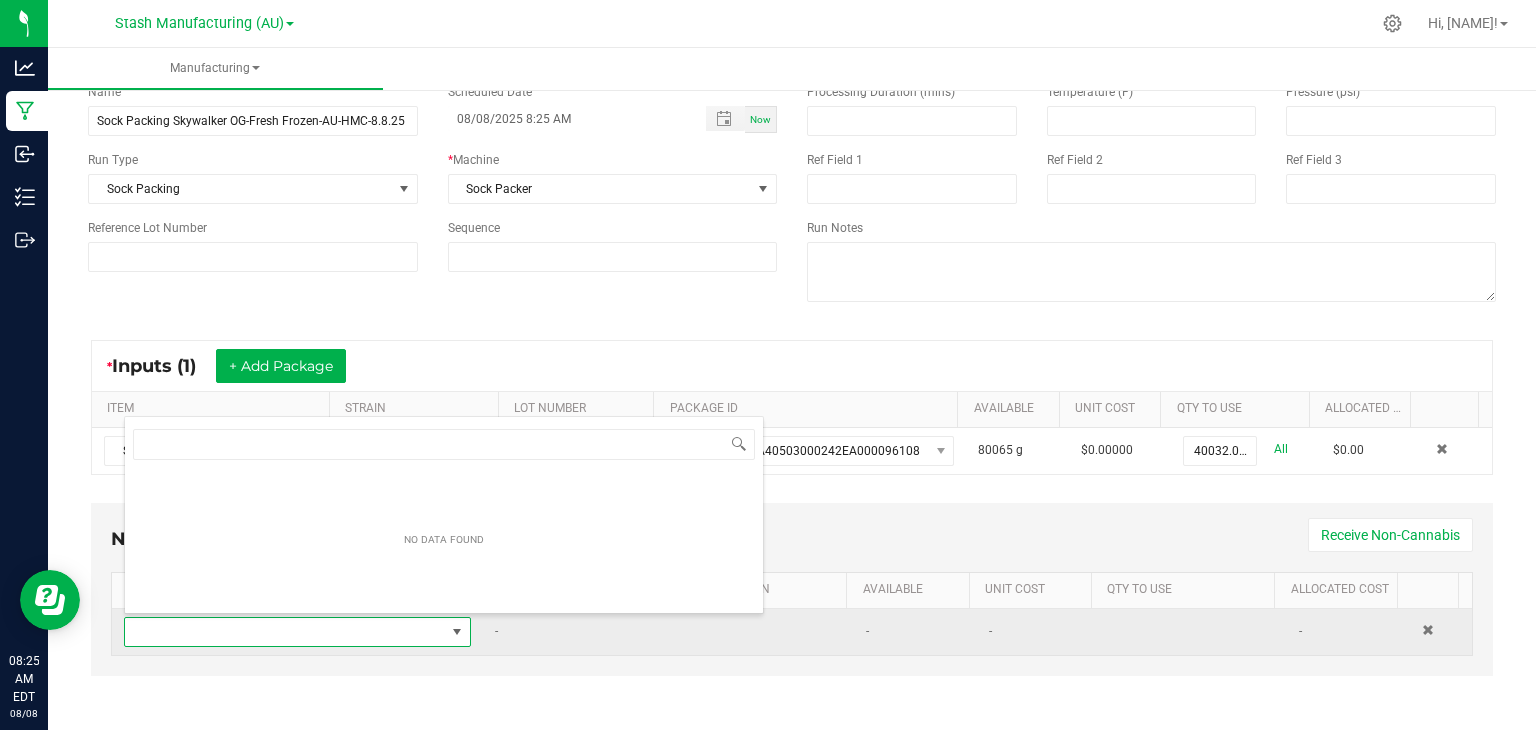 scroll, scrollTop: 99970, scrollLeft: 99661, axis: both 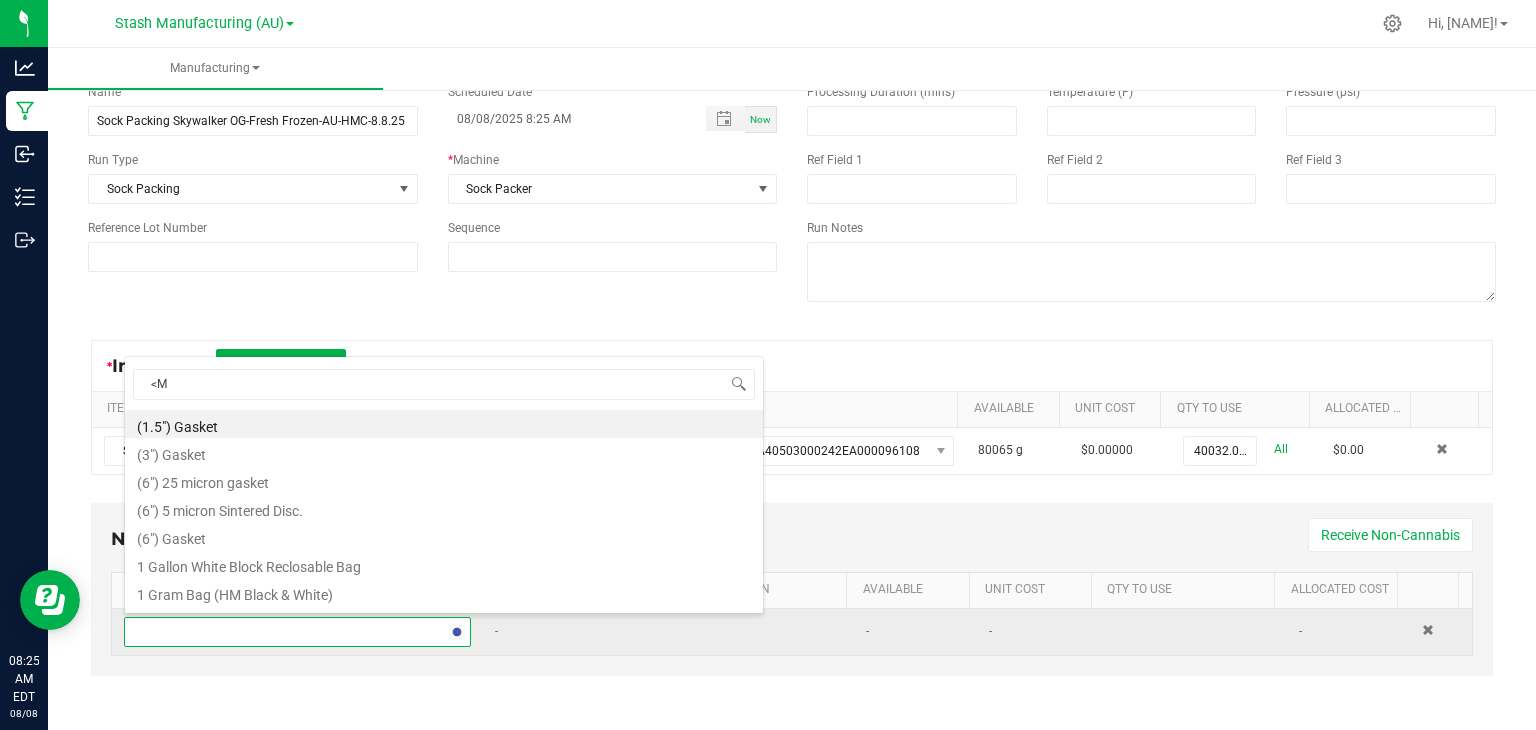 type on "<" 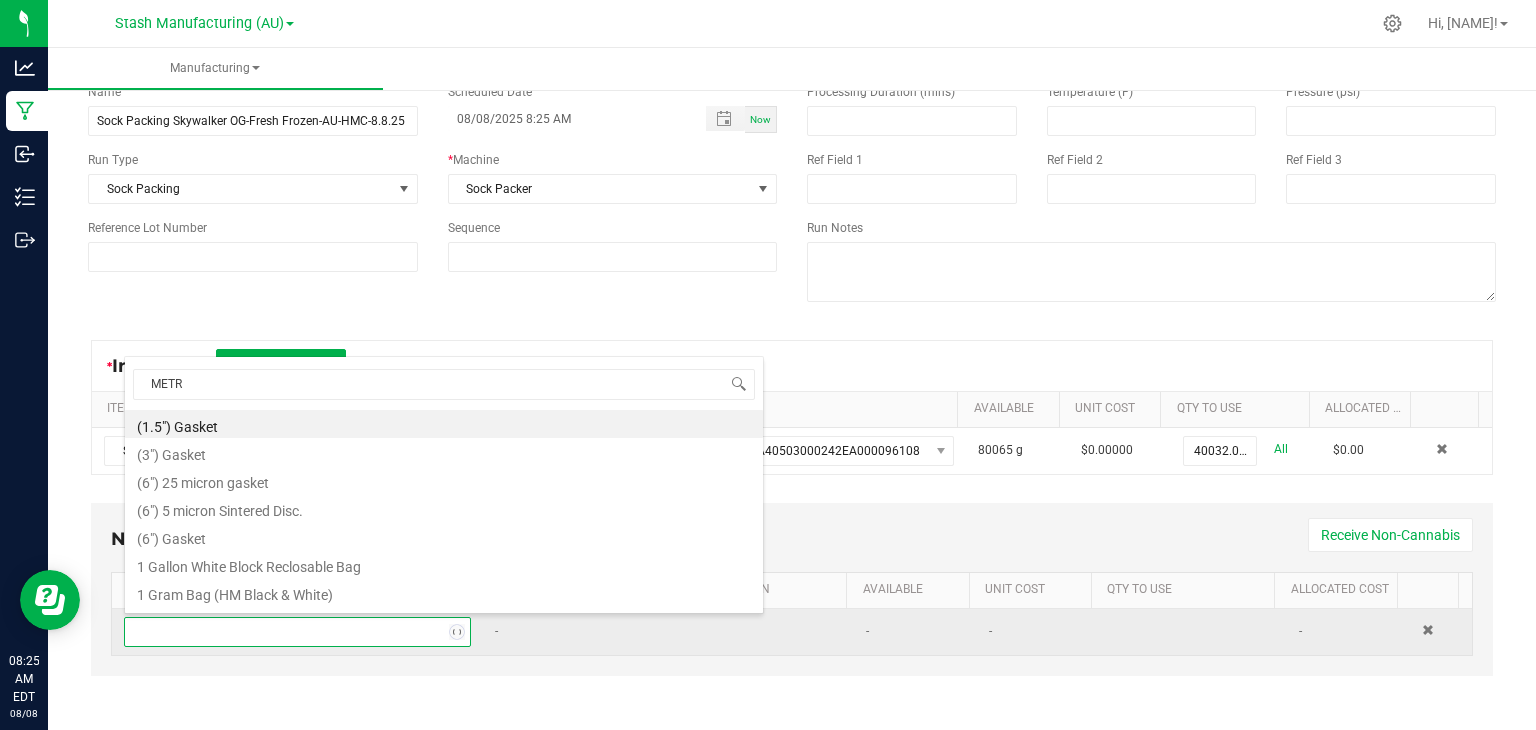 type on "METRC" 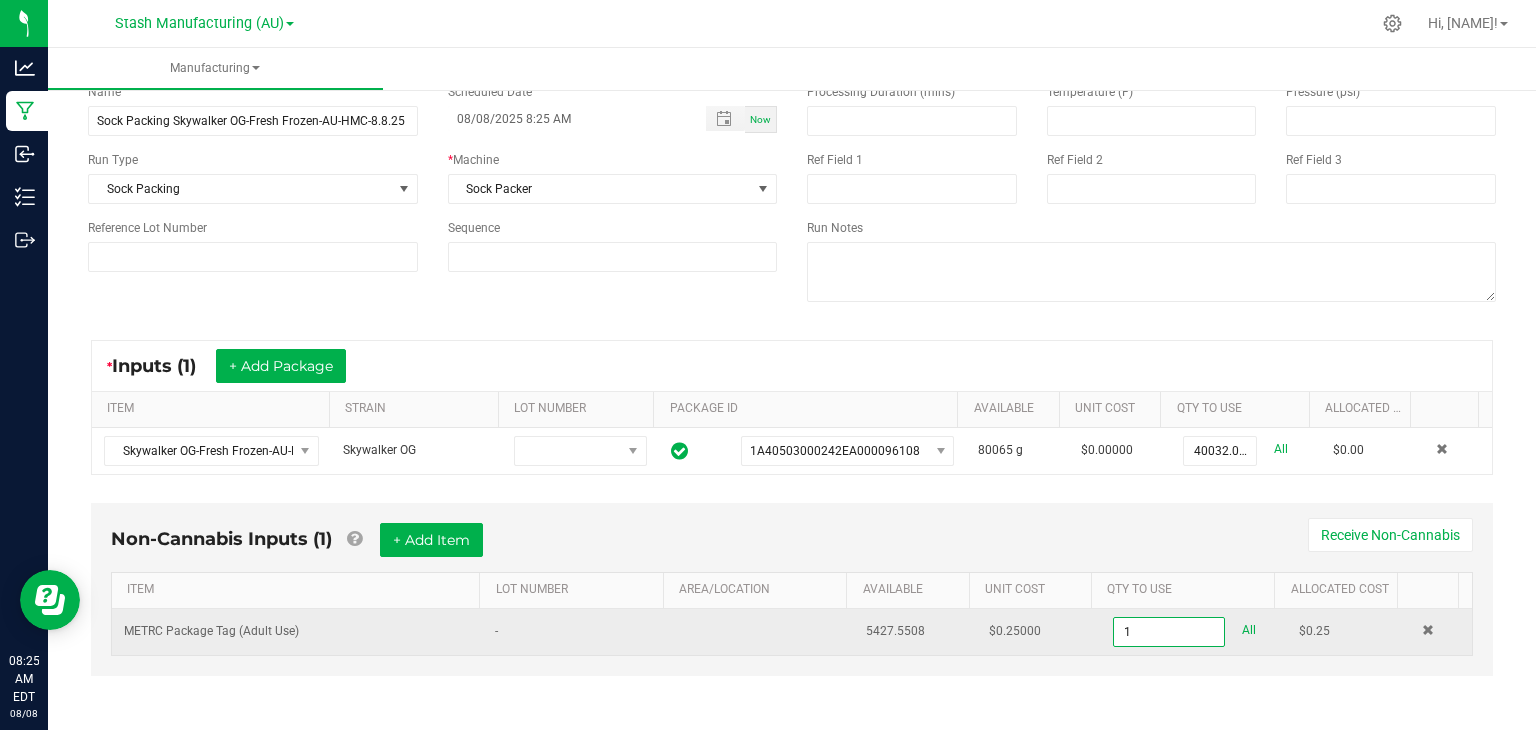 type on "1 ea" 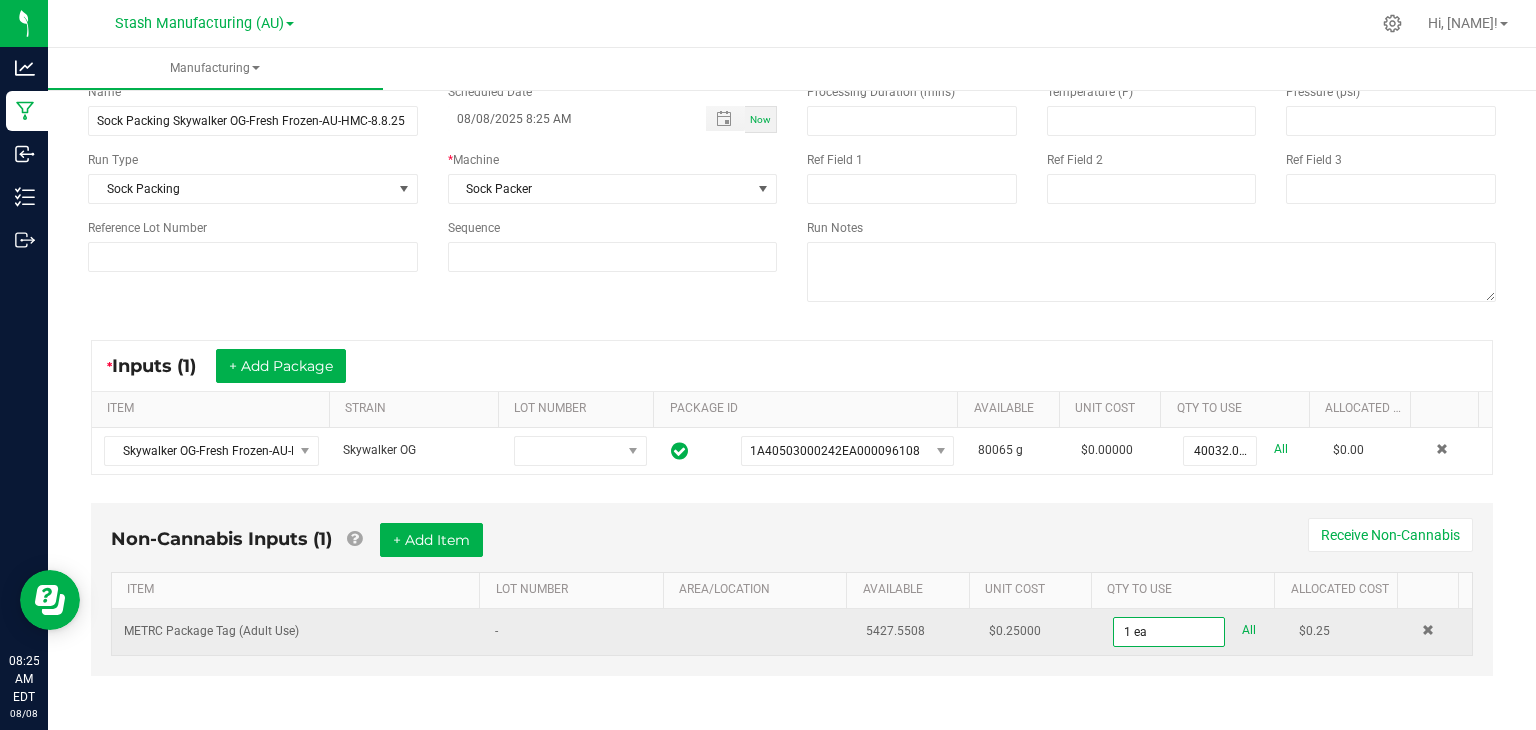 click on "Non-Cannabis Inputs (1)  + Add Item   Receive Non-Cannabis" at bounding box center [792, 547] 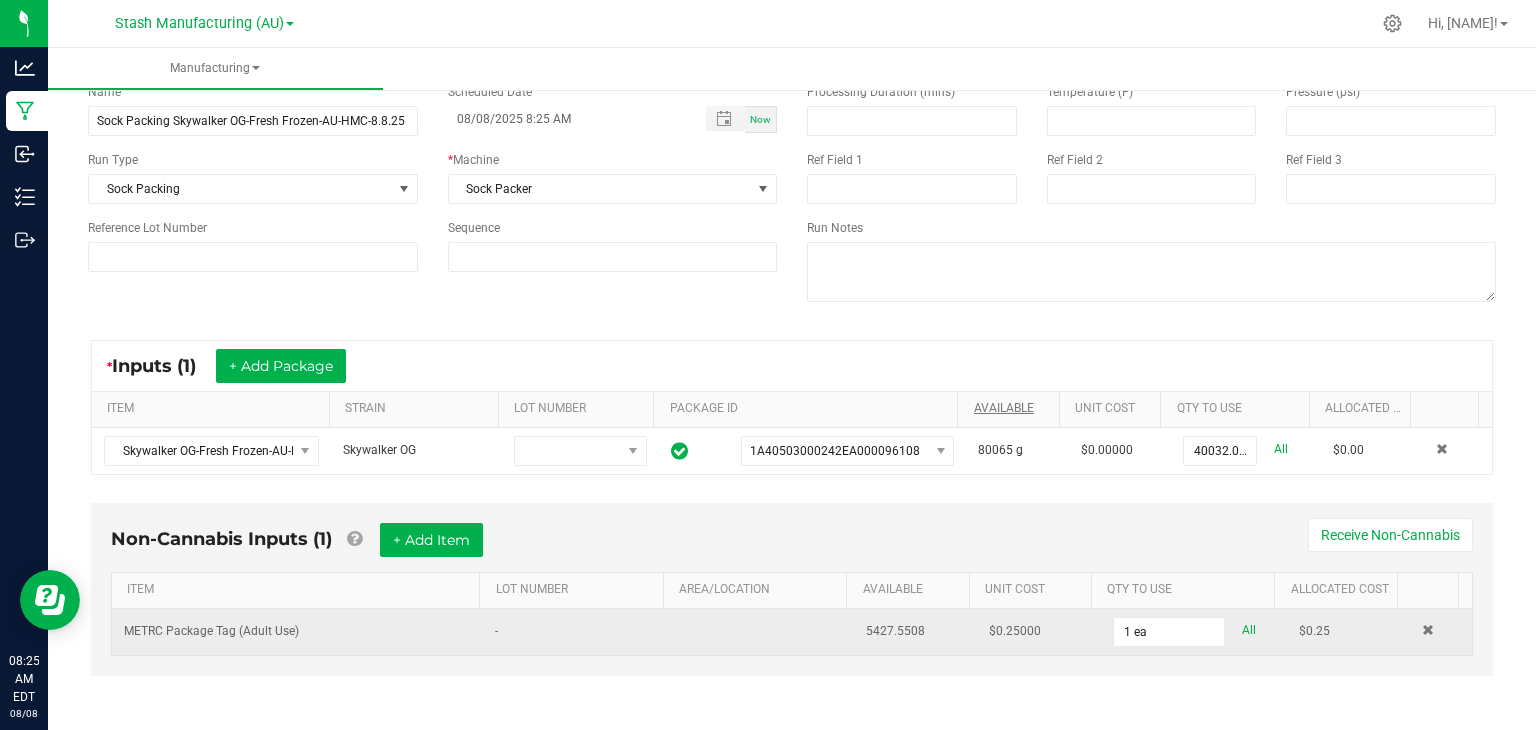 scroll, scrollTop: 0, scrollLeft: 0, axis: both 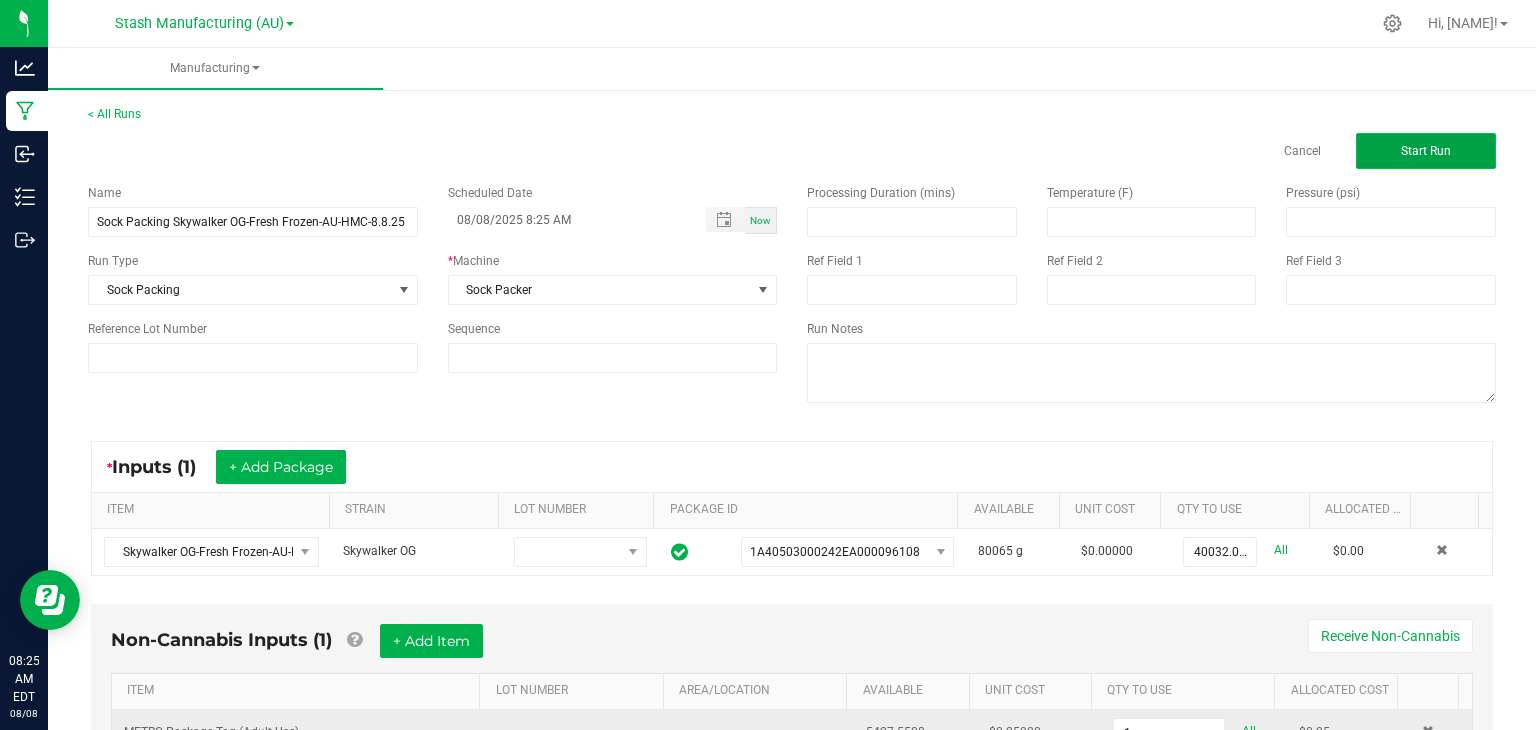 click on "Start Run" 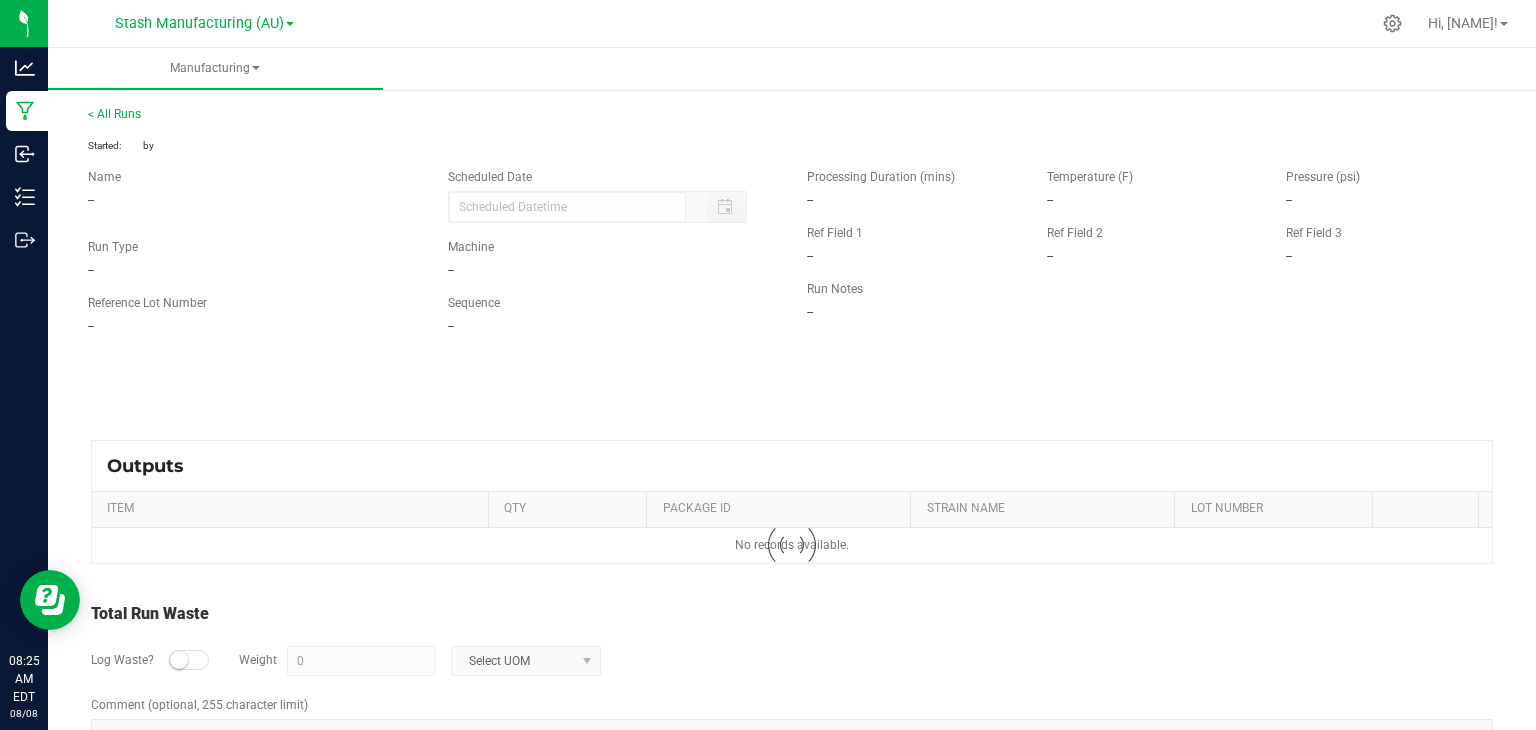 type on "08/08/2025 8:25 AM" 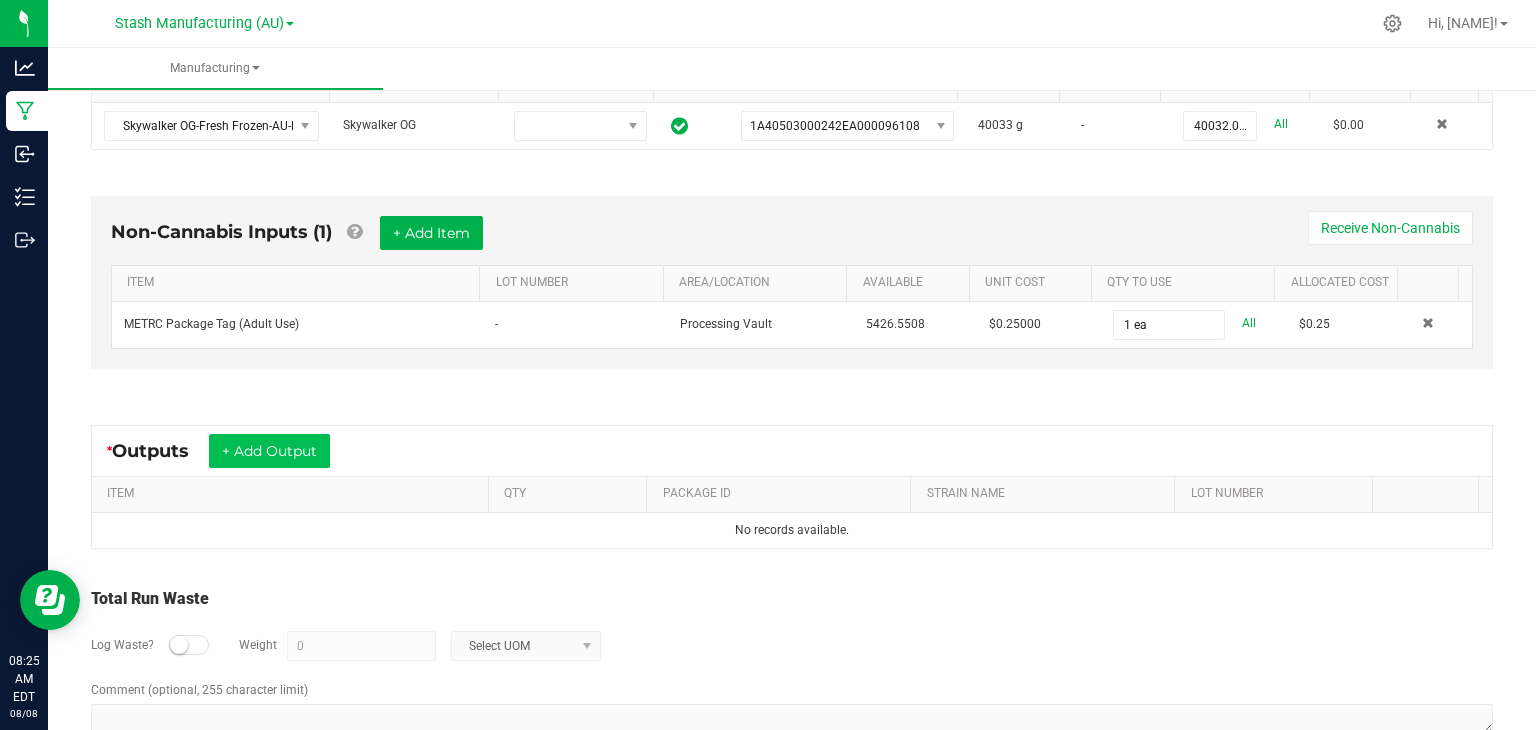 scroll, scrollTop: 460, scrollLeft: 0, axis: vertical 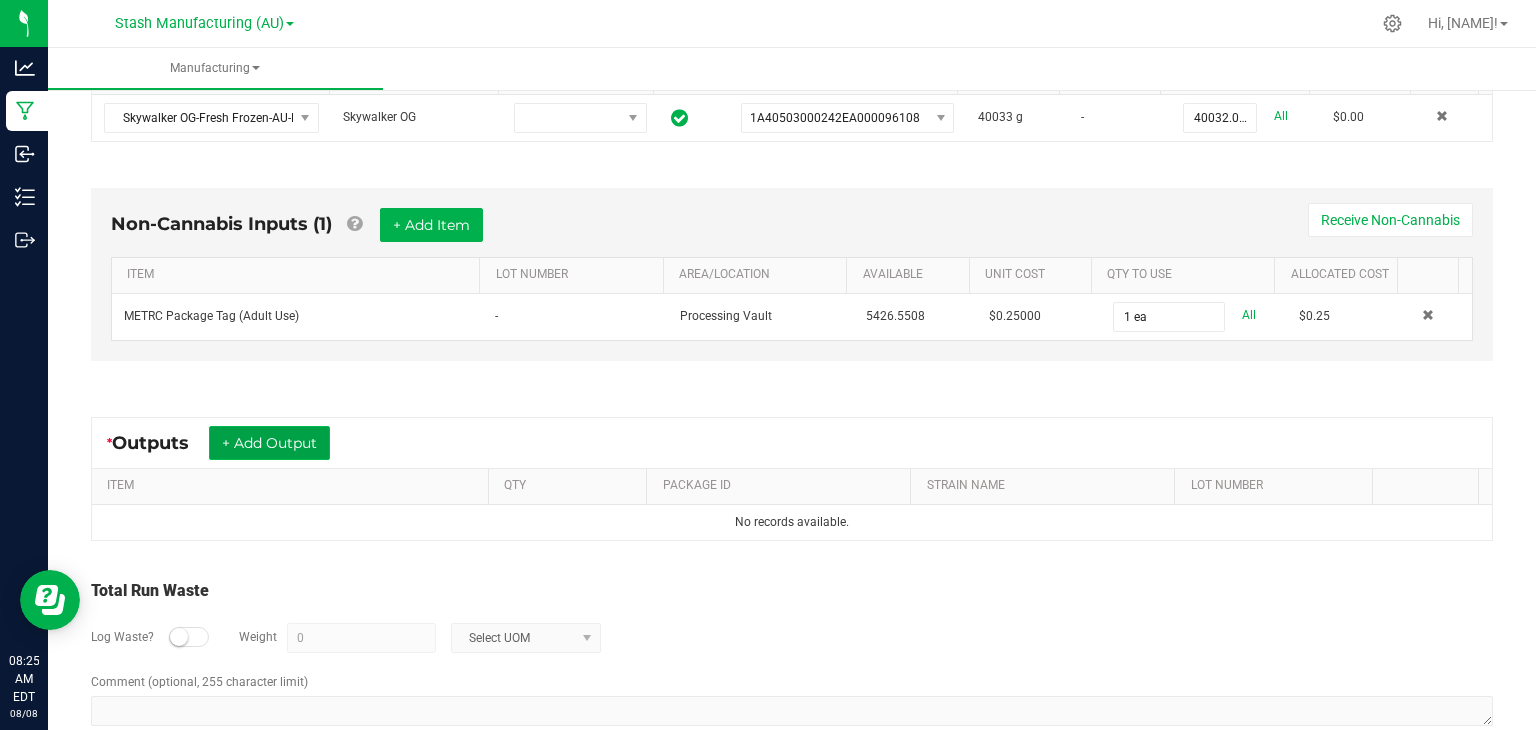 click on "+ Add Output" at bounding box center [269, 443] 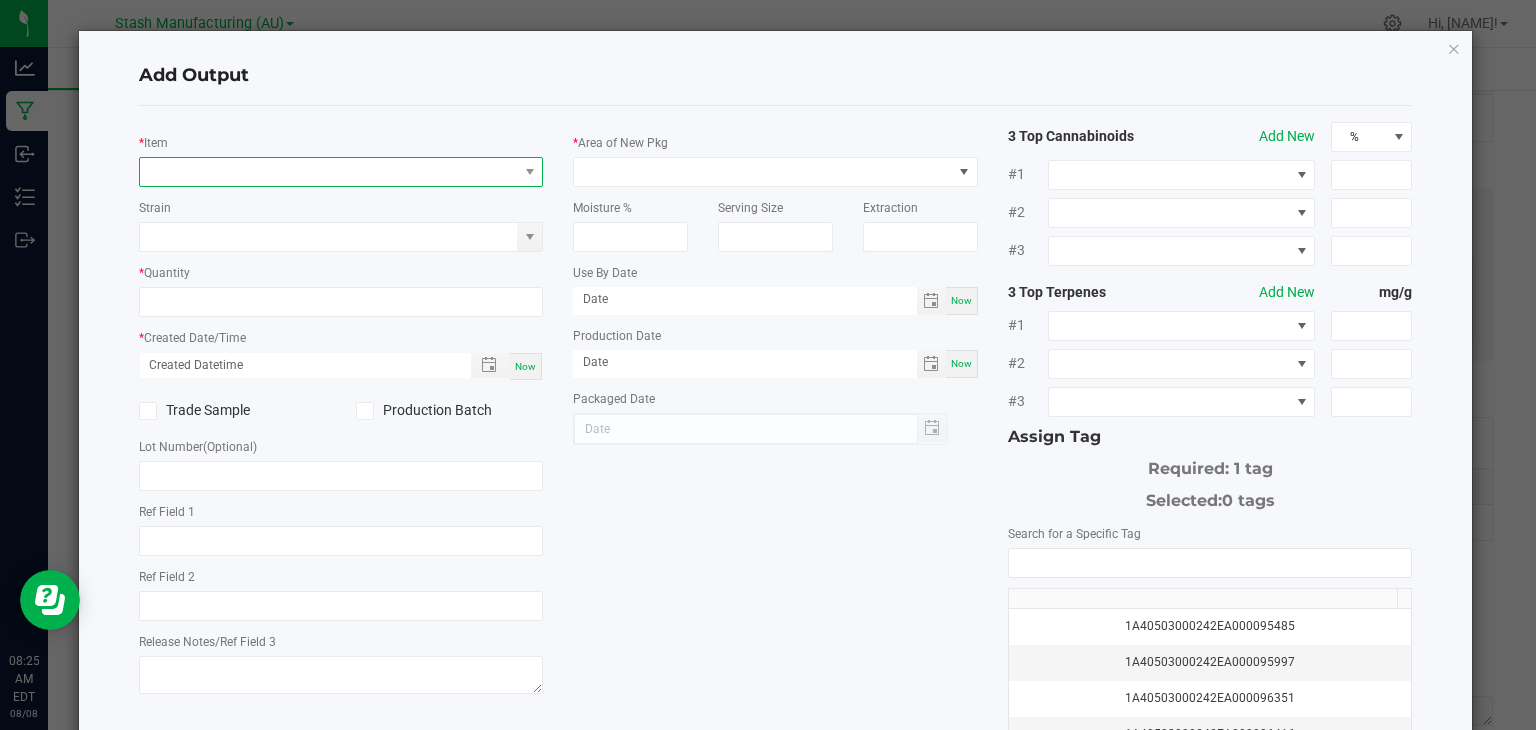 click at bounding box center (329, 172) 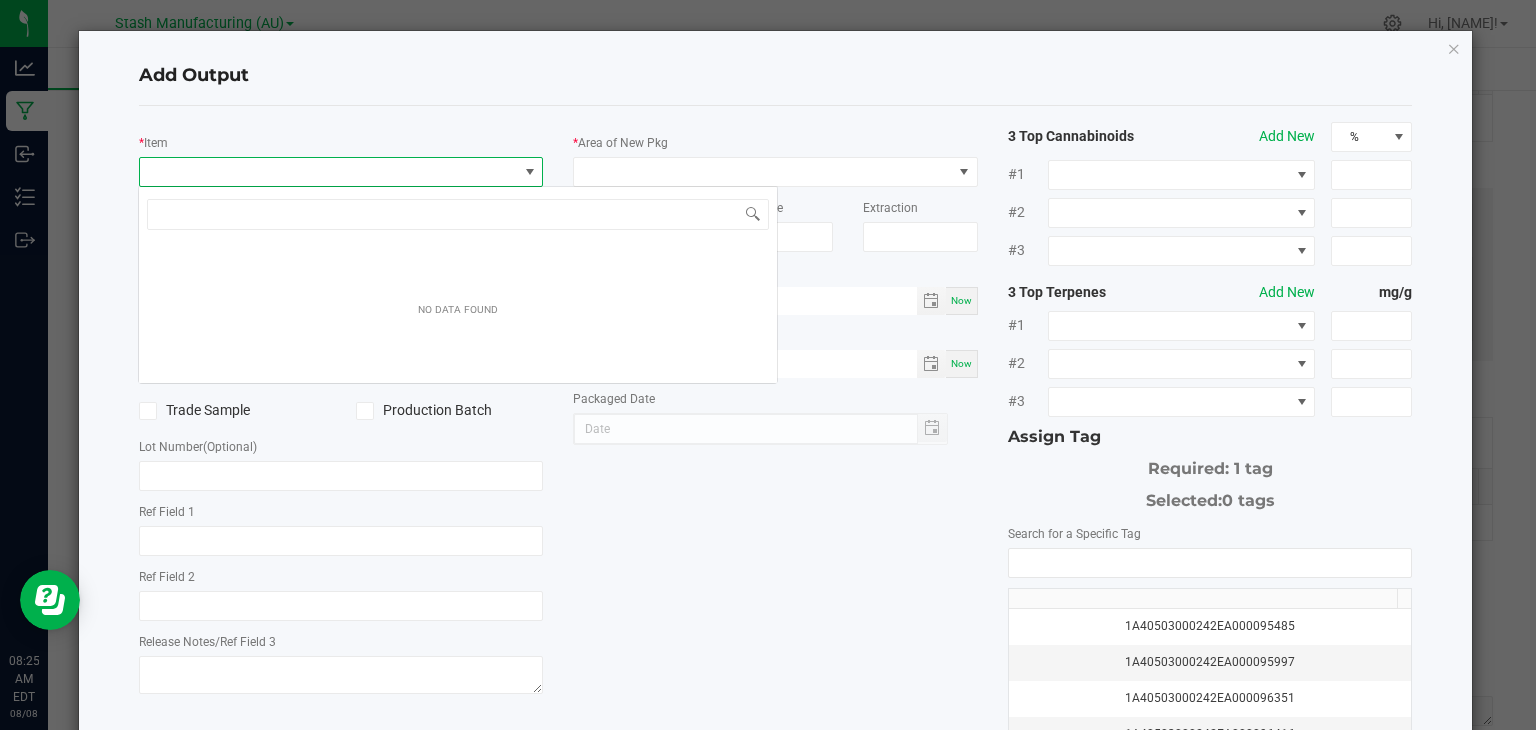 scroll, scrollTop: 99970, scrollLeft: 99600, axis: both 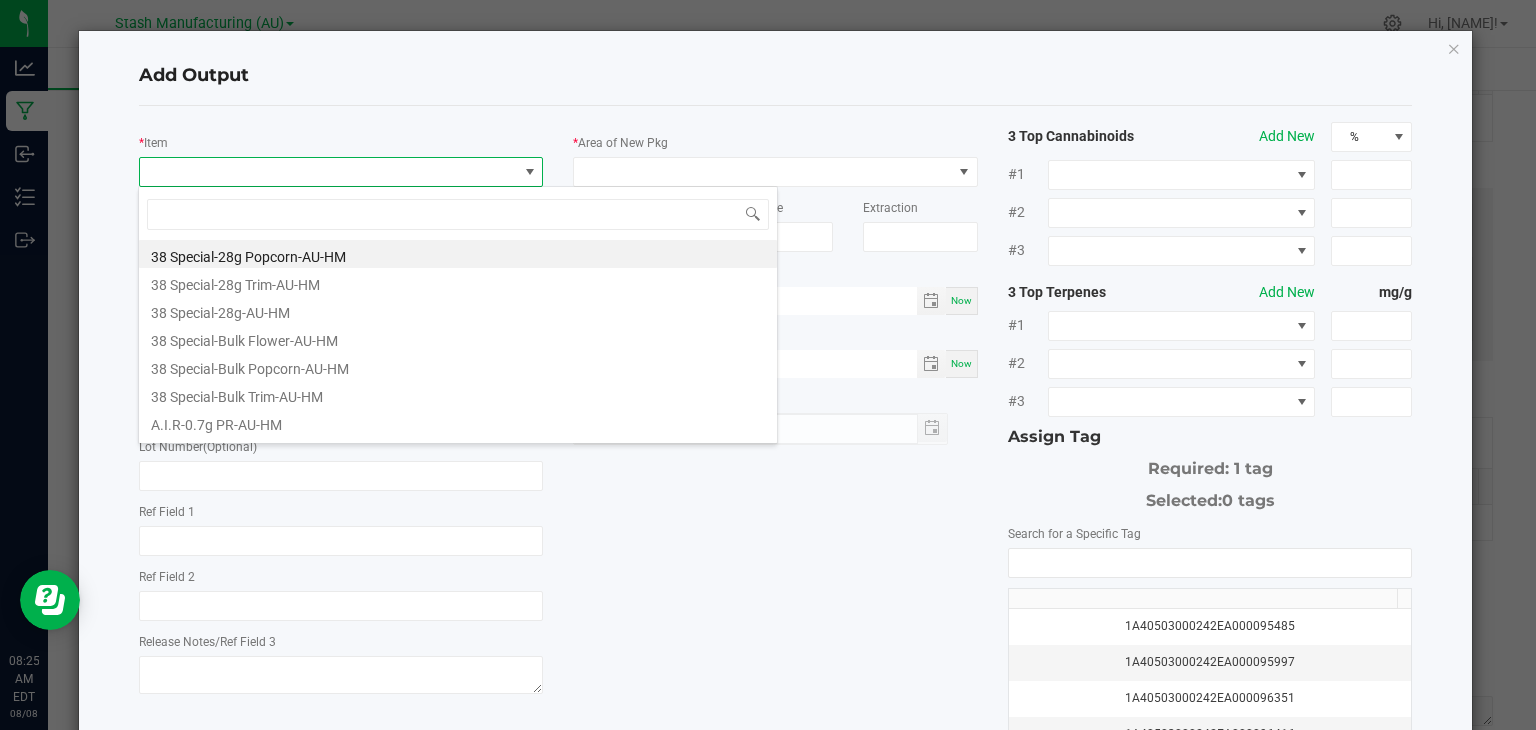 type on "M" 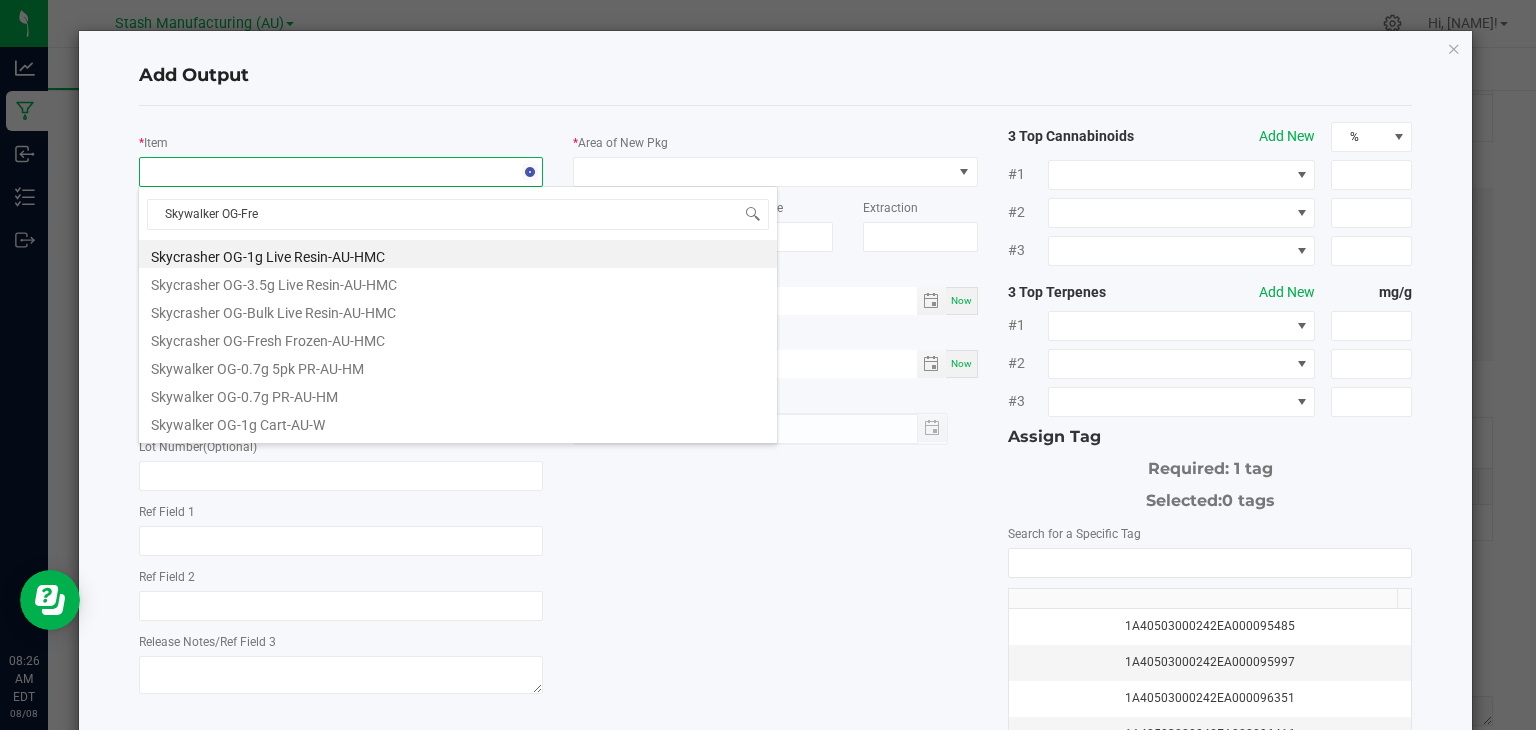 type on "Skywalker OG-Fres" 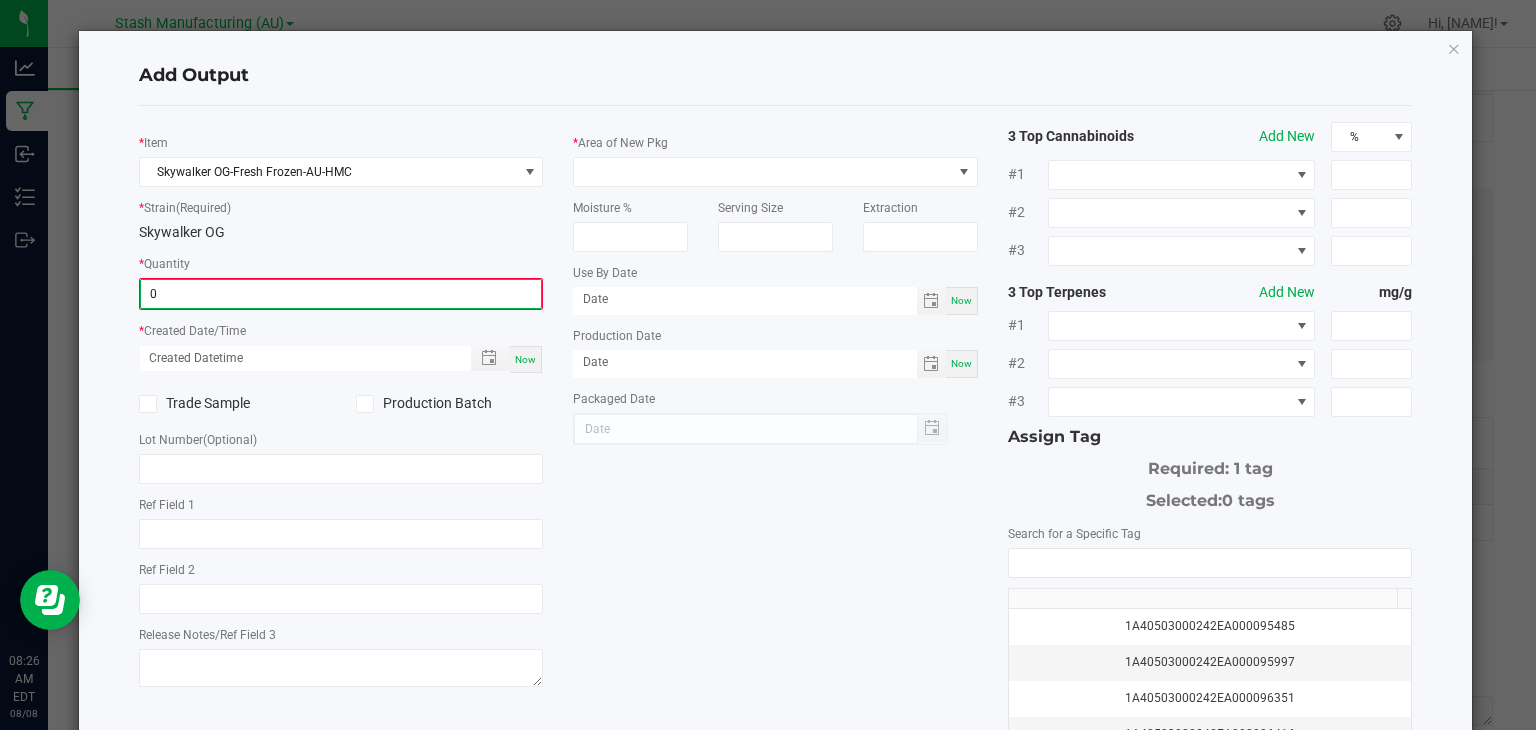 click on "0" at bounding box center (341, 294) 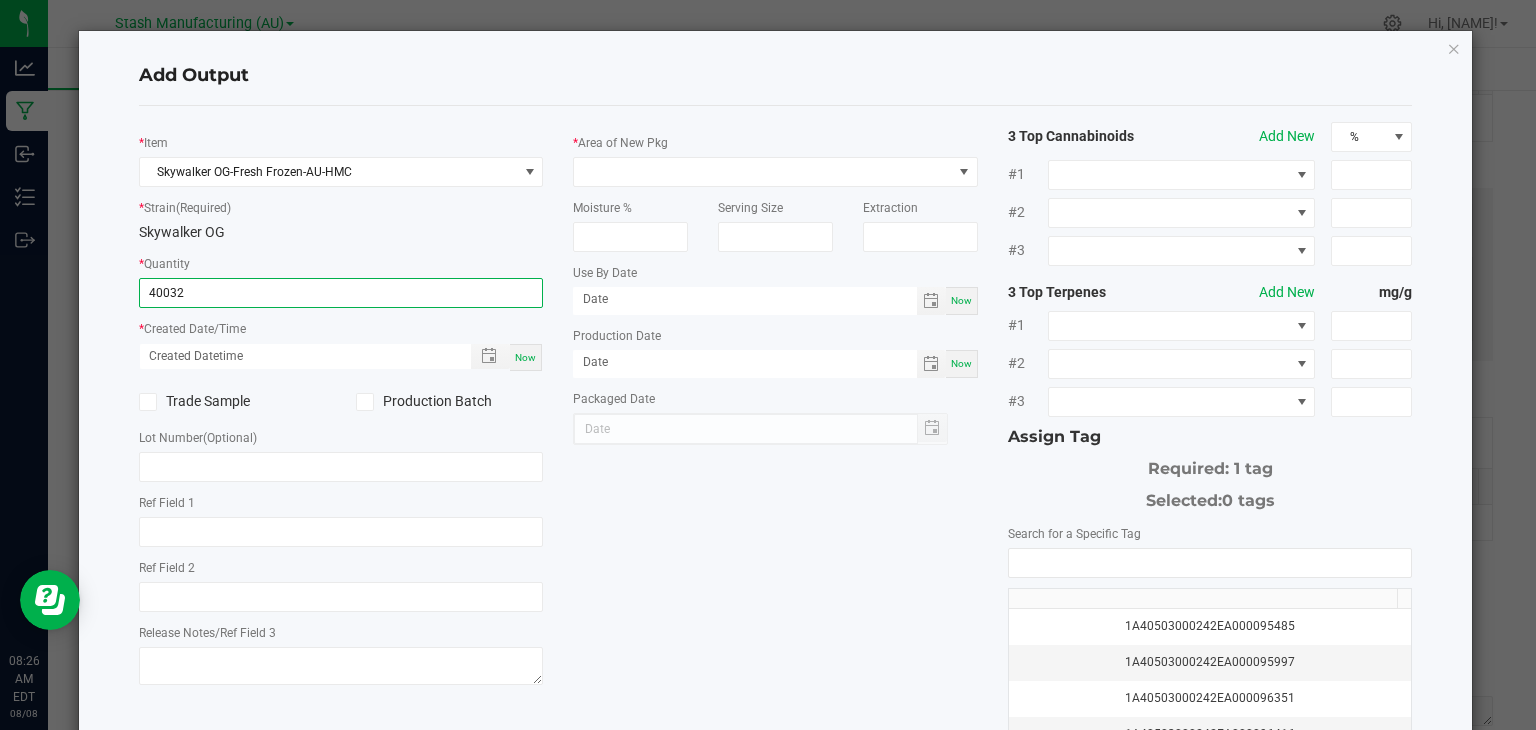 type on "40032.0000 g" 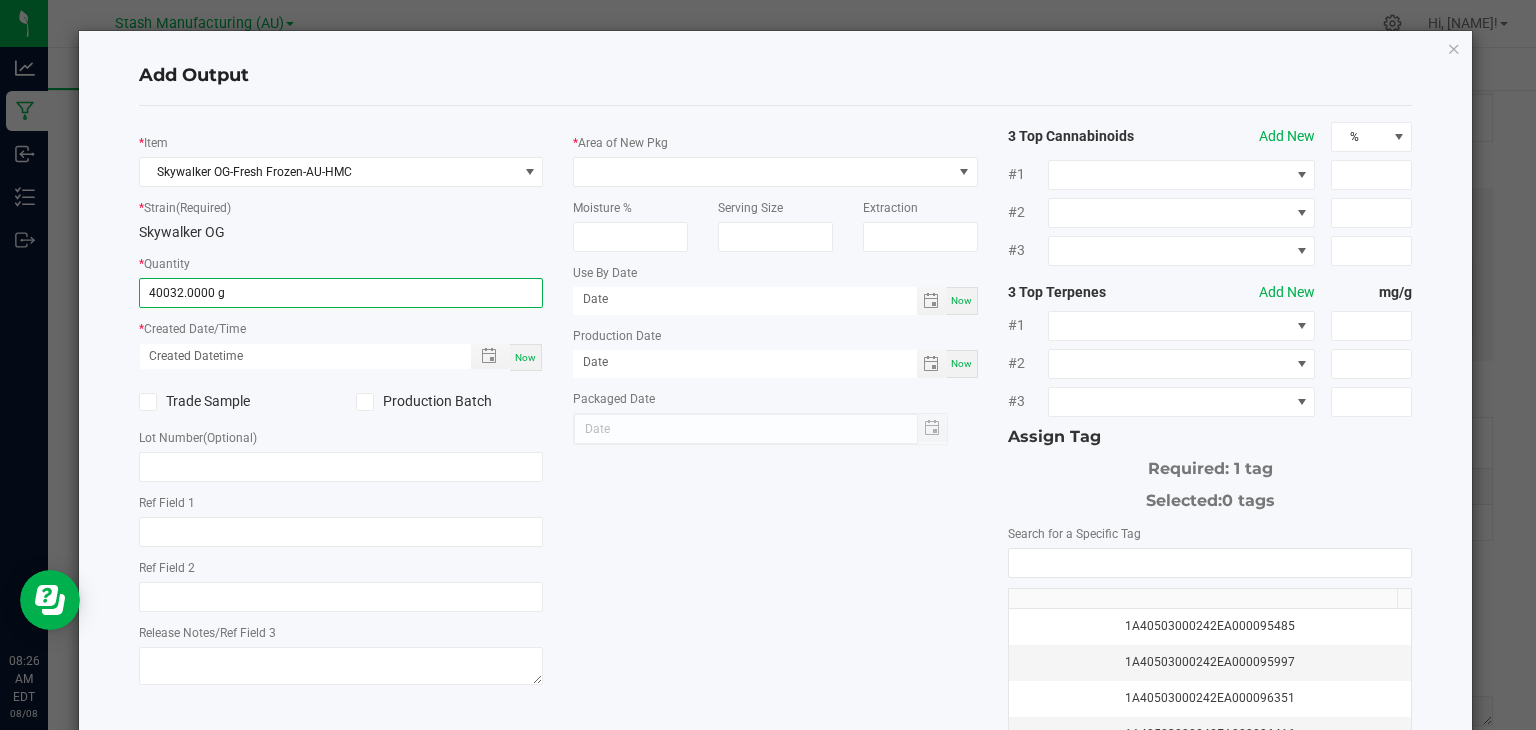 click on "Now" at bounding box center [525, 357] 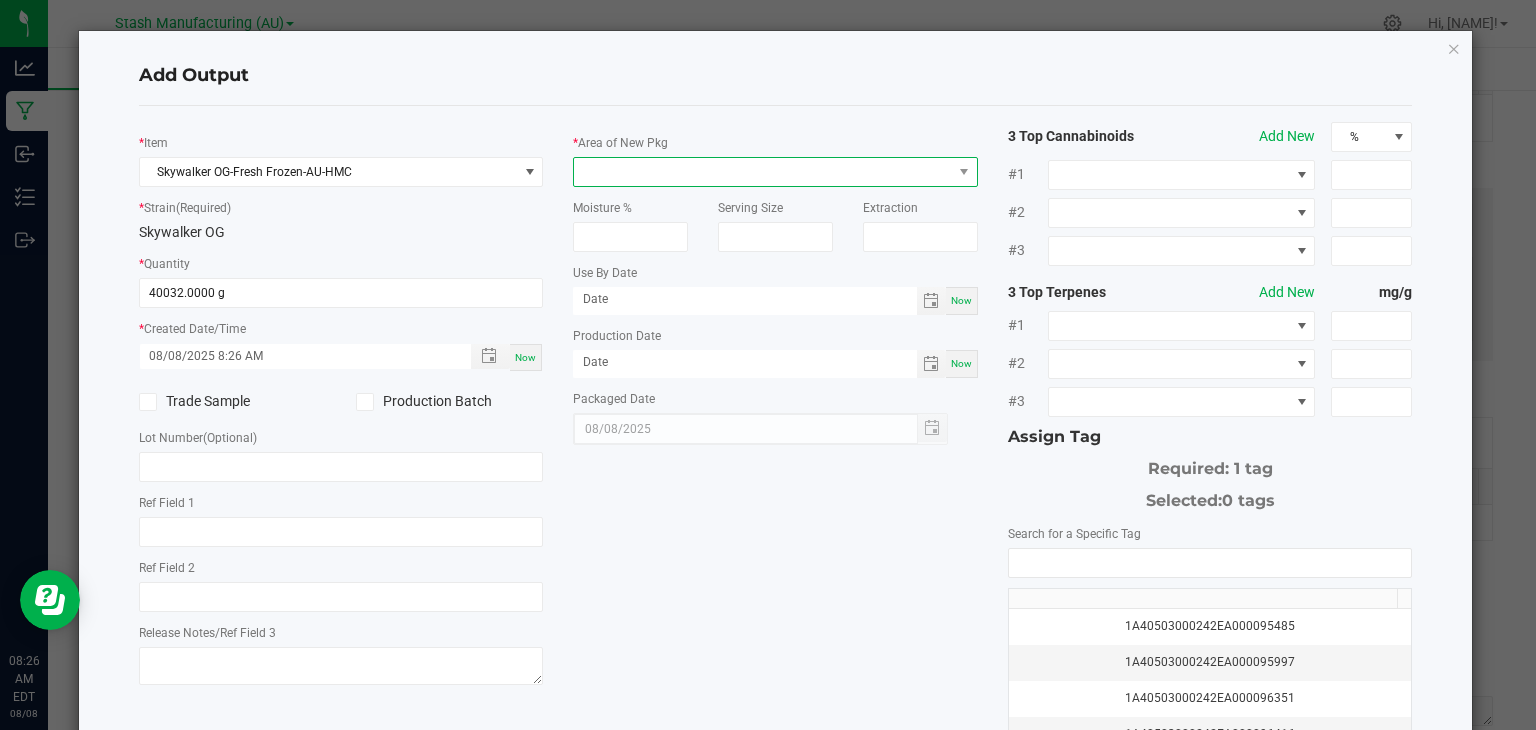 click at bounding box center [763, 172] 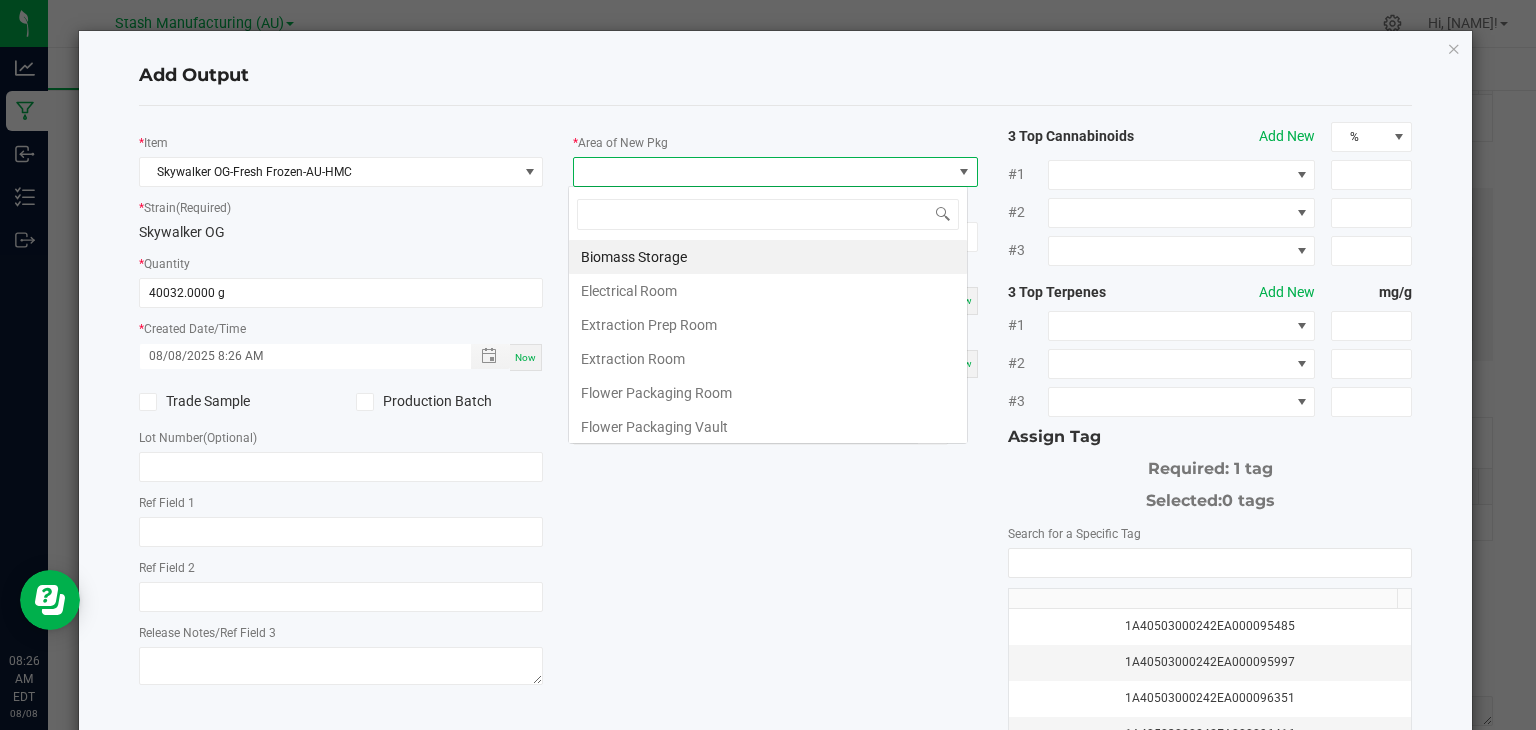 scroll, scrollTop: 99970, scrollLeft: 99600, axis: both 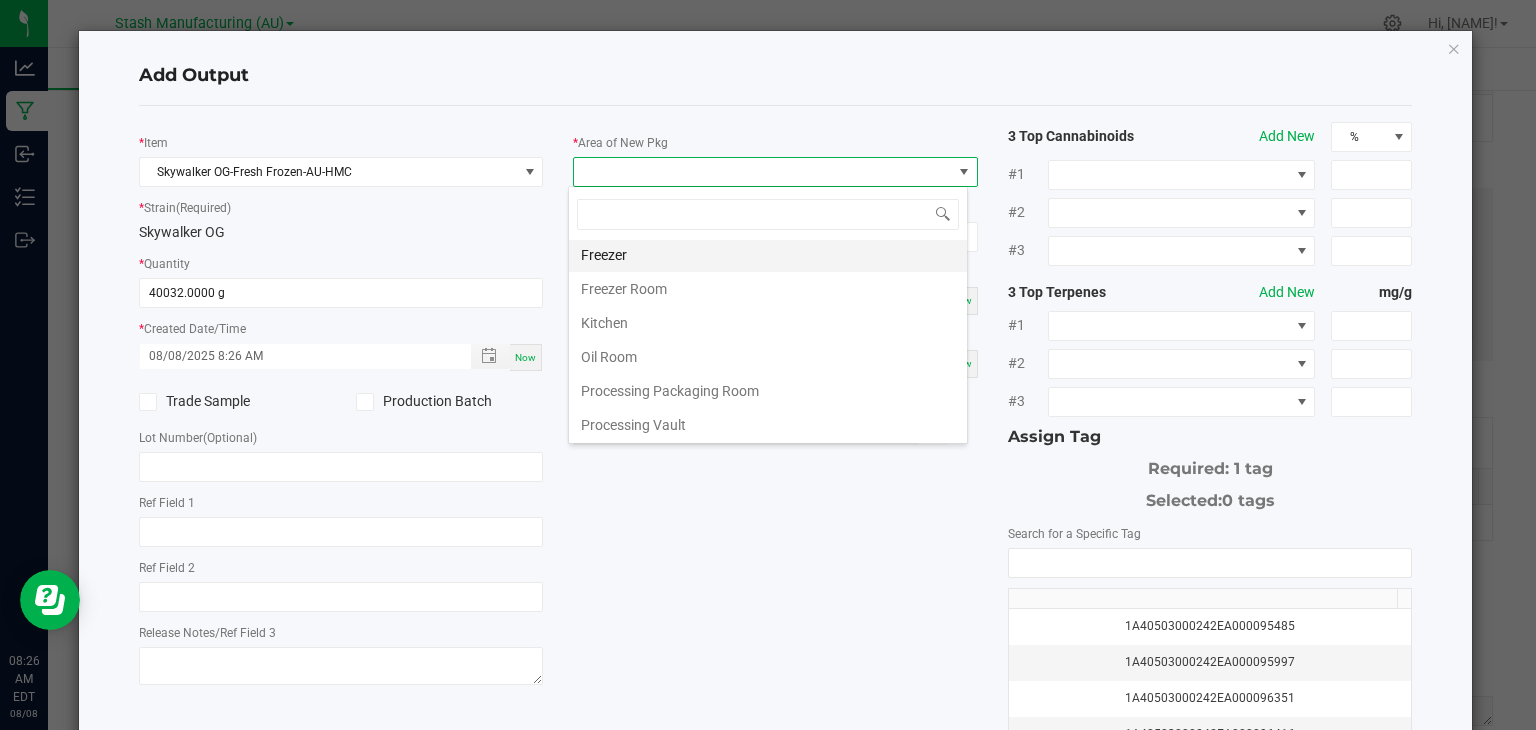 click on "Freezer" at bounding box center (768, 255) 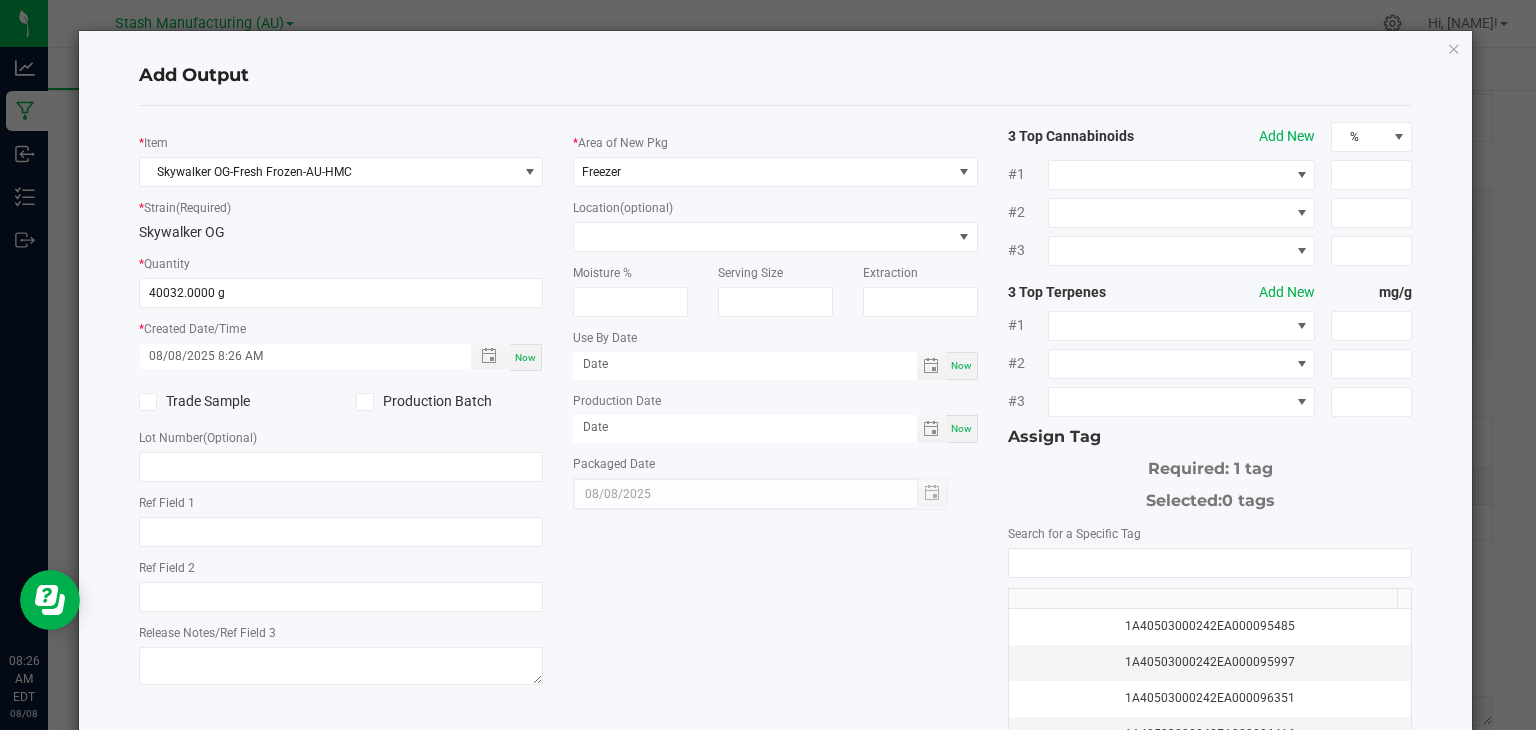 click on "Now" at bounding box center (961, 365) 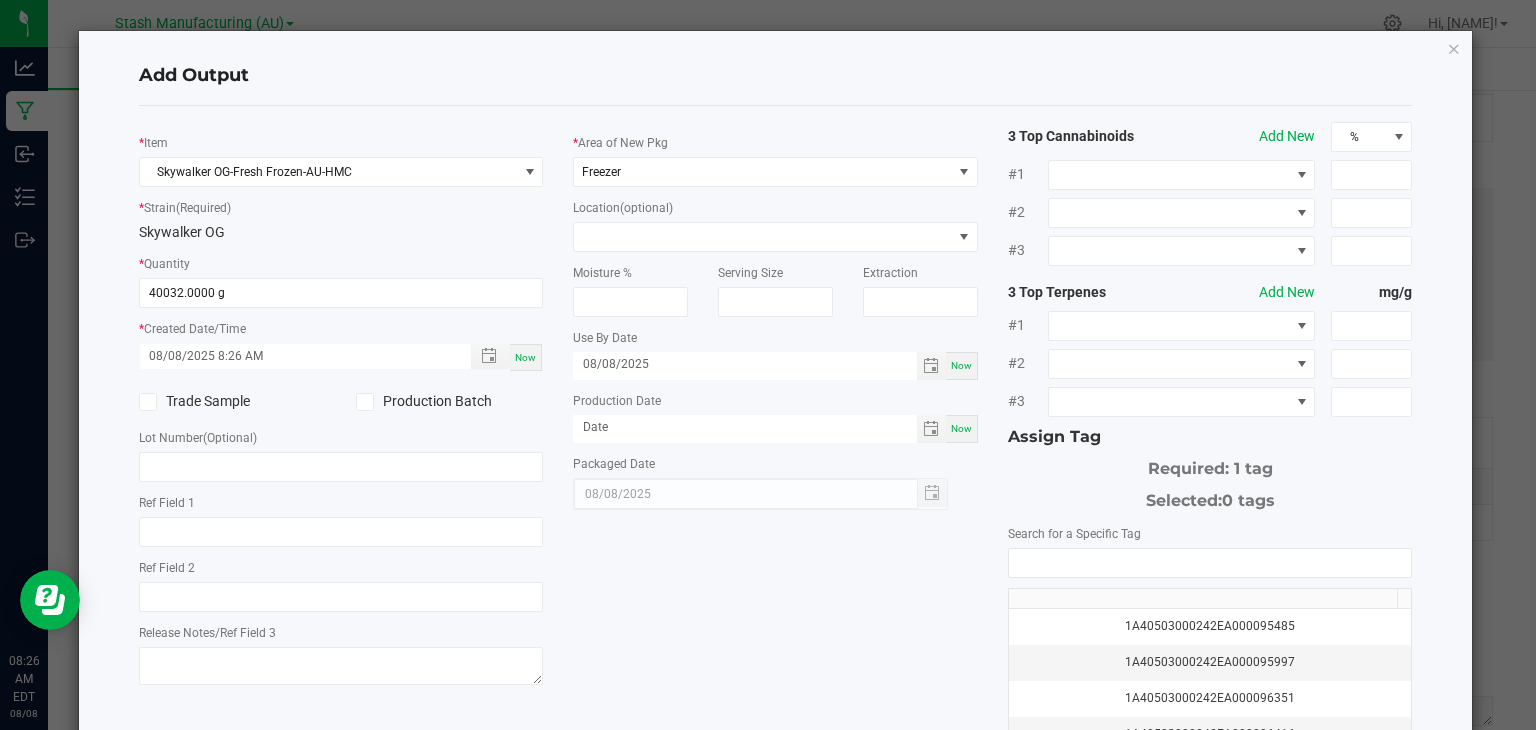 click on "Now" at bounding box center [961, 428] 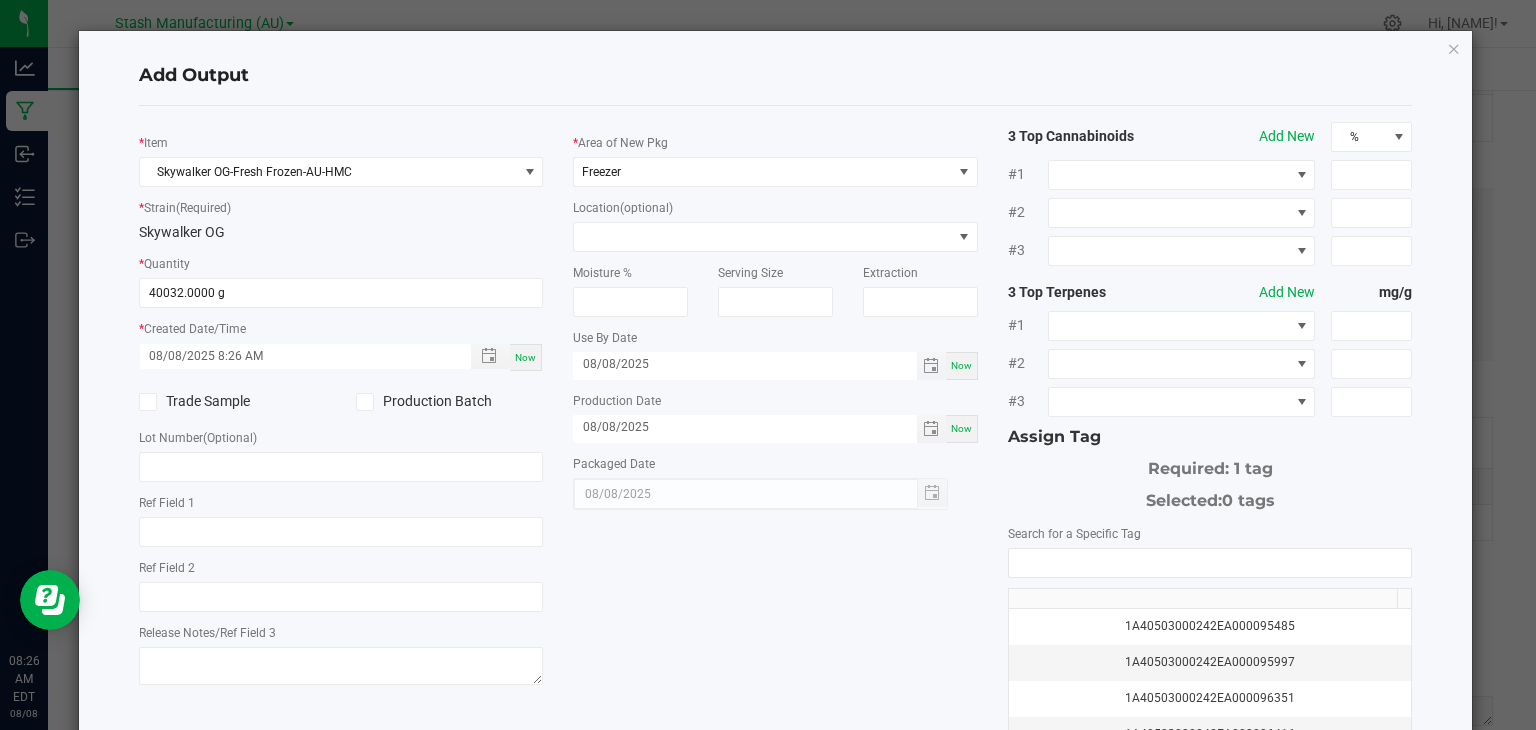 click on "08/08/2025" at bounding box center (745, 364) 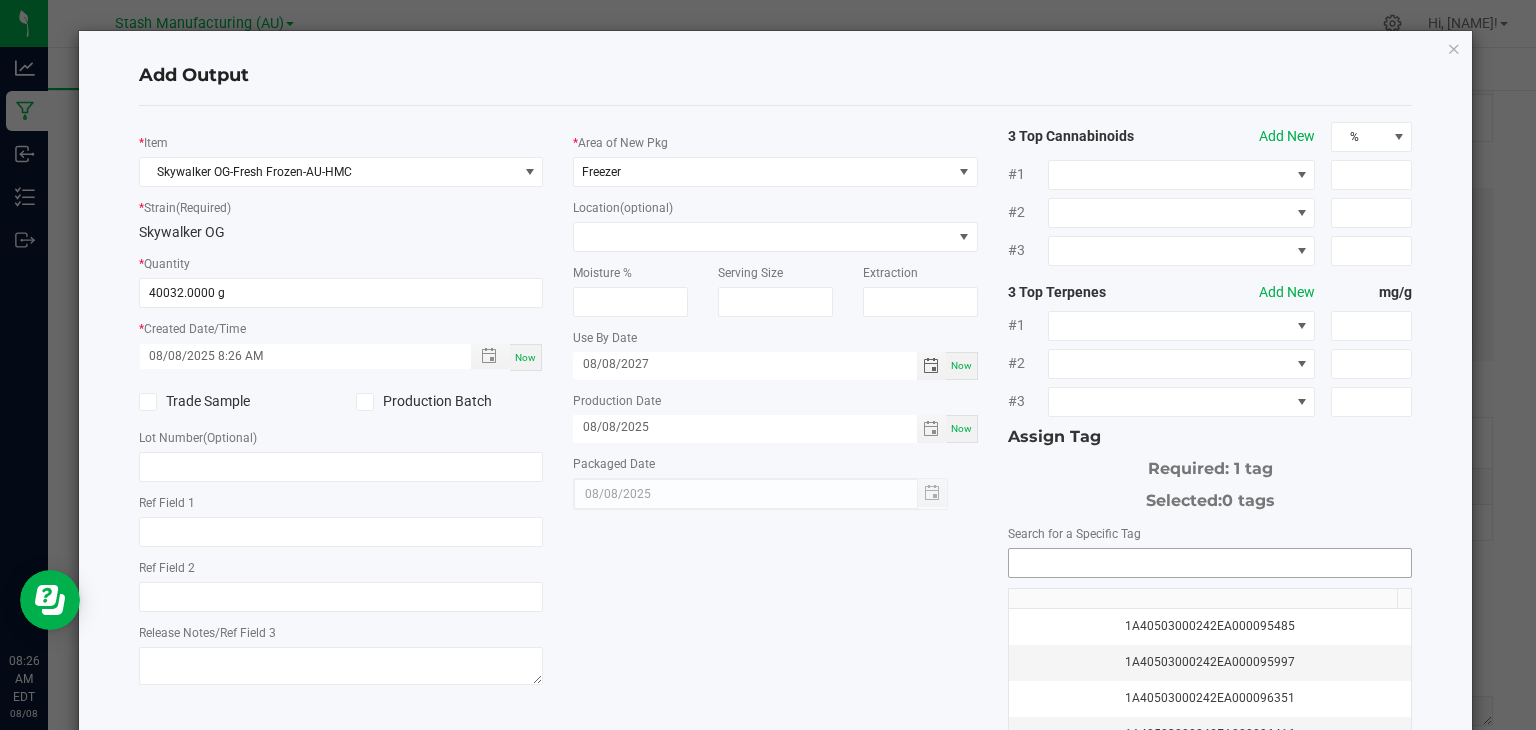 type on "08/08/2027" 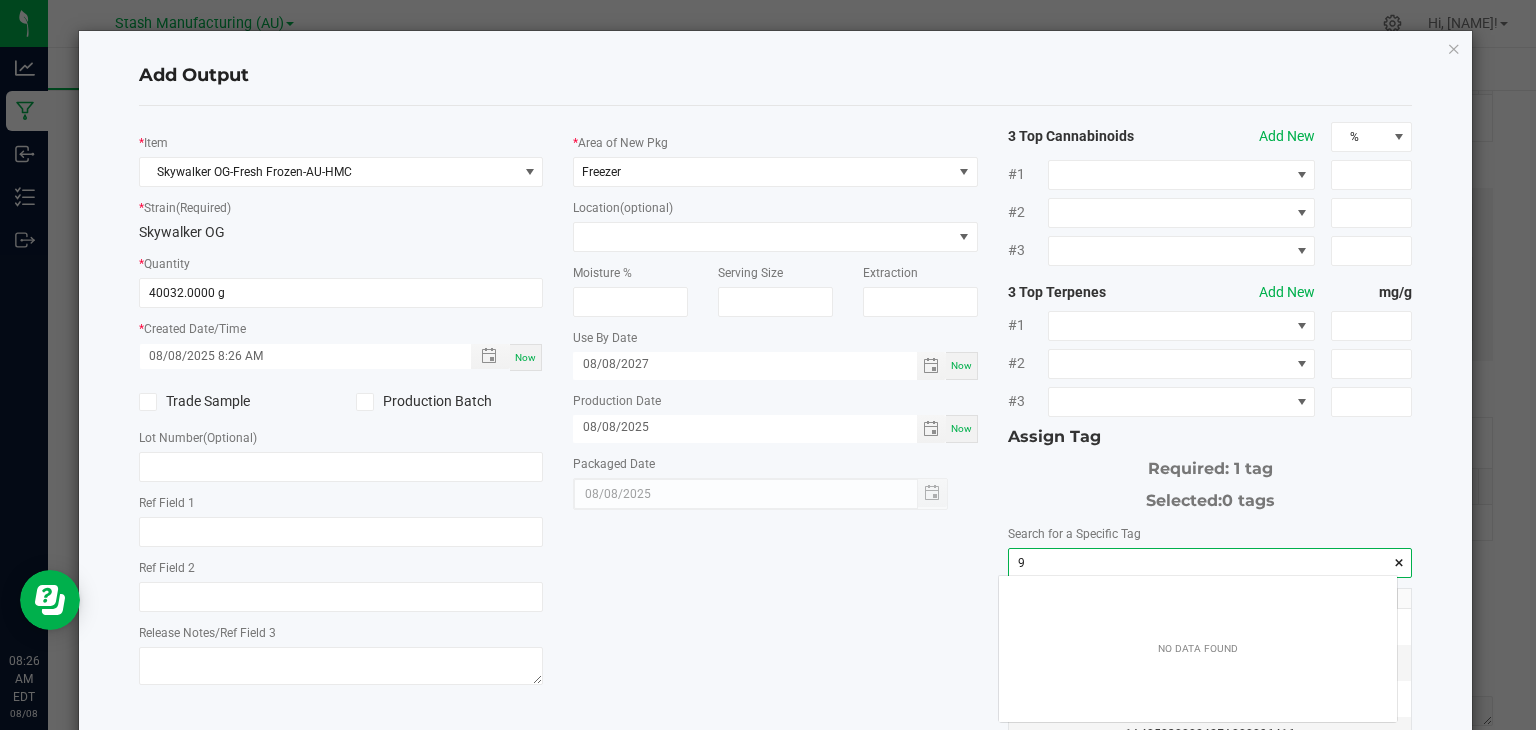 scroll, scrollTop: 99972, scrollLeft: 99601, axis: both 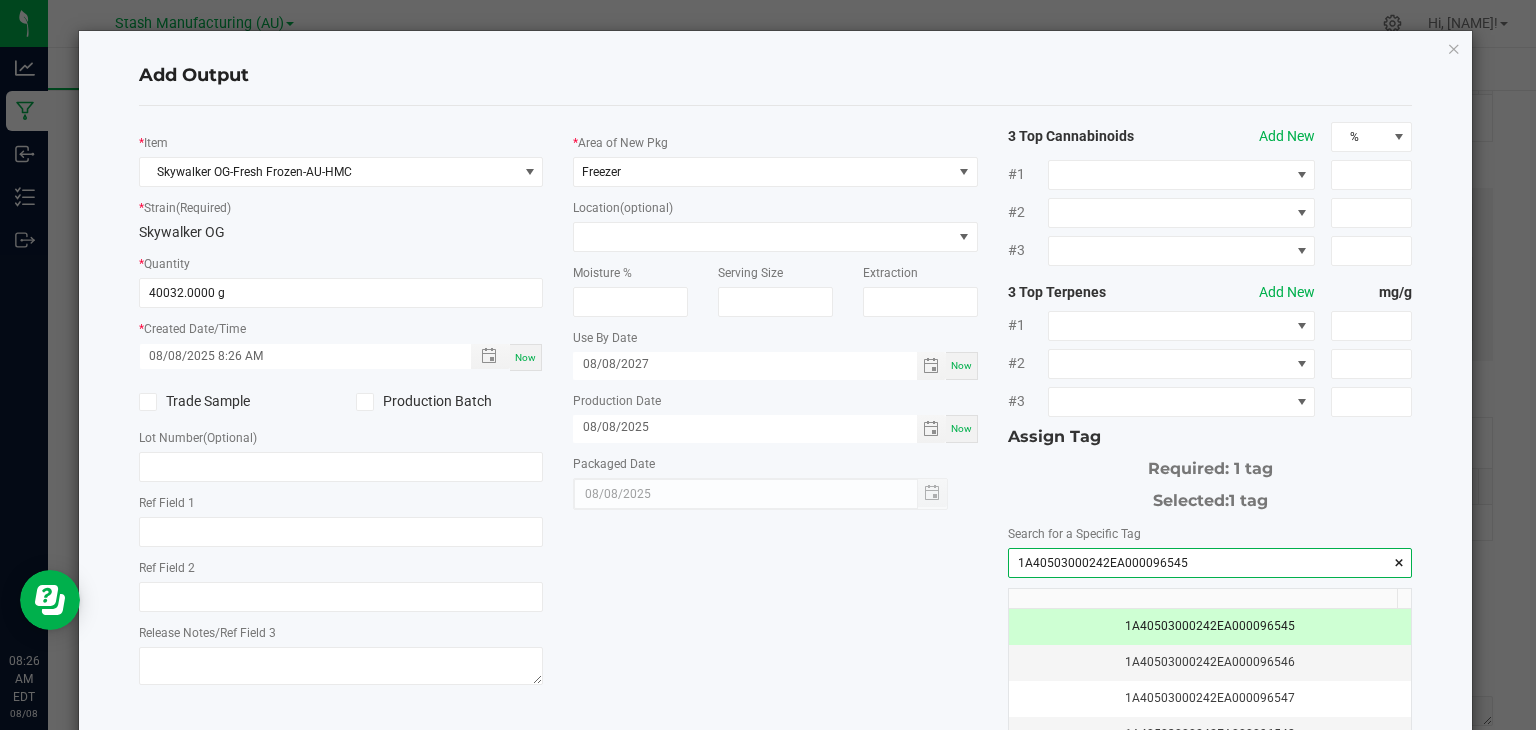 type on "1A40503000242EA000096545" 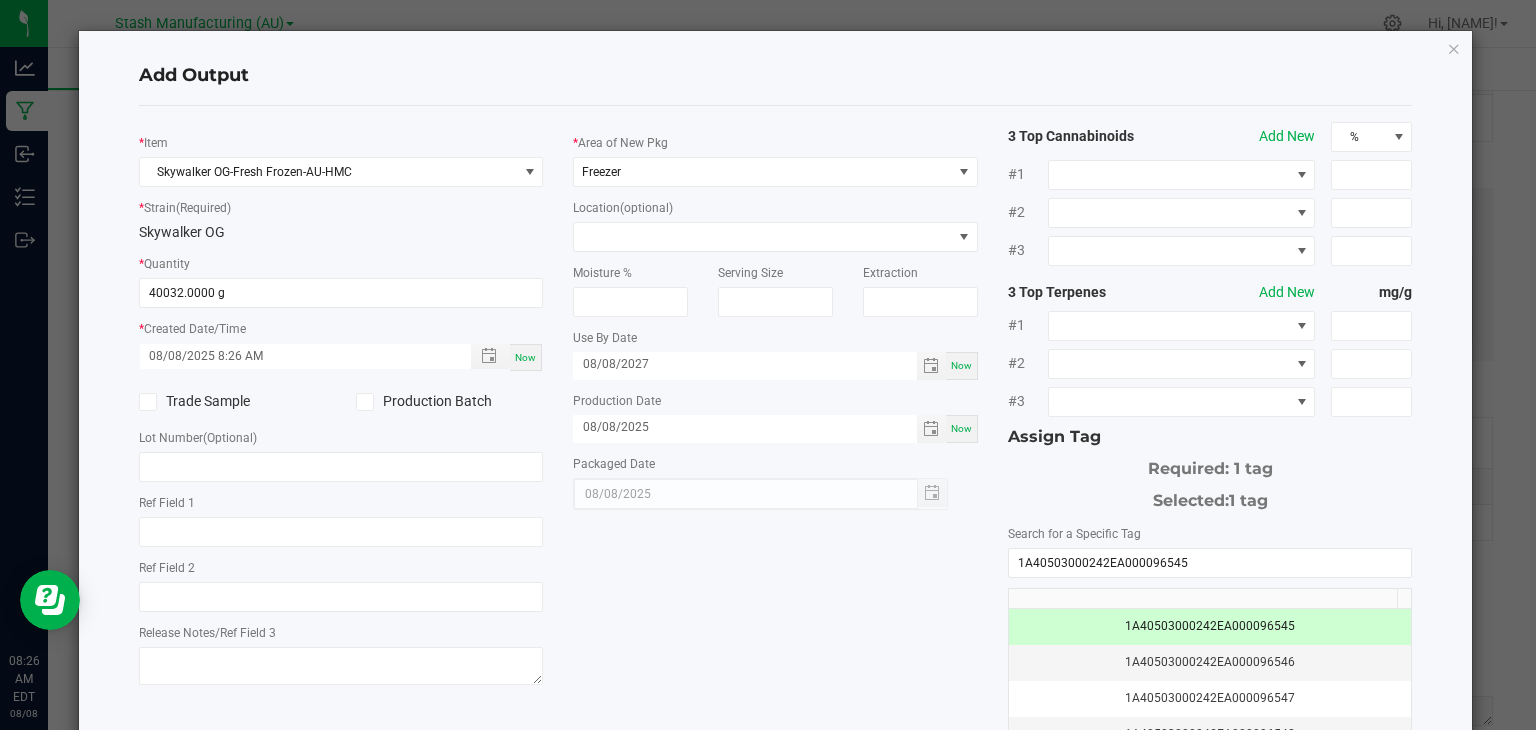 scroll, scrollTop: 221, scrollLeft: 0, axis: vertical 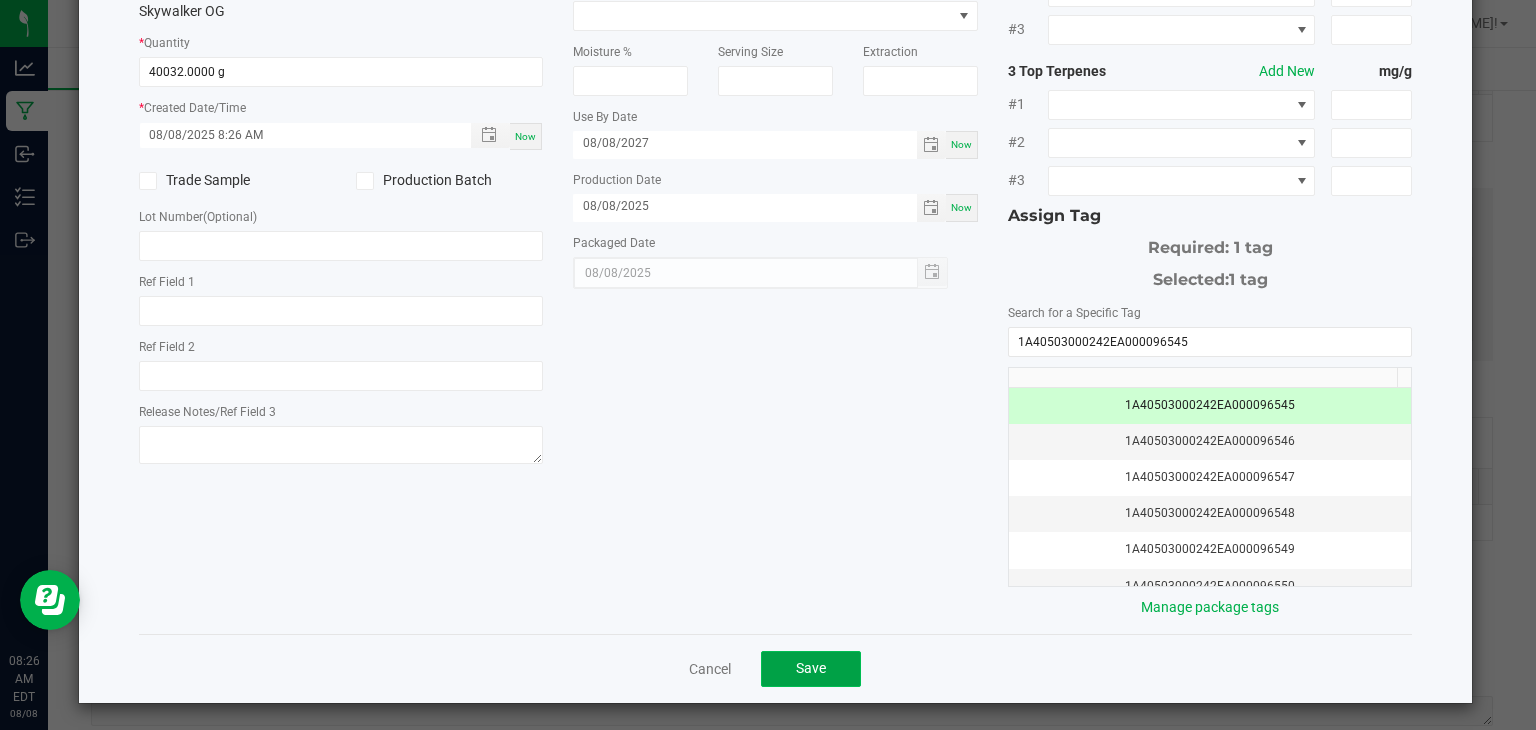 click on "Save" 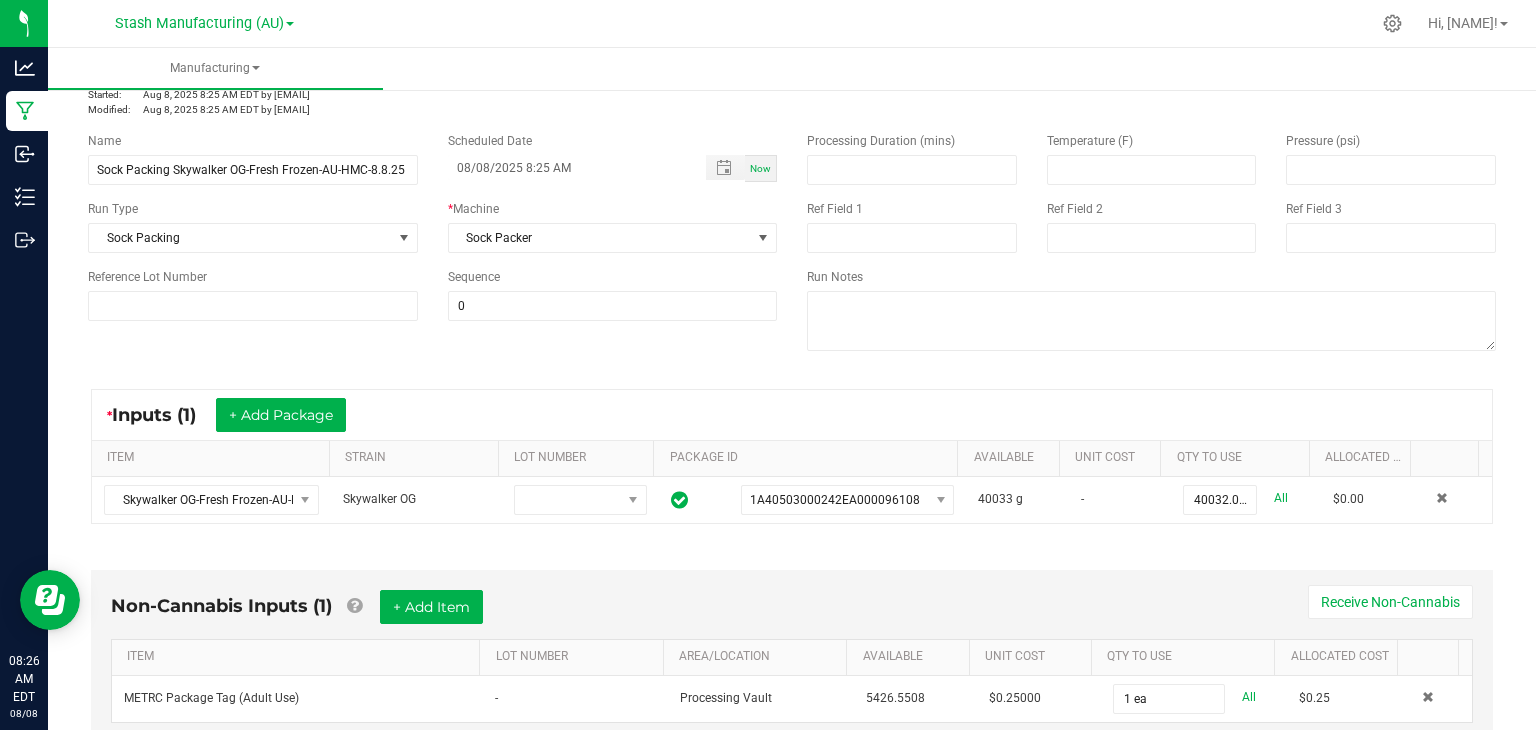 scroll, scrollTop: 0, scrollLeft: 0, axis: both 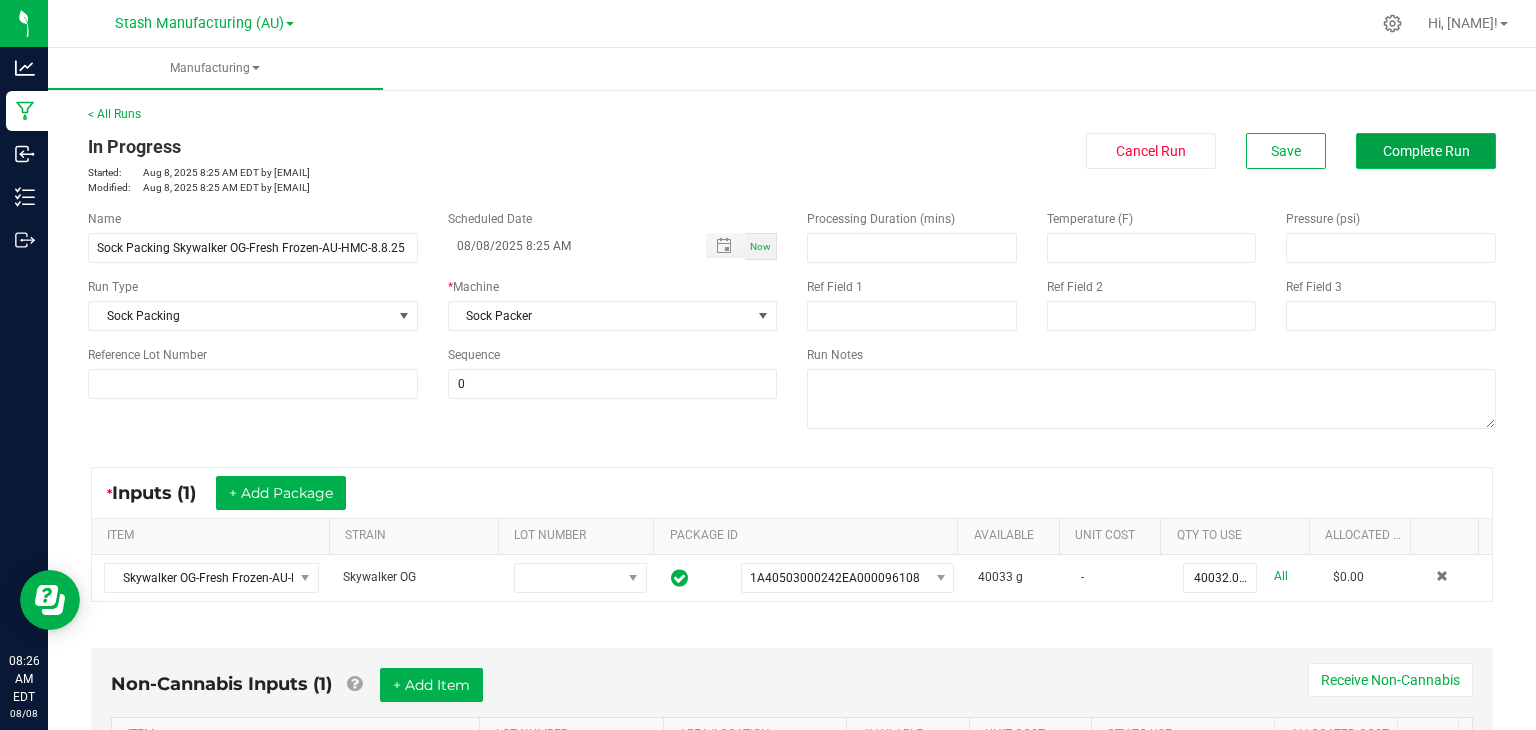 click on "Complete Run" at bounding box center (1426, 151) 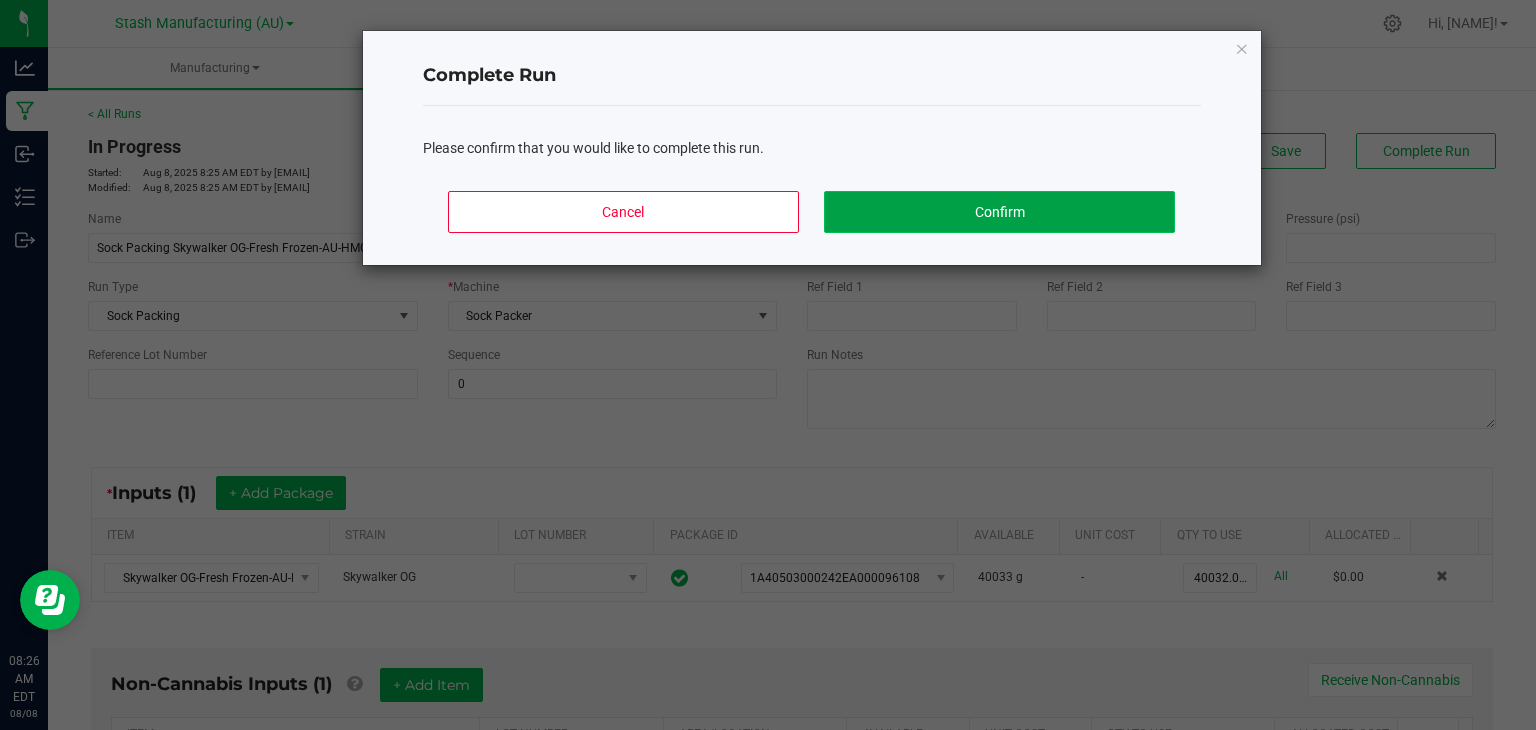 click on "Confirm" 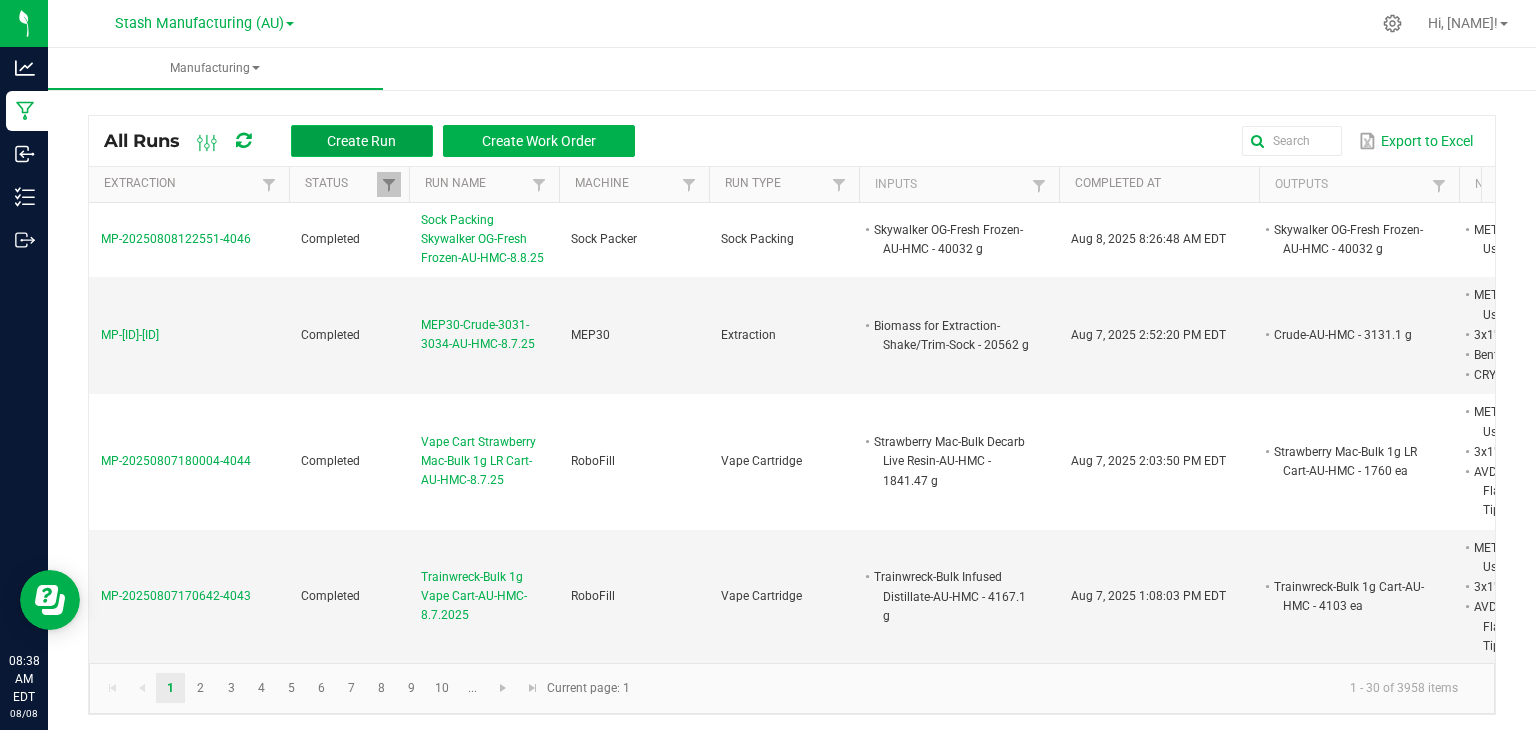 click on "Create Run" at bounding box center (361, 141) 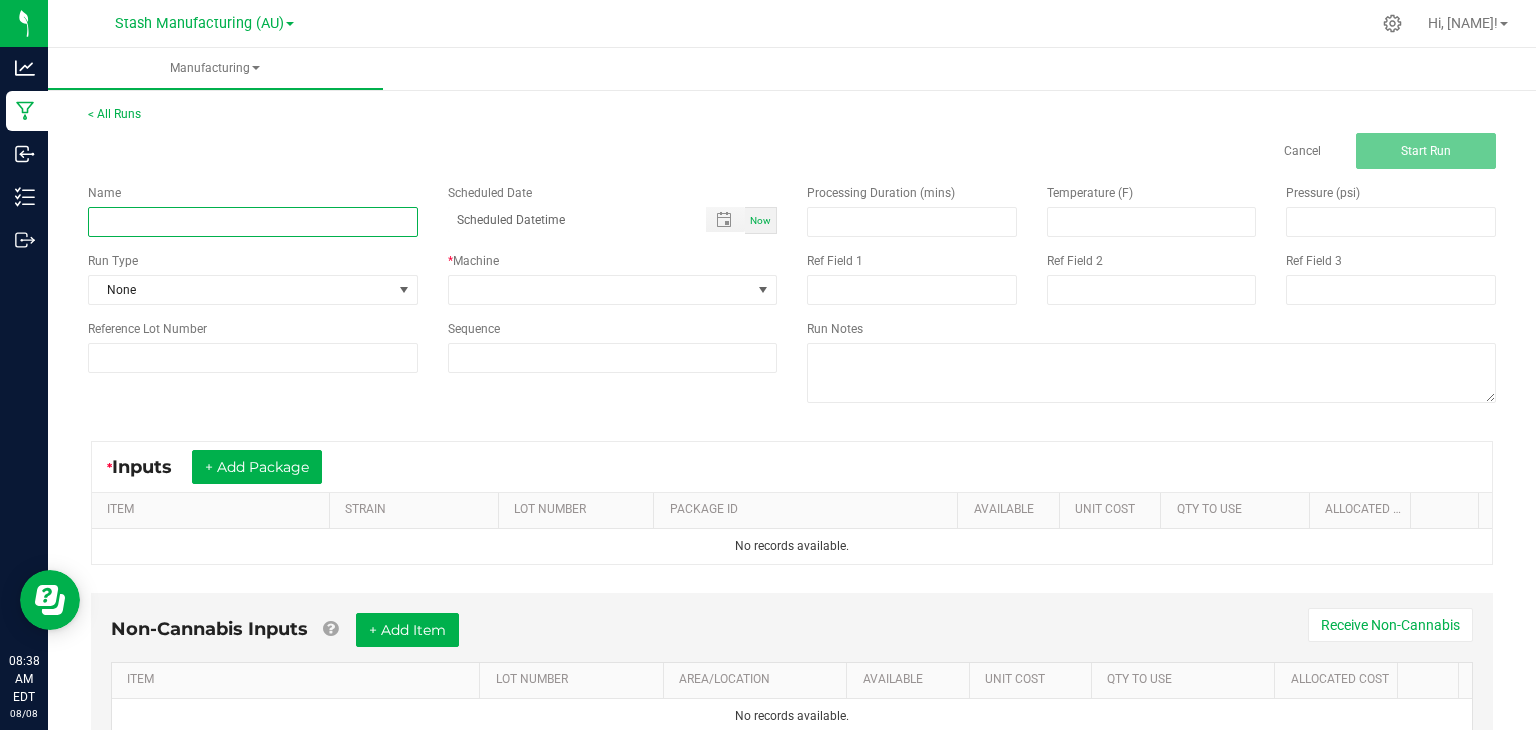 click at bounding box center [253, 222] 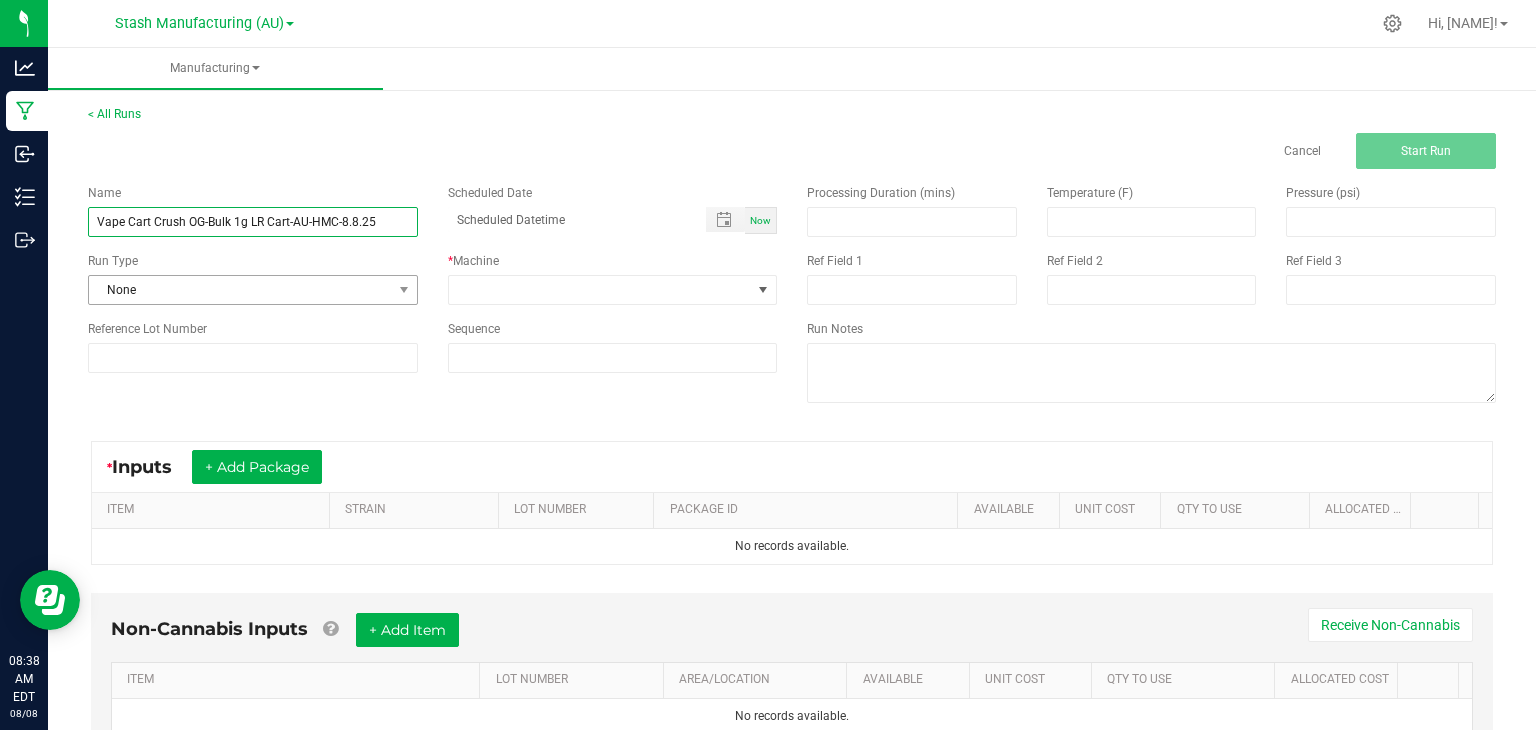 type on "Vape Cart Crush OG-Bulk 1g LR Cart-AU-HMC-8.8.25" 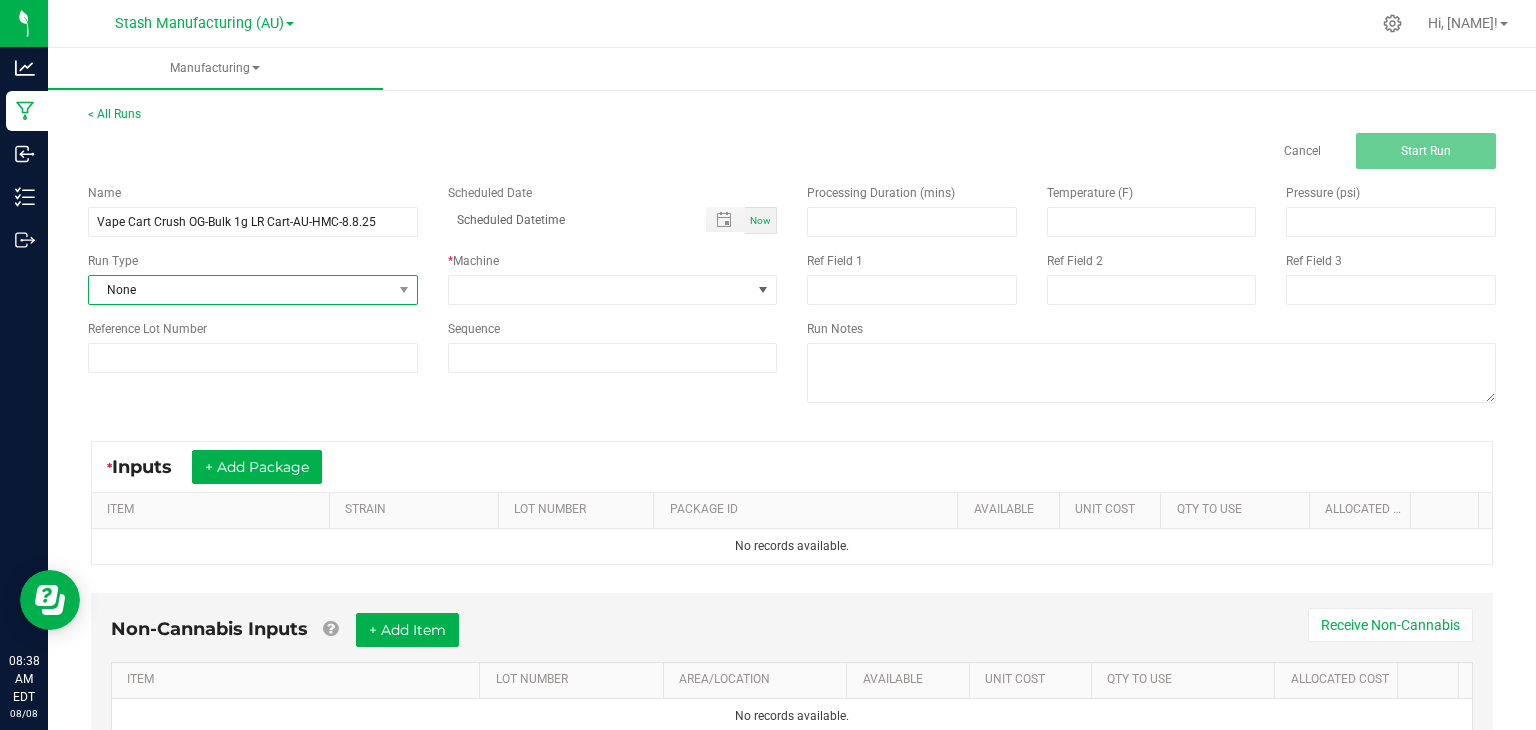 click on "None" at bounding box center (240, 290) 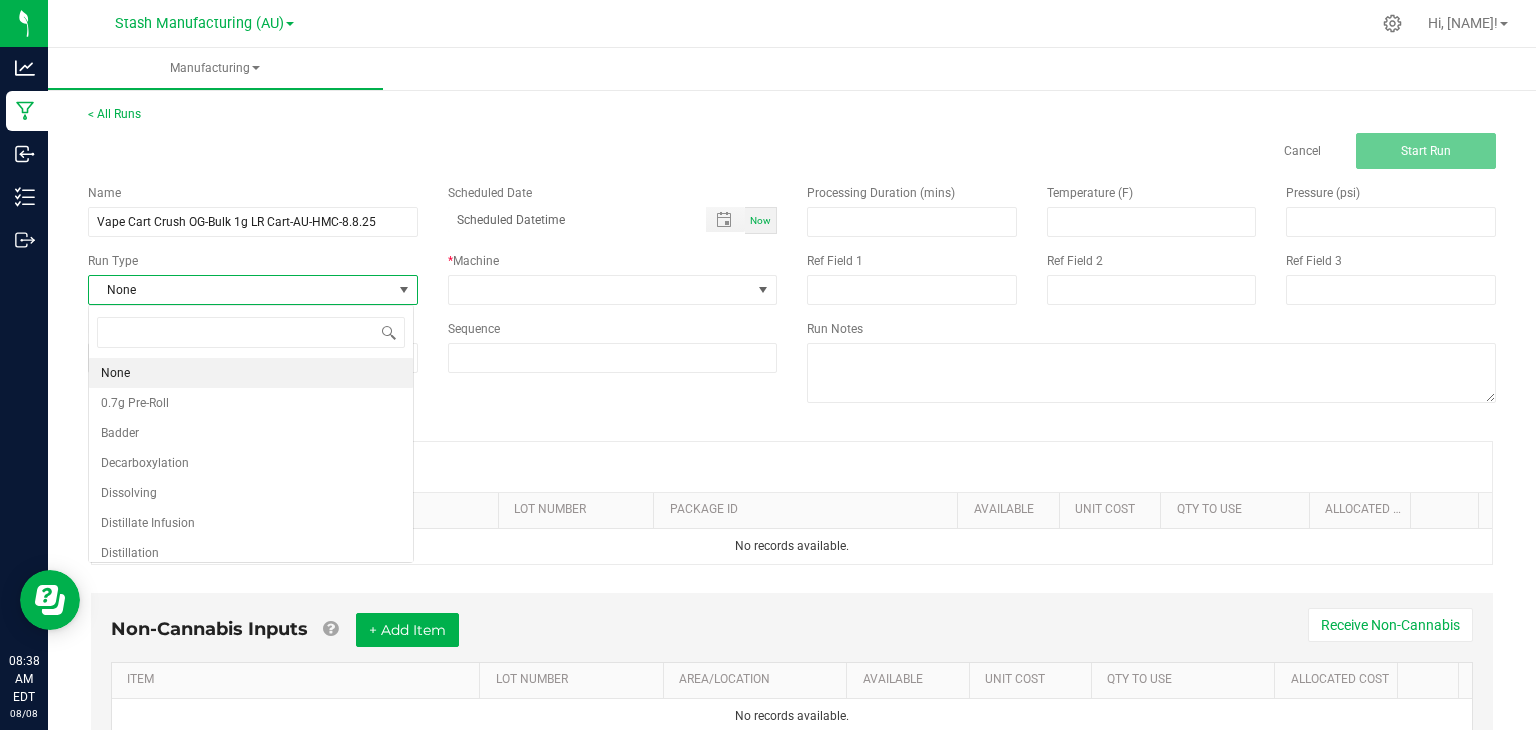 scroll, scrollTop: 99970, scrollLeft: 99674, axis: both 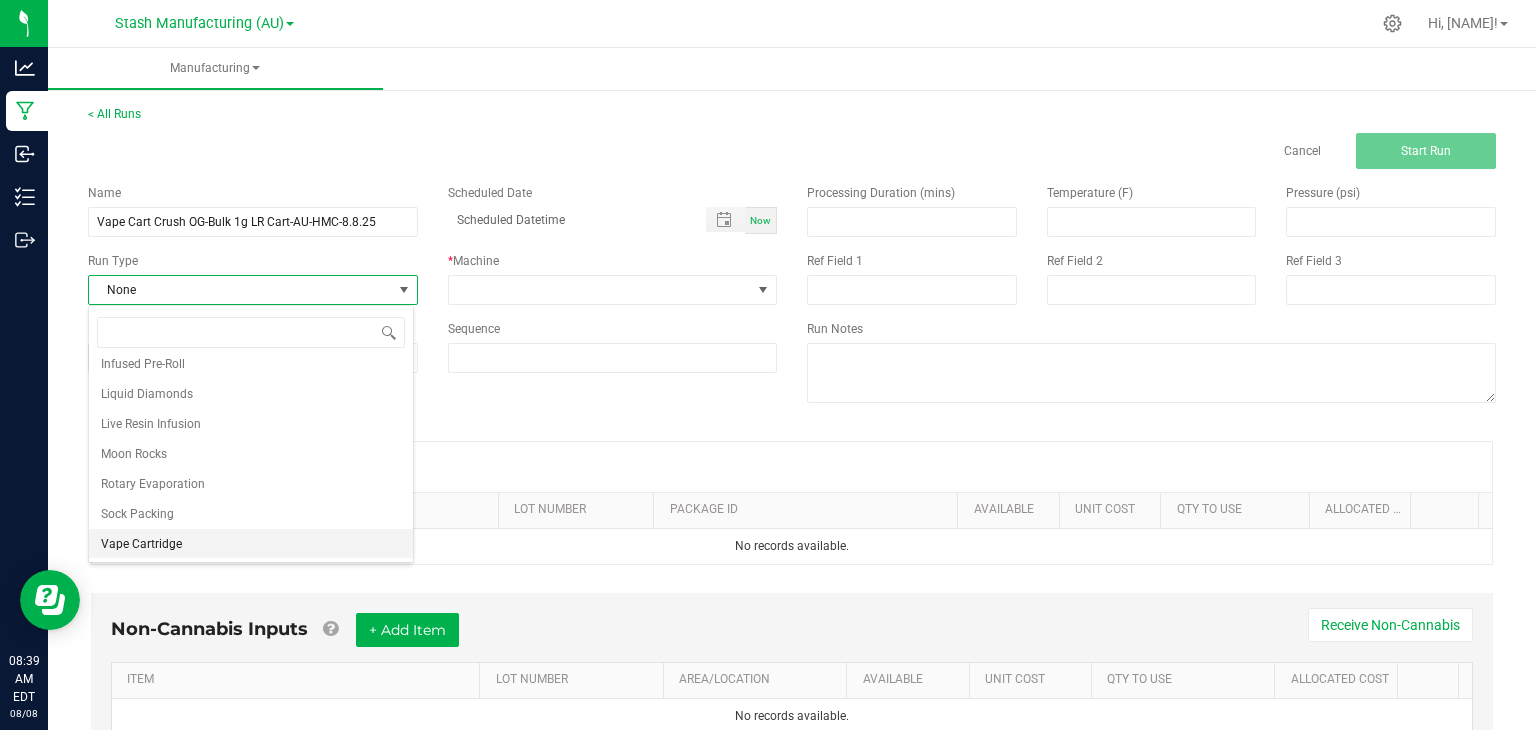 click on "Vape Cartridge" at bounding box center [141, 544] 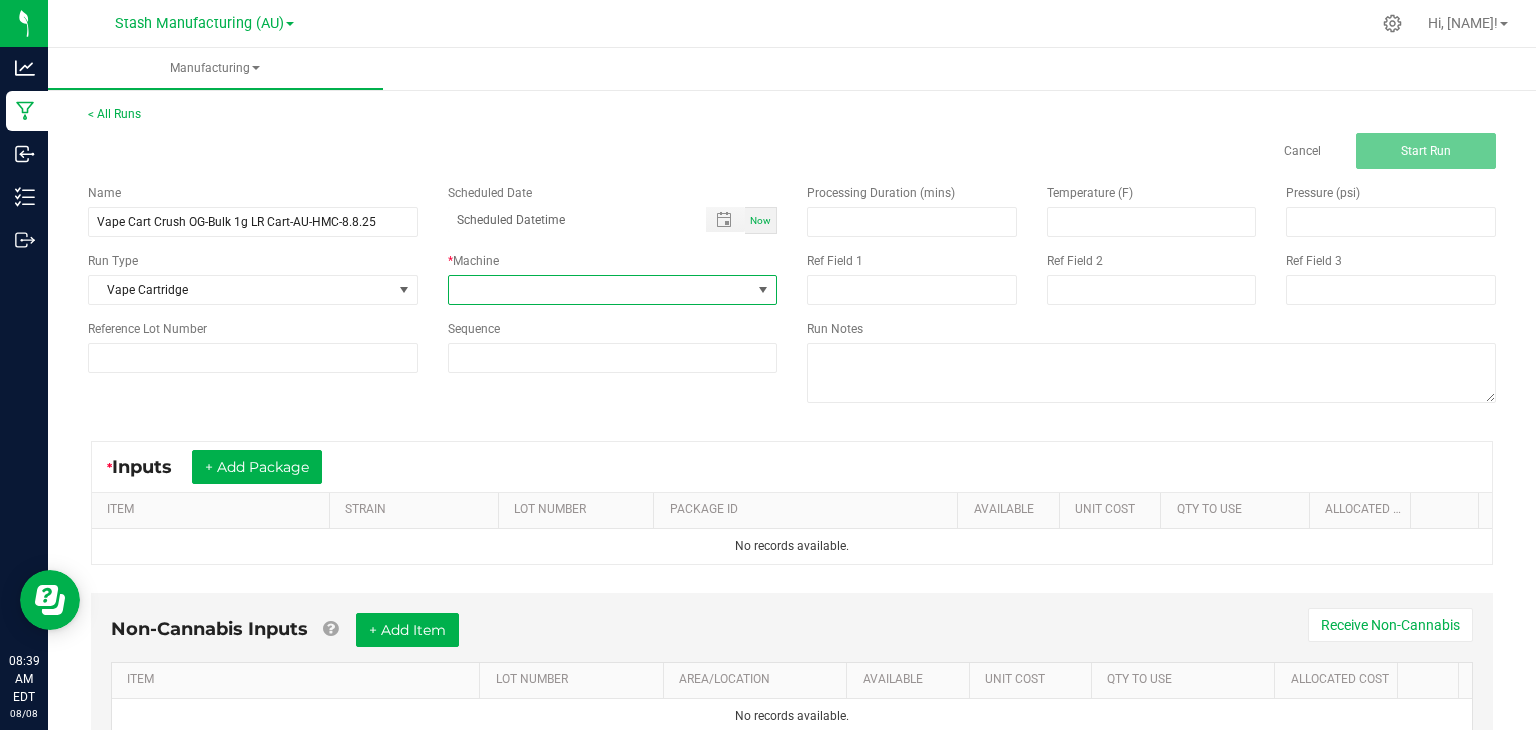 click at bounding box center [600, 290] 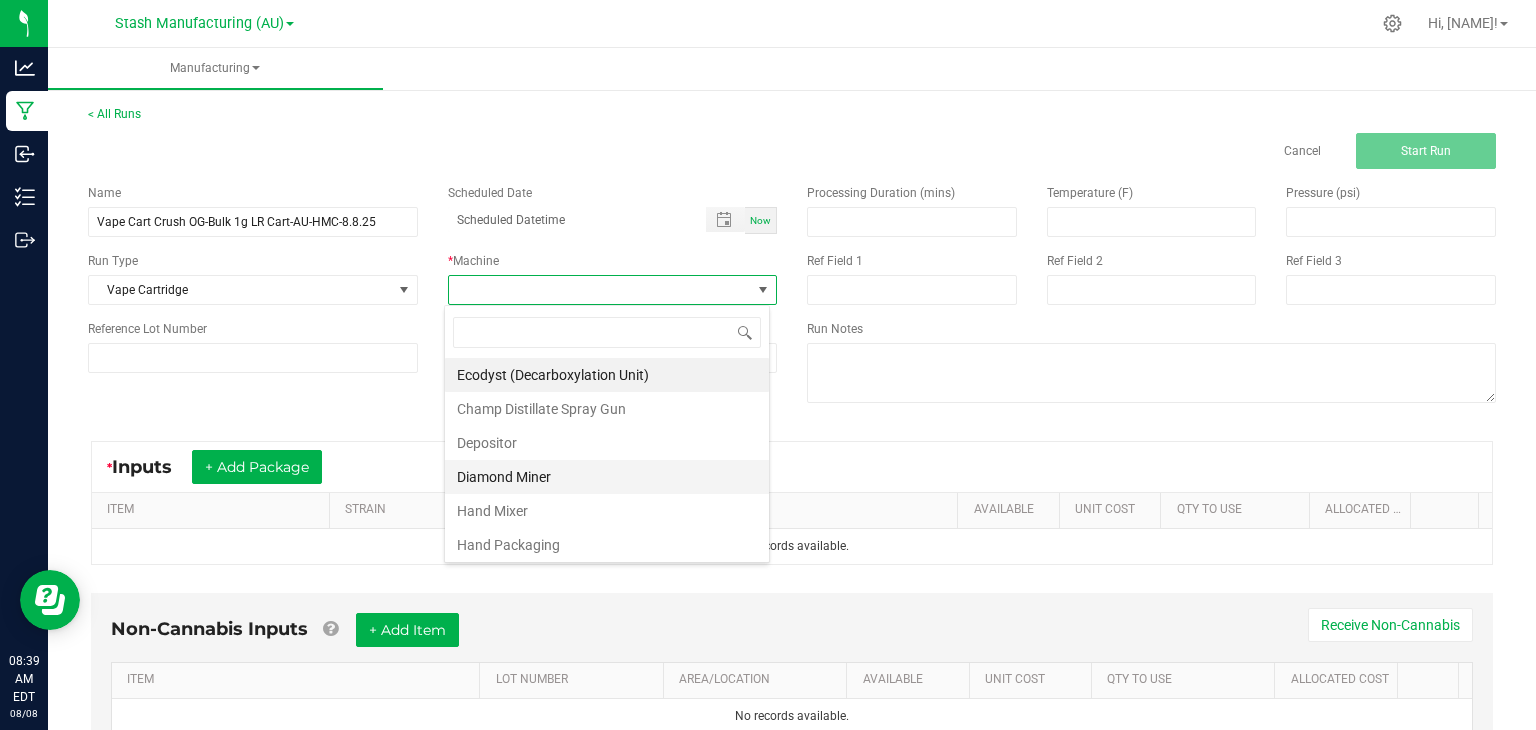 scroll, scrollTop: 99970, scrollLeft: 99674, axis: both 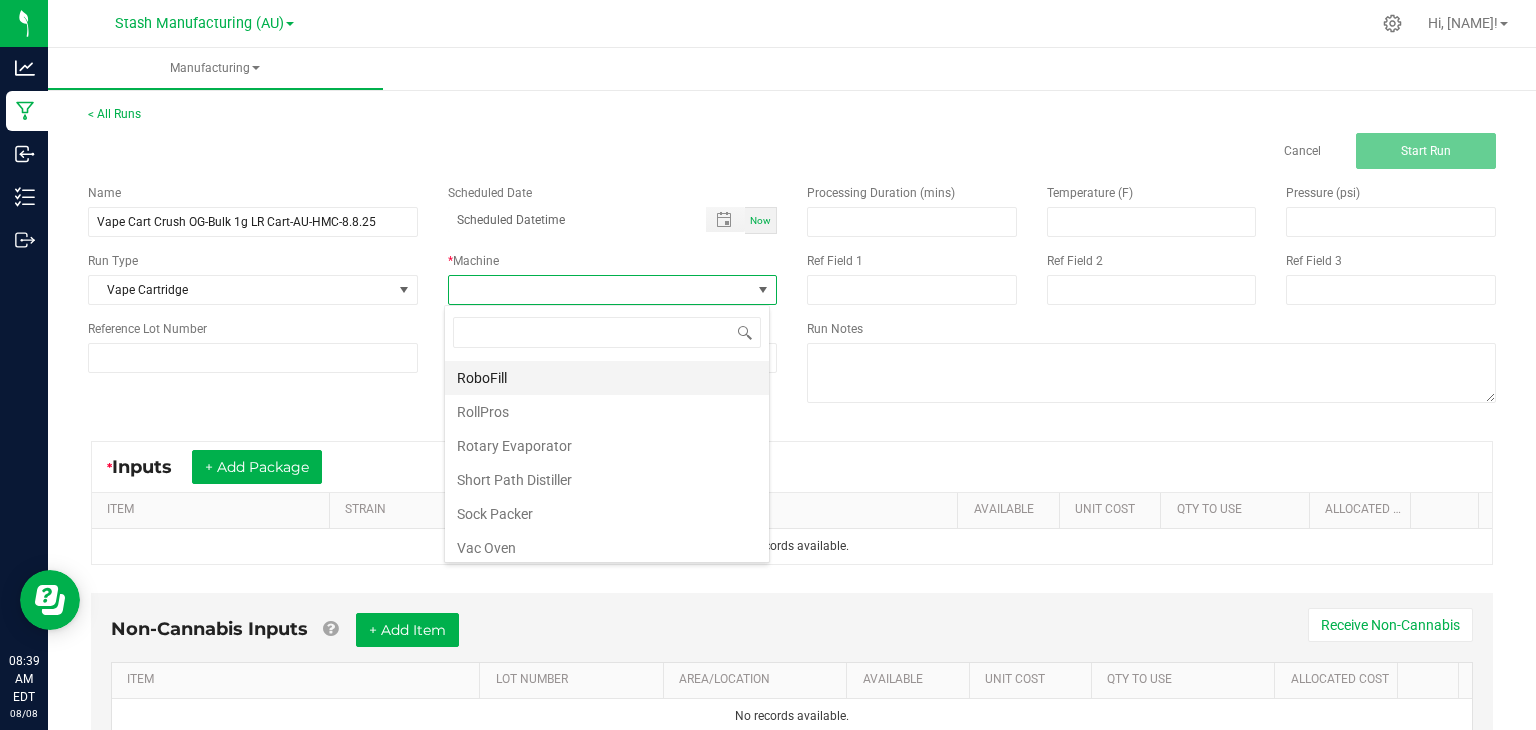 click on "RoboFill" at bounding box center [607, 378] 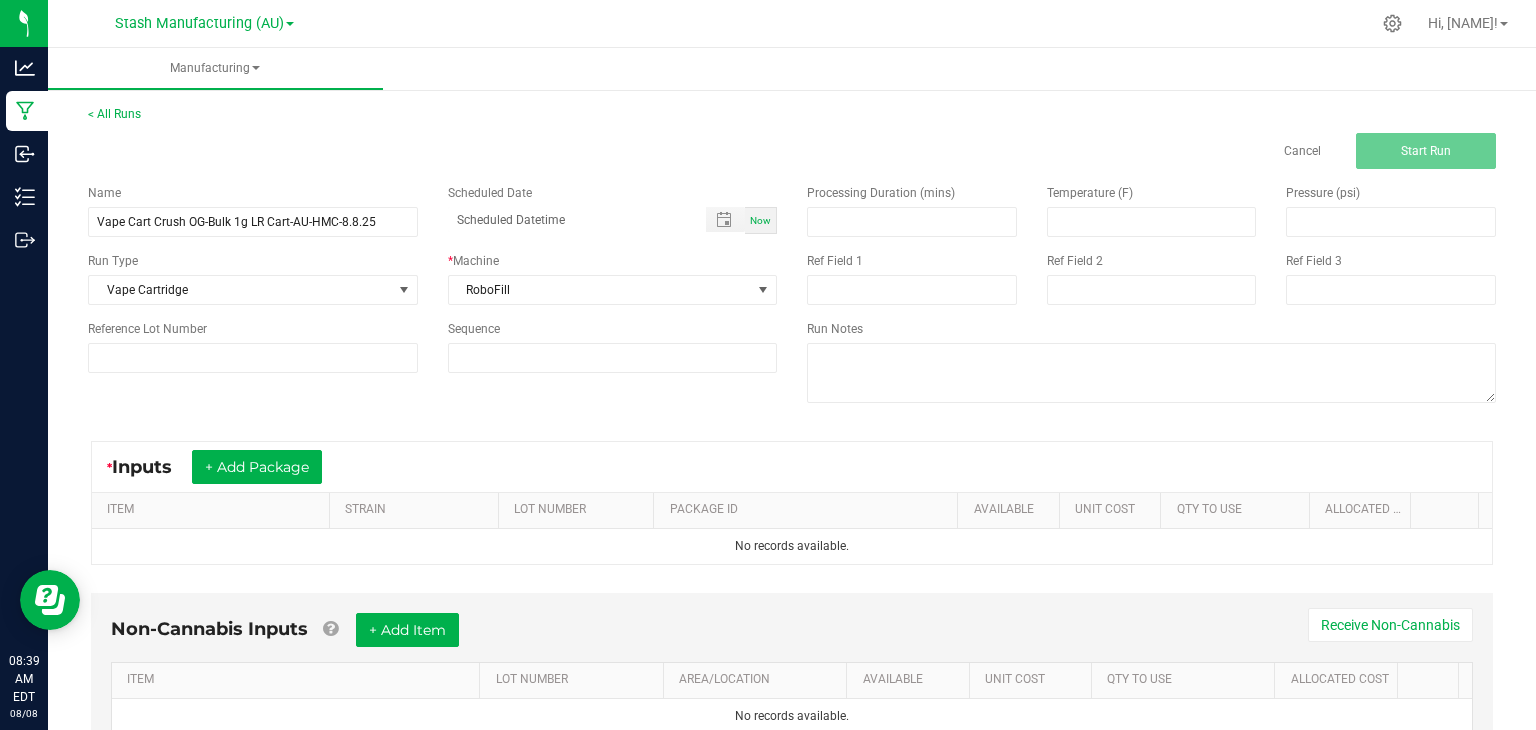 click on "Now" at bounding box center [761, 220] 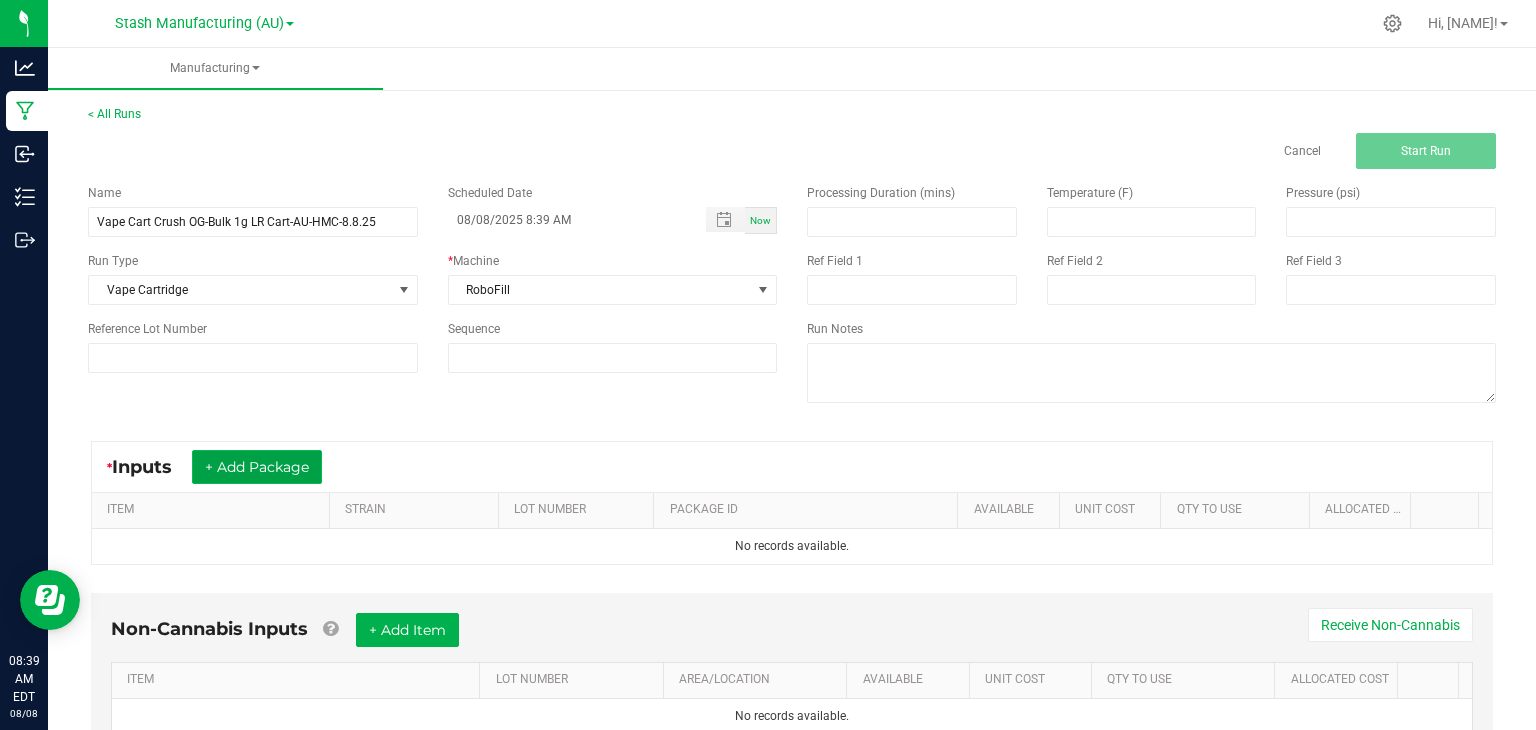 click on "+ Add Package" at bounding box center (257, 467) 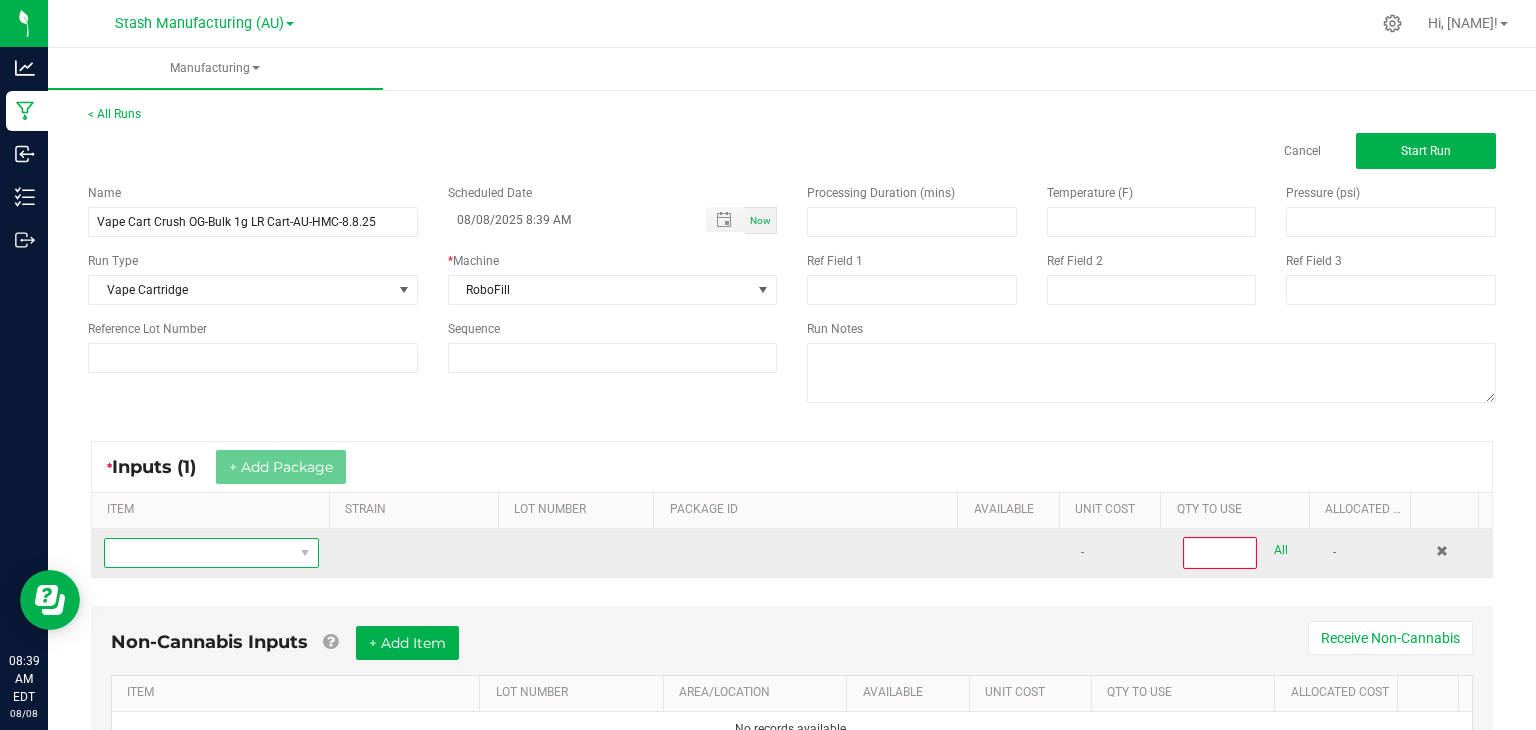 click at bounding box center [199, 553] 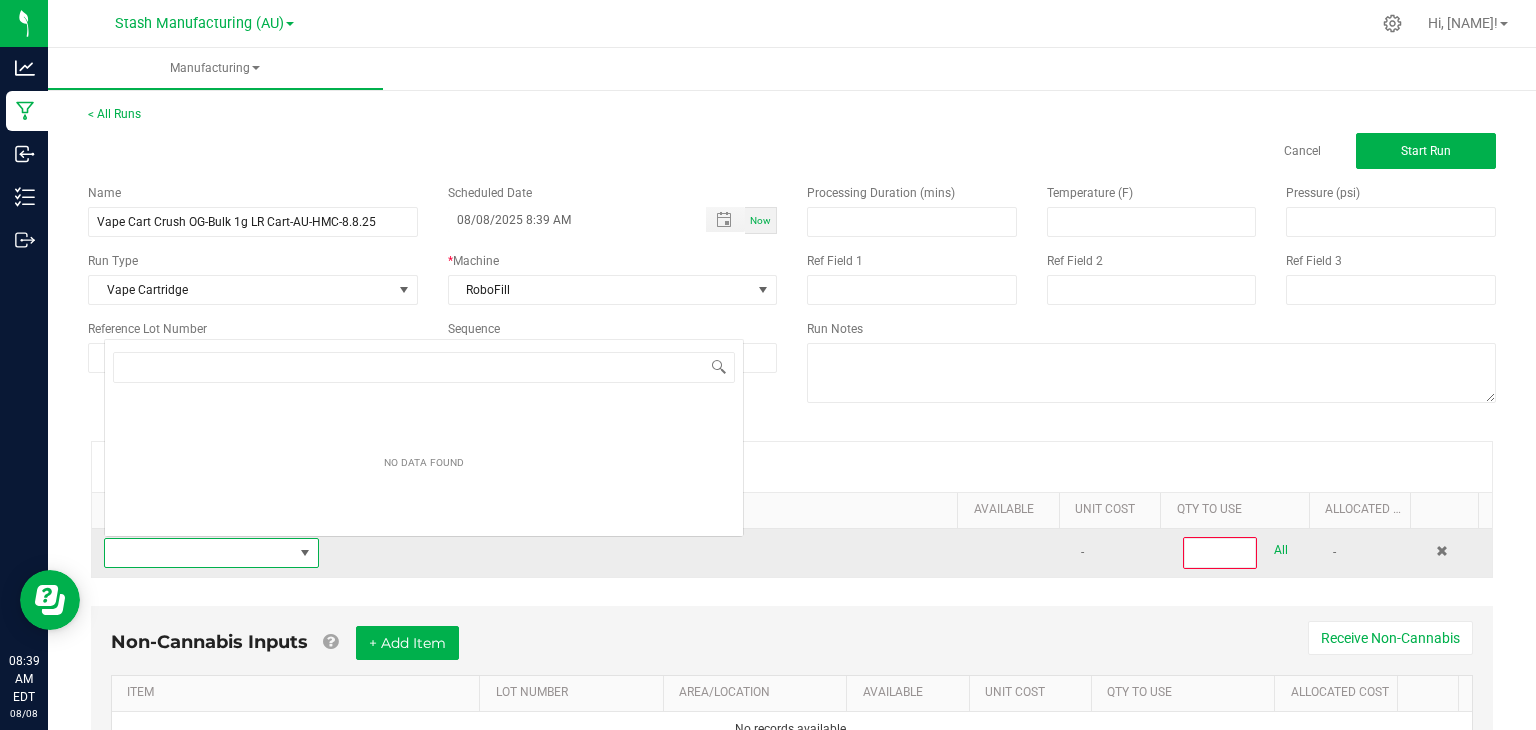 scroll, scrollTop: 0, scrollLeft: 0, axis: both 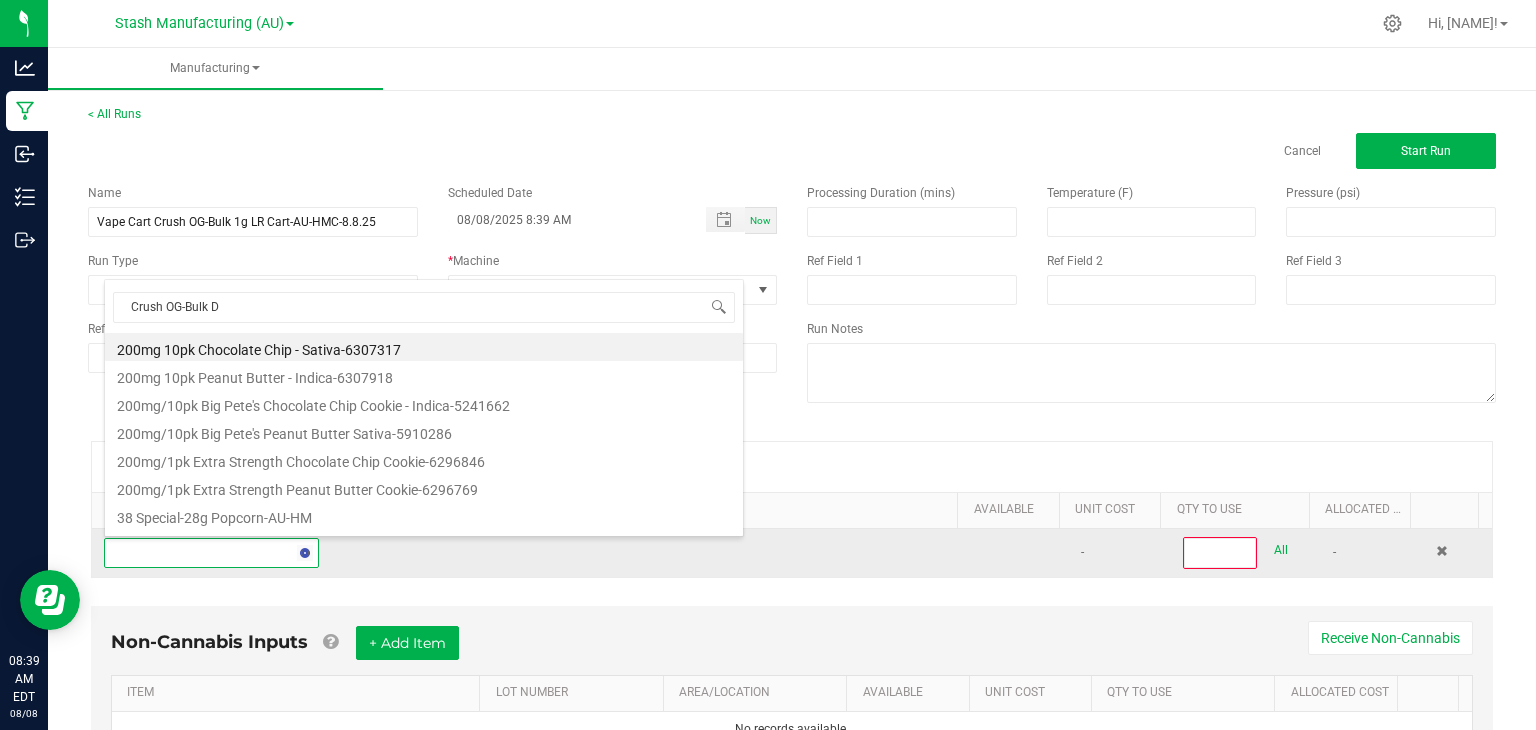 type on "Crush OG-Bulk De" 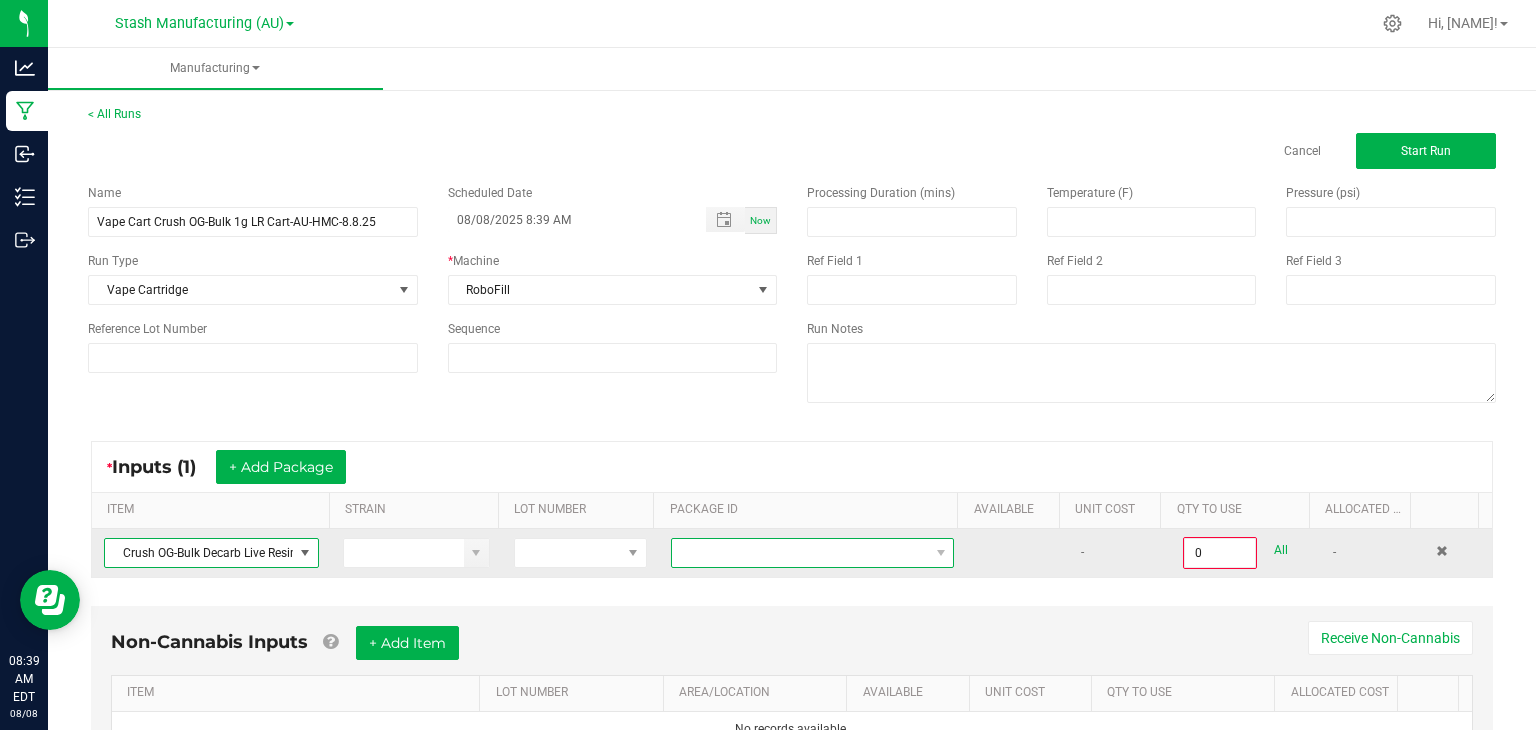 click at bounding box center [800, 553] 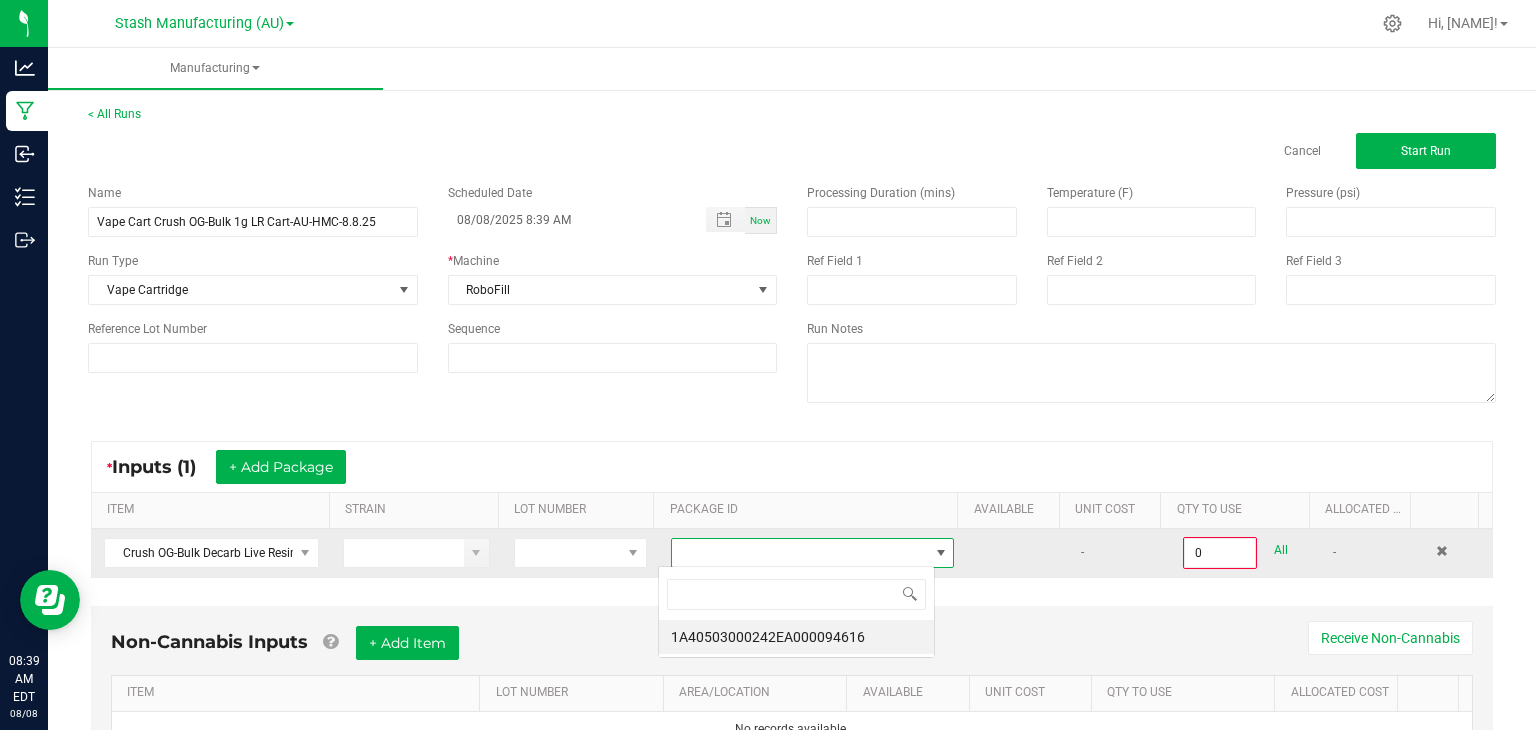 scroll, scrollTop: 99970, scrollLeft: 99723, axis: both 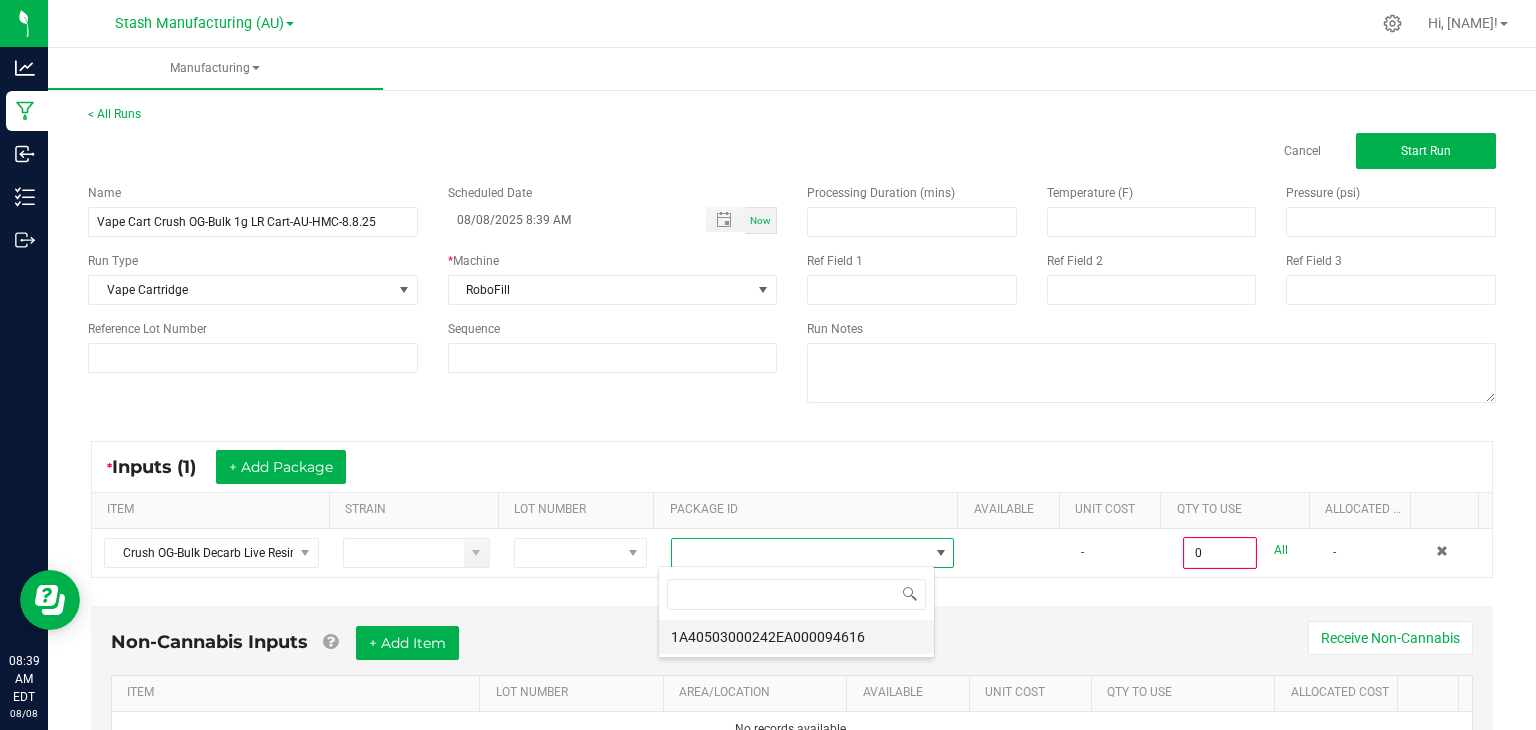 click on "1A40503000242EA000094616" at bounding box center [796, 637] 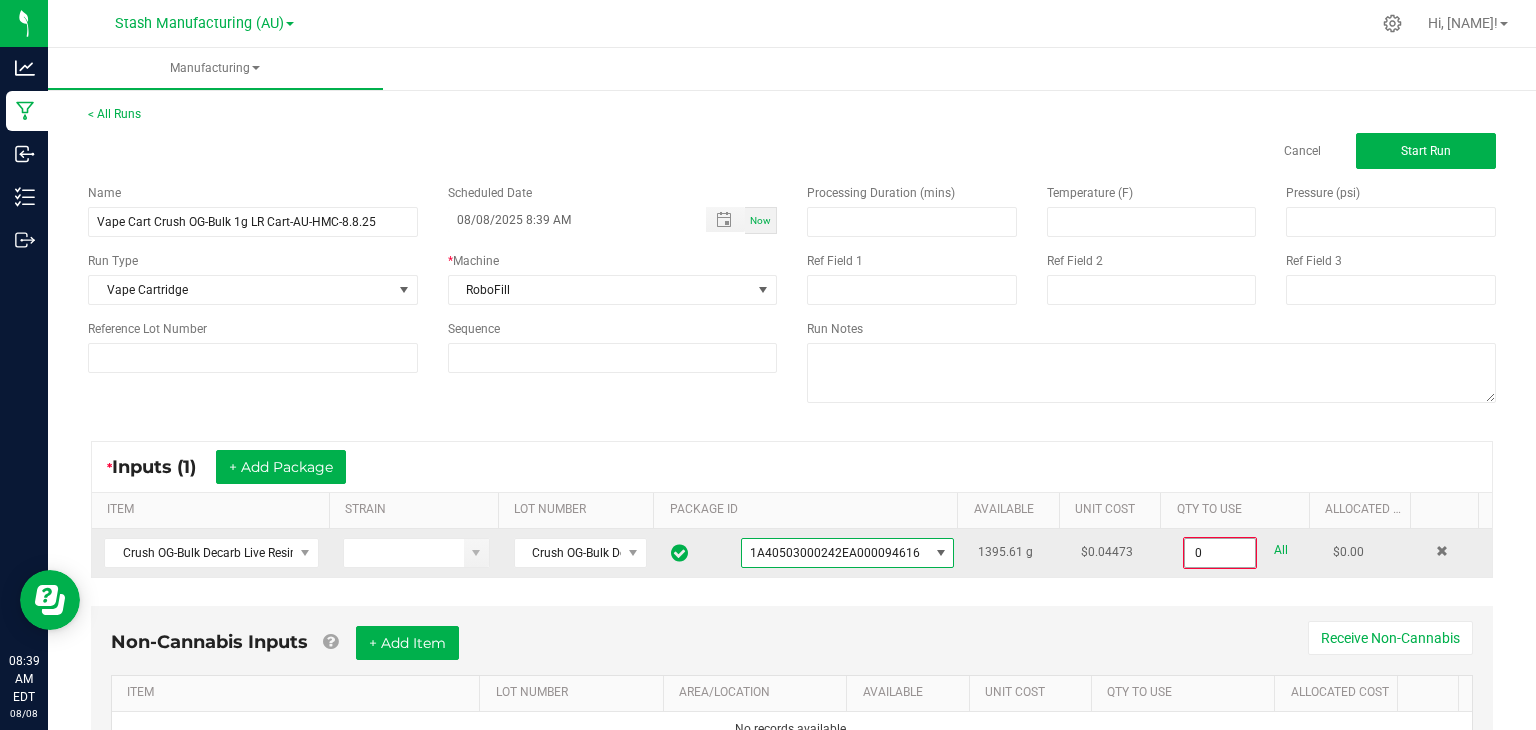 click on "0" at bounding box center [1220, 553] 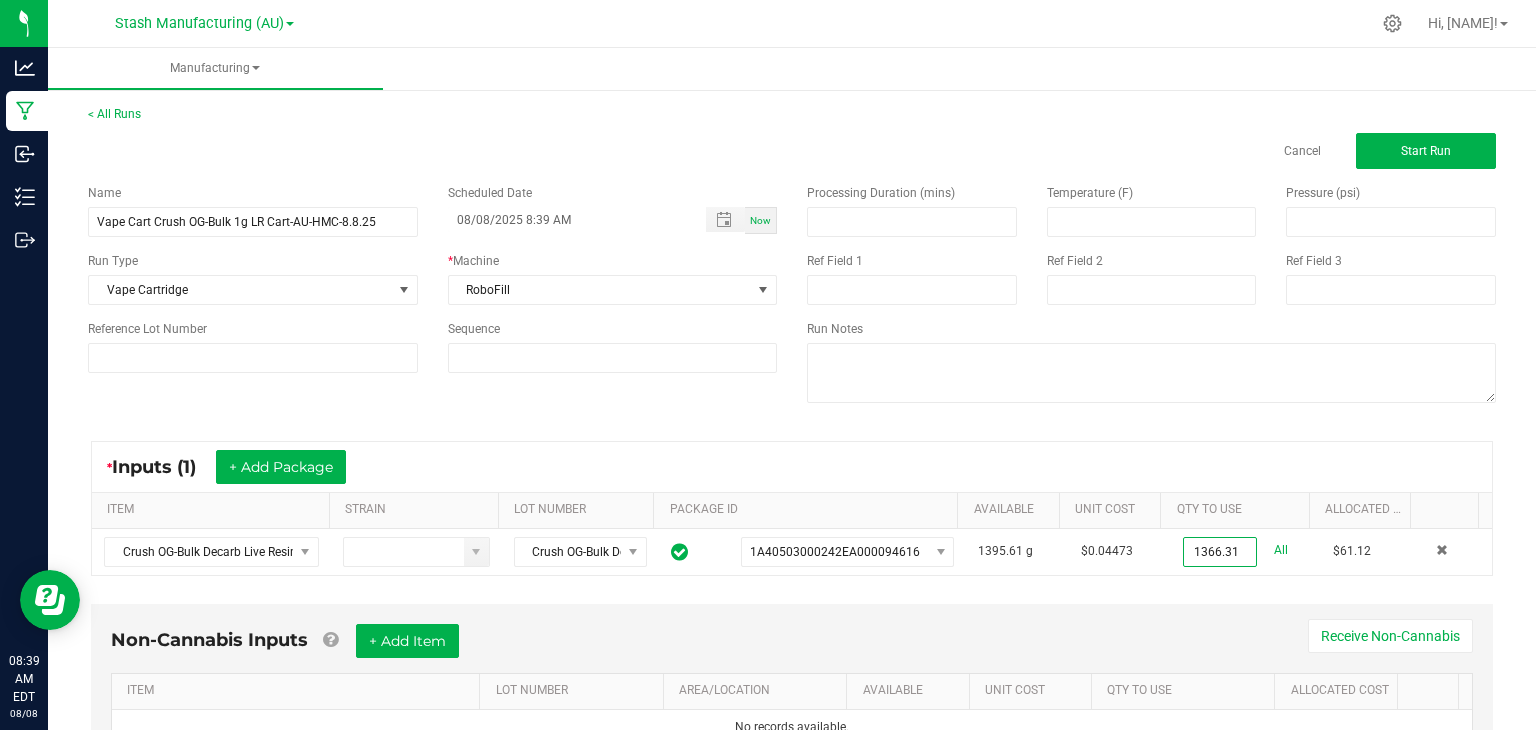 type on "1366.3100 g" 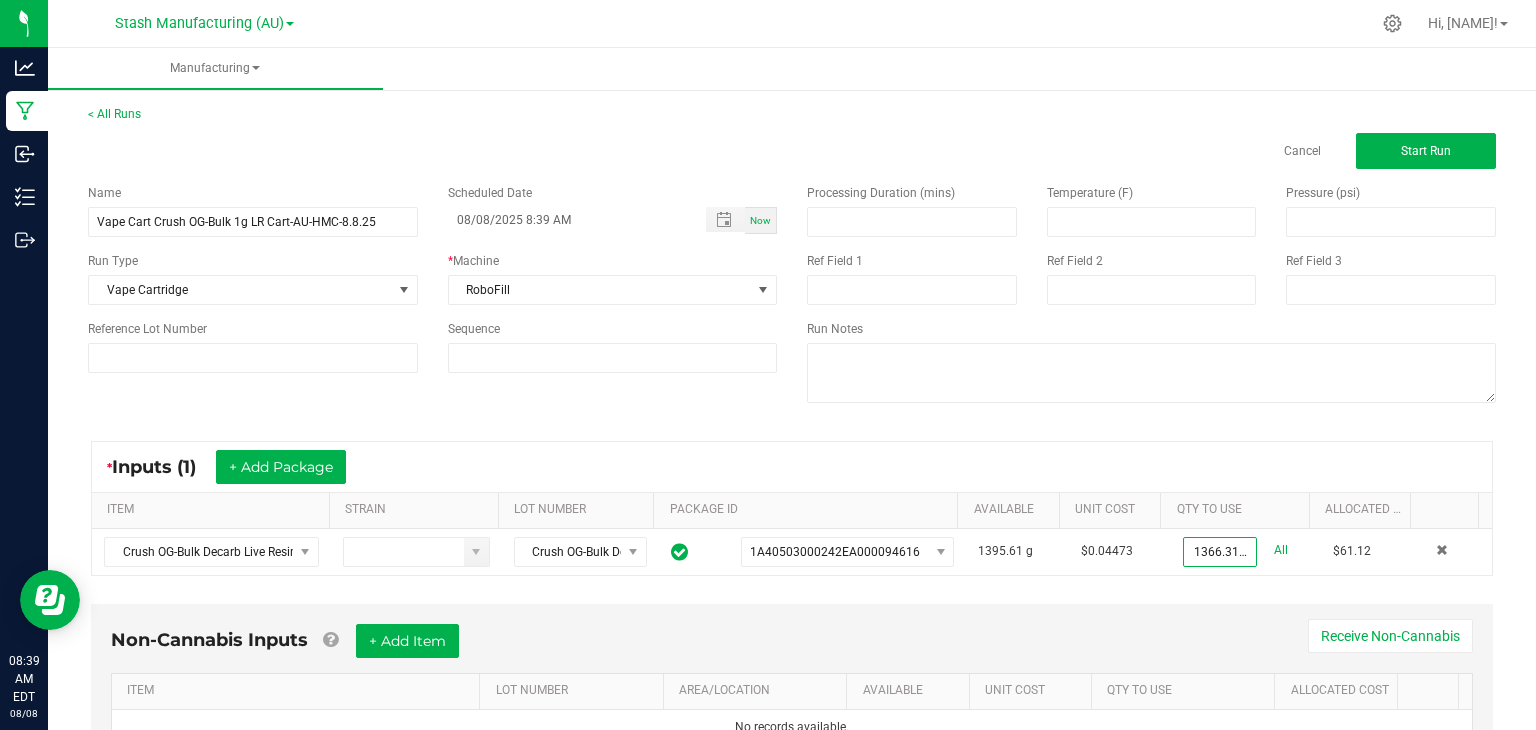 click on "Non-Cannabis Inputs   + Add Item   Receive Non-Cannabis" at bounding box center (792, 648) 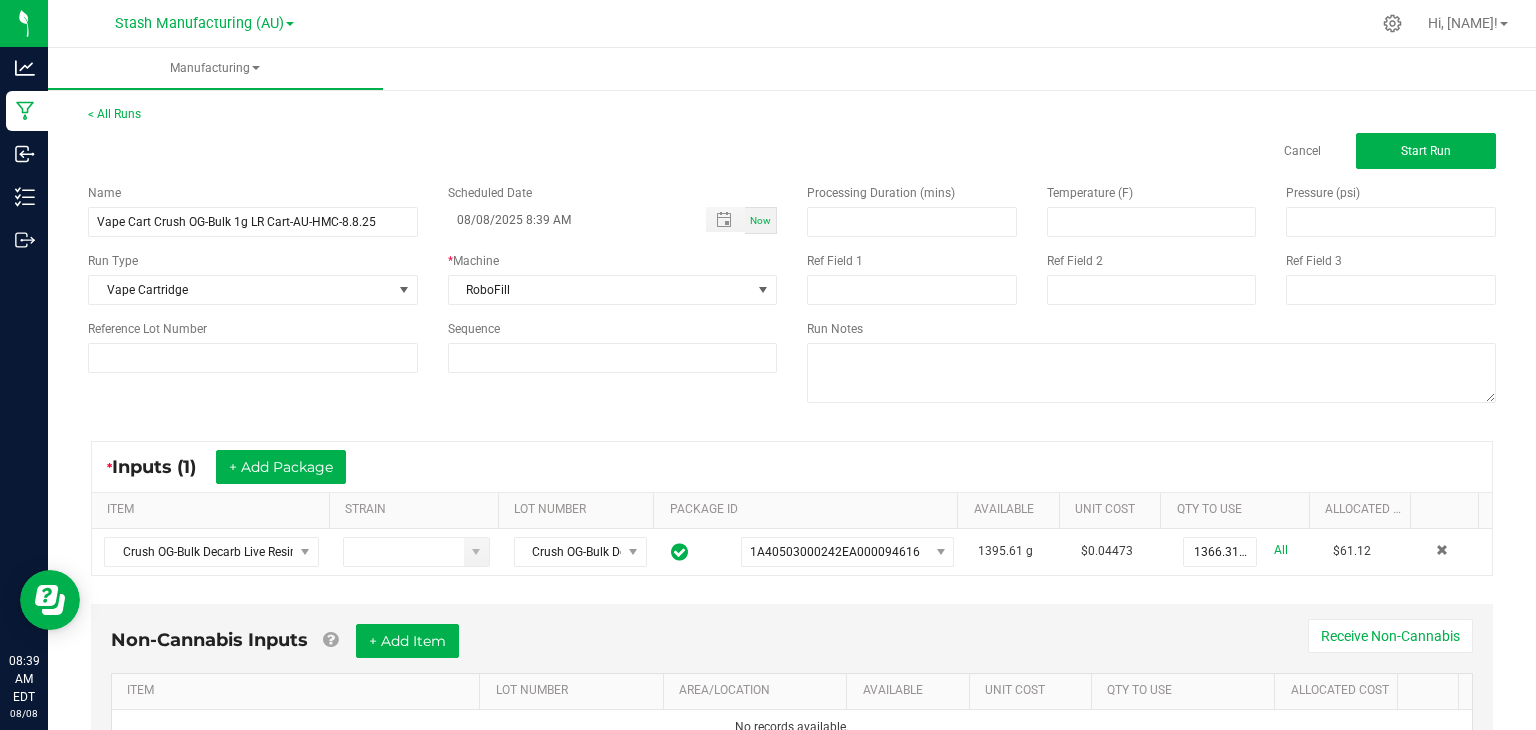 scroll, scrollTop: 91, scrollLeft: 0, axis: vertical 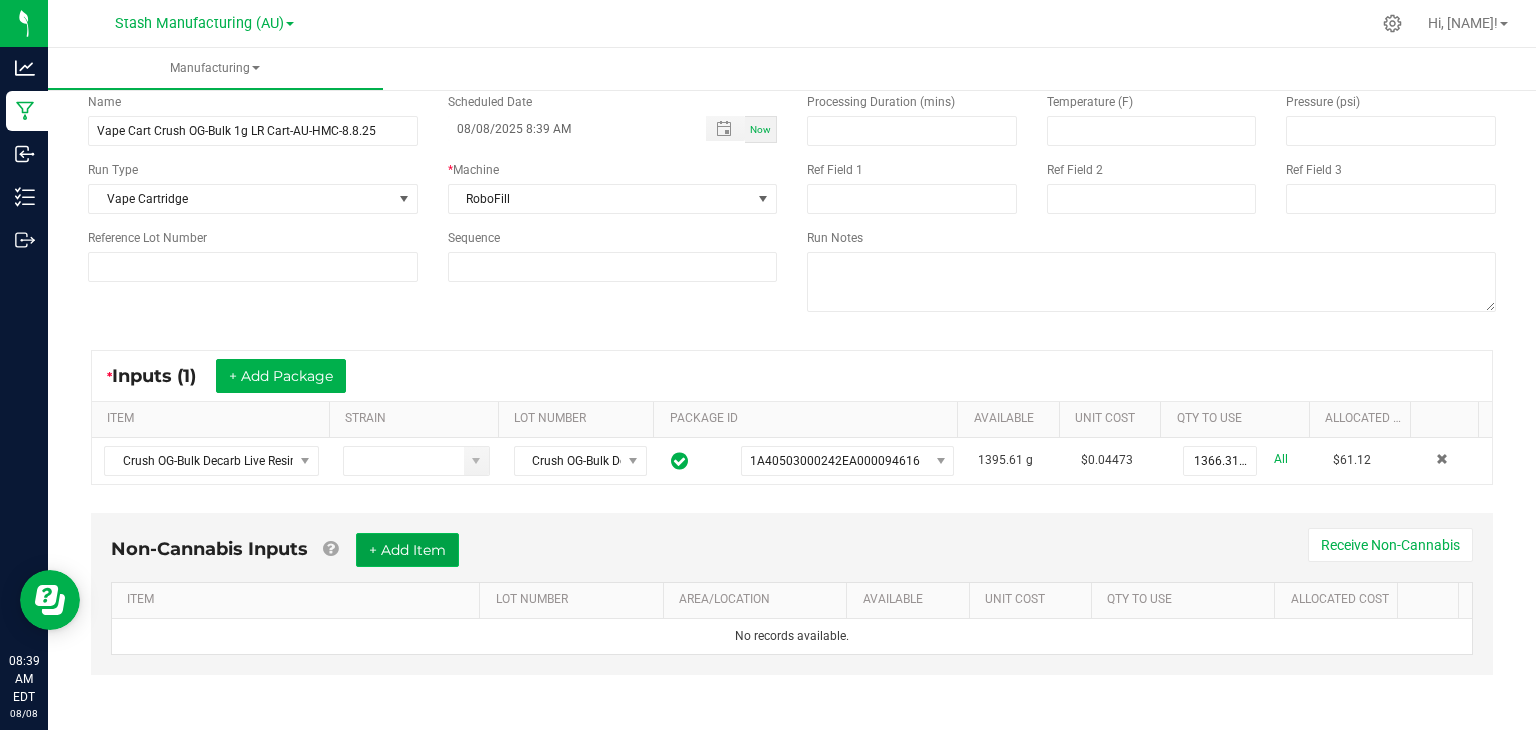 click on "+ Add Item" at bounding box center (407, 550) 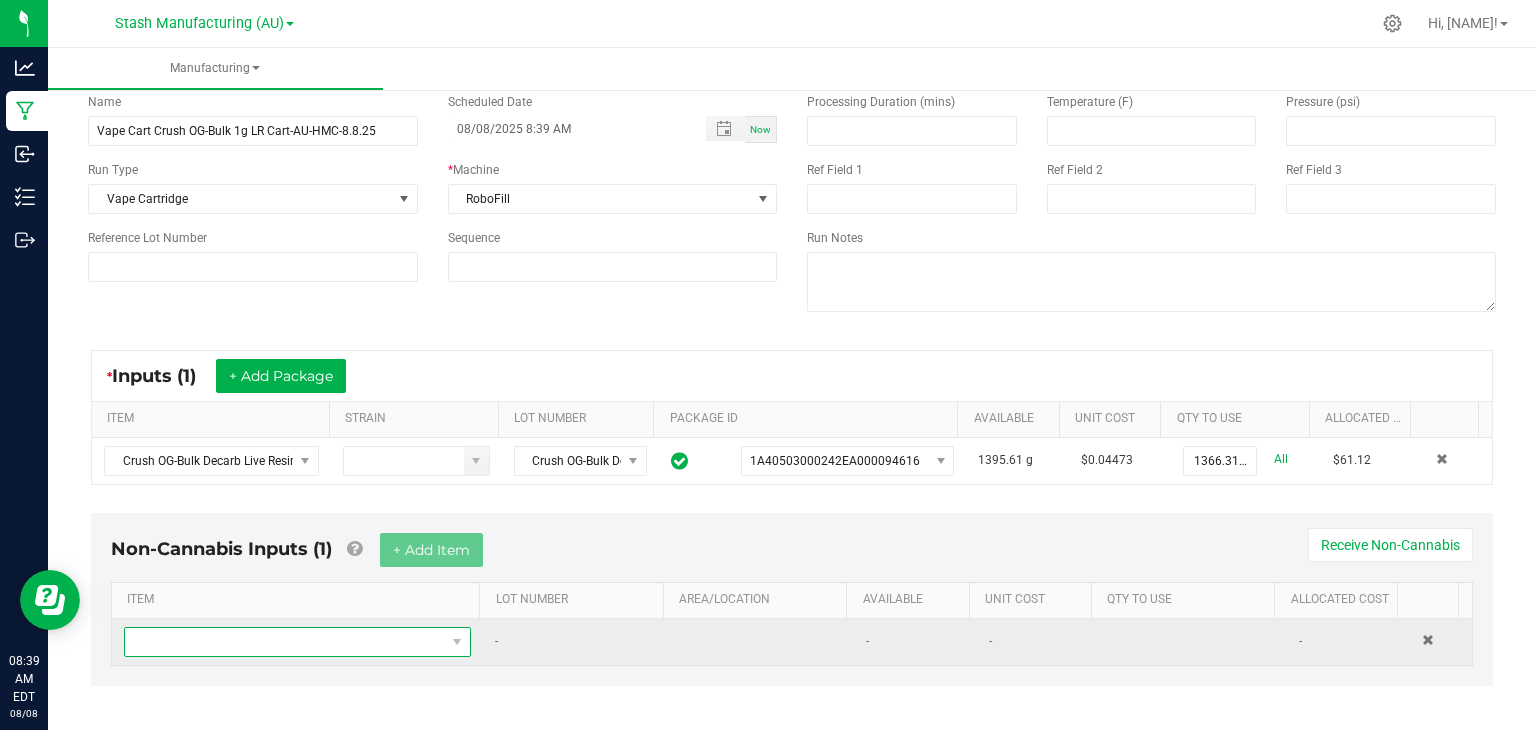 click at bounding box center [285, 642] 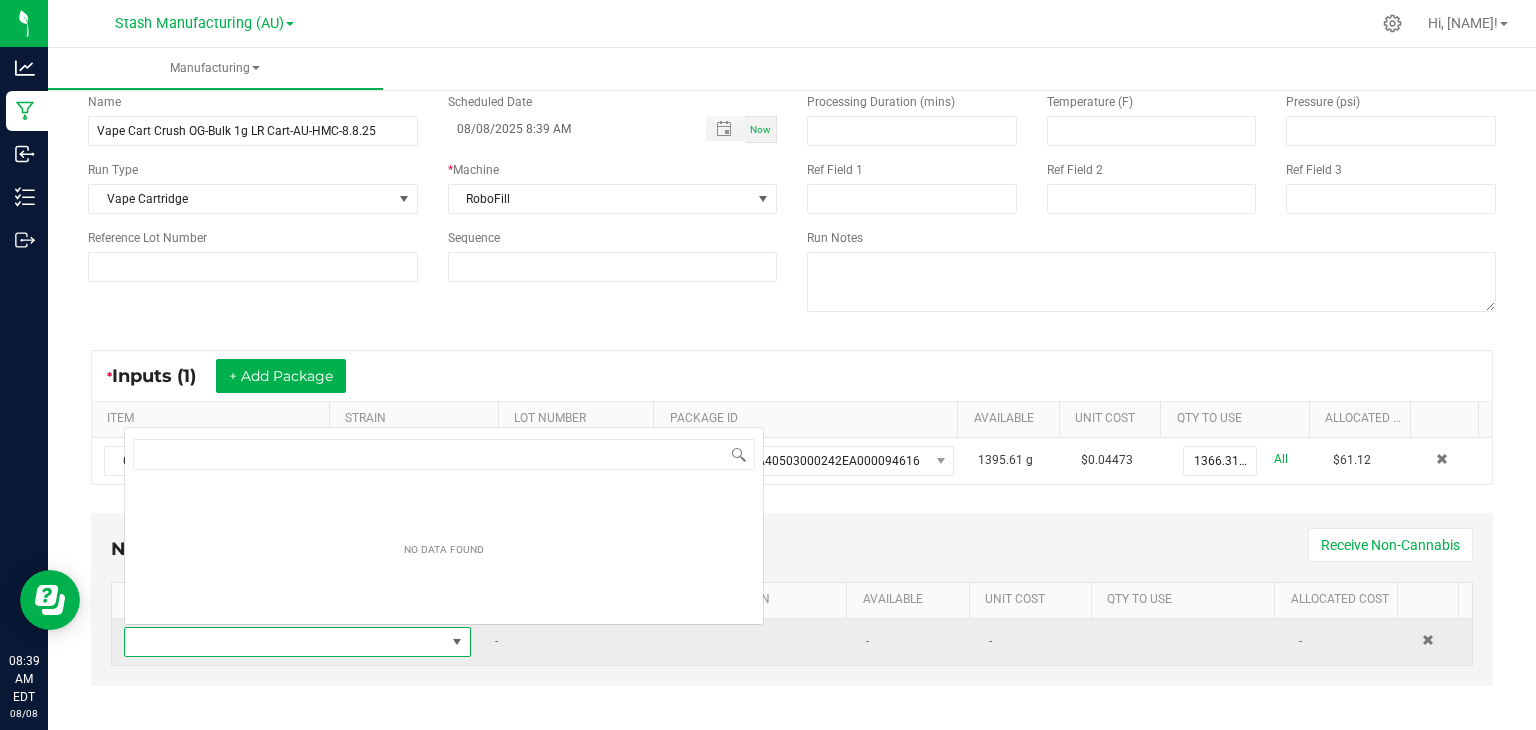 scroll, scrollTop: 0, scrollLeft: 0, axis: both 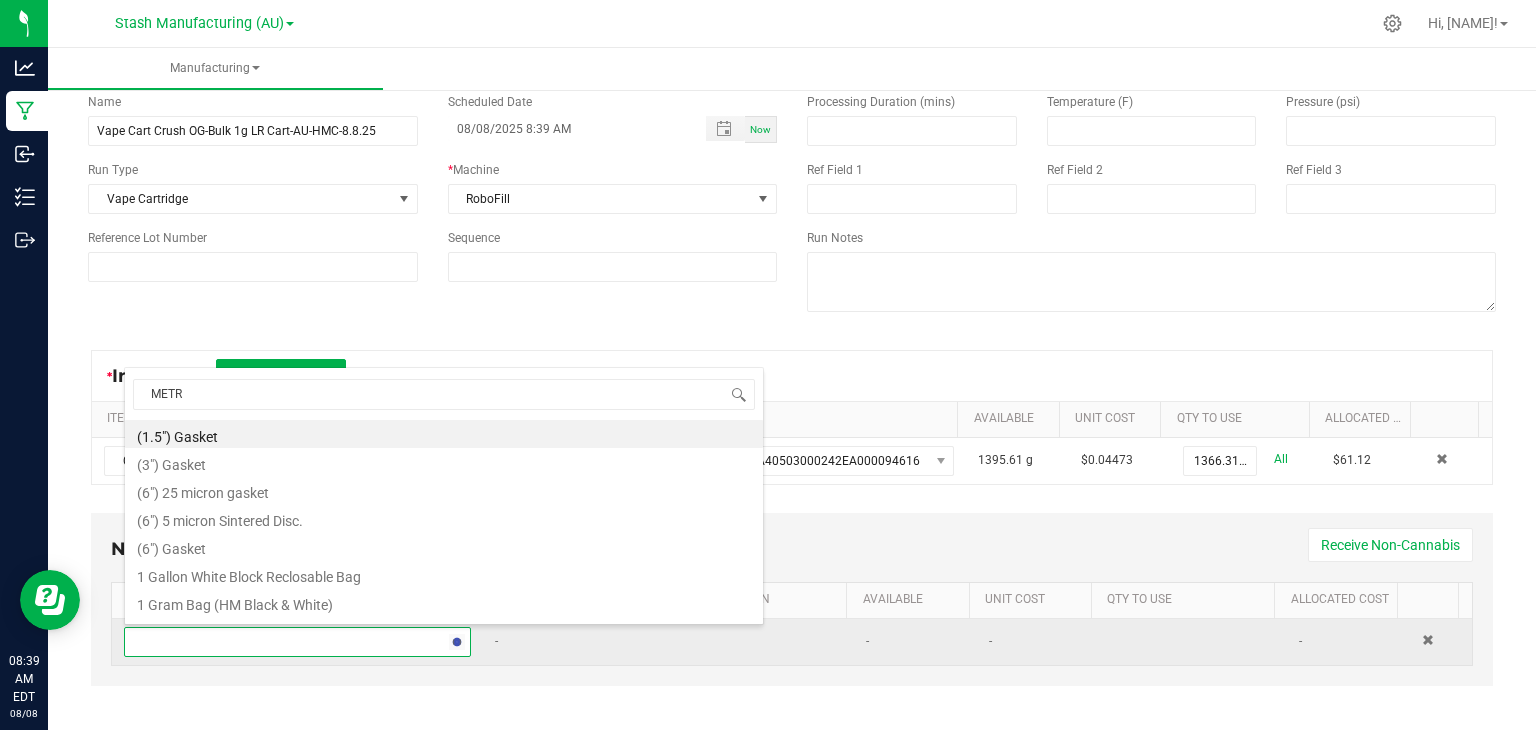 type on "METRC" 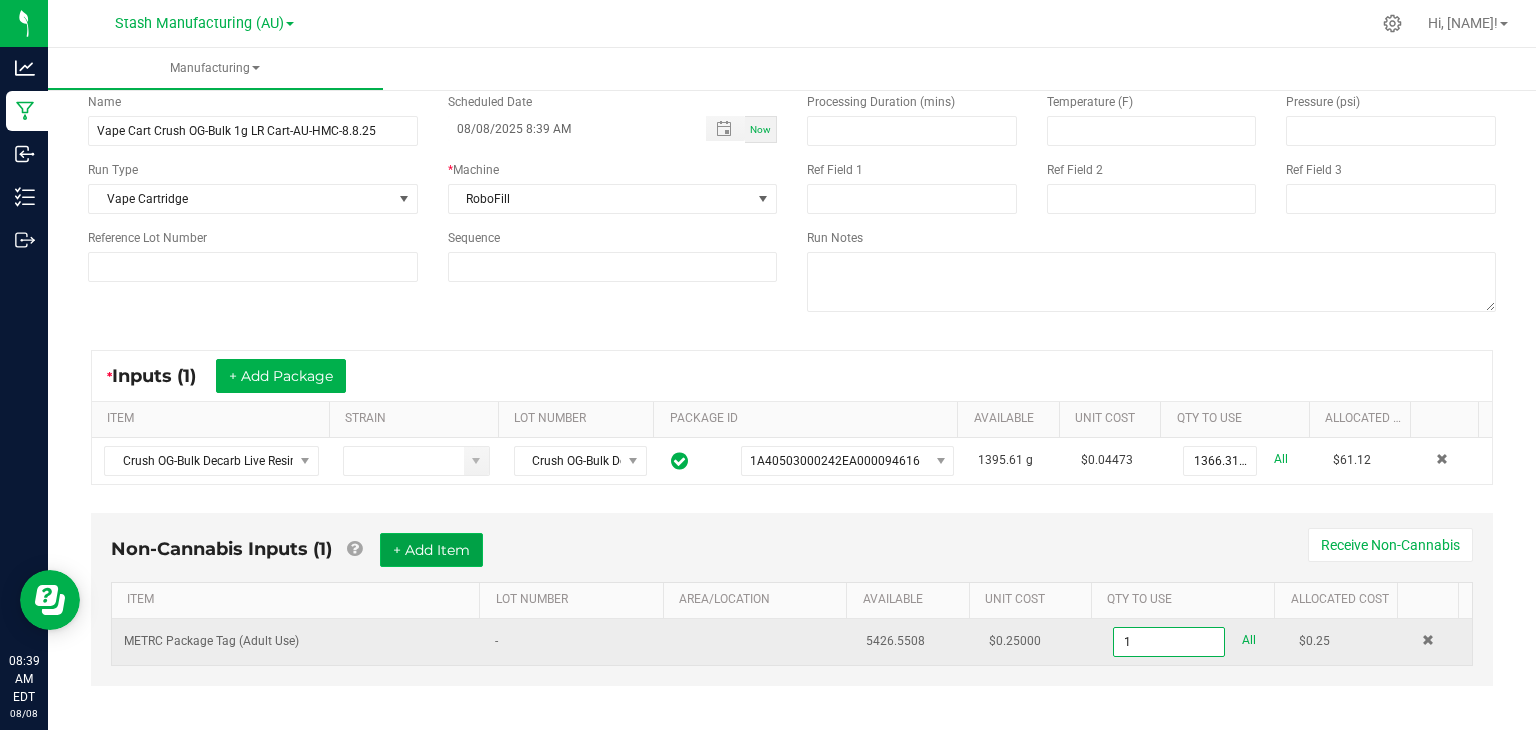 type on "1 ea" 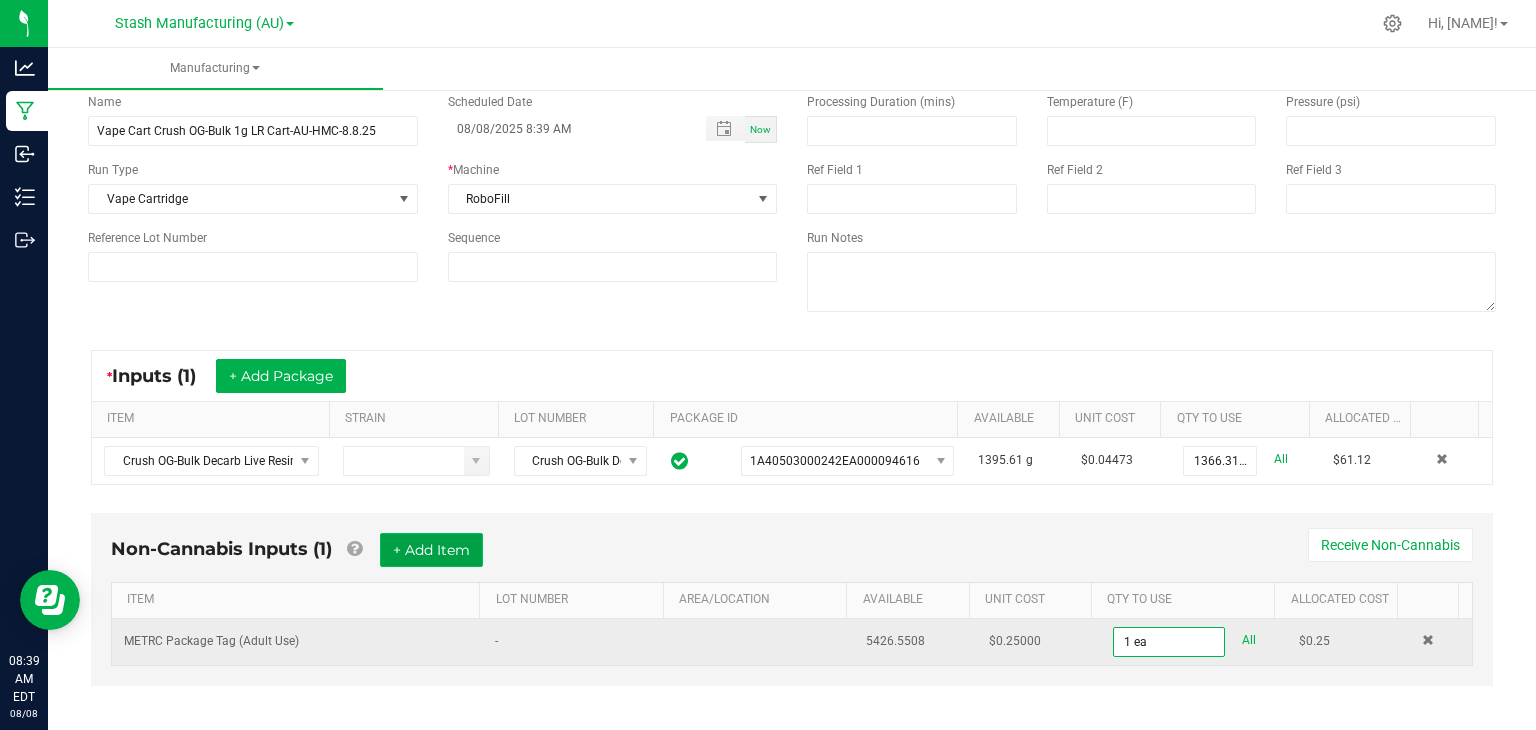 click on "+ Add Item" at bounding box center [431, 550] 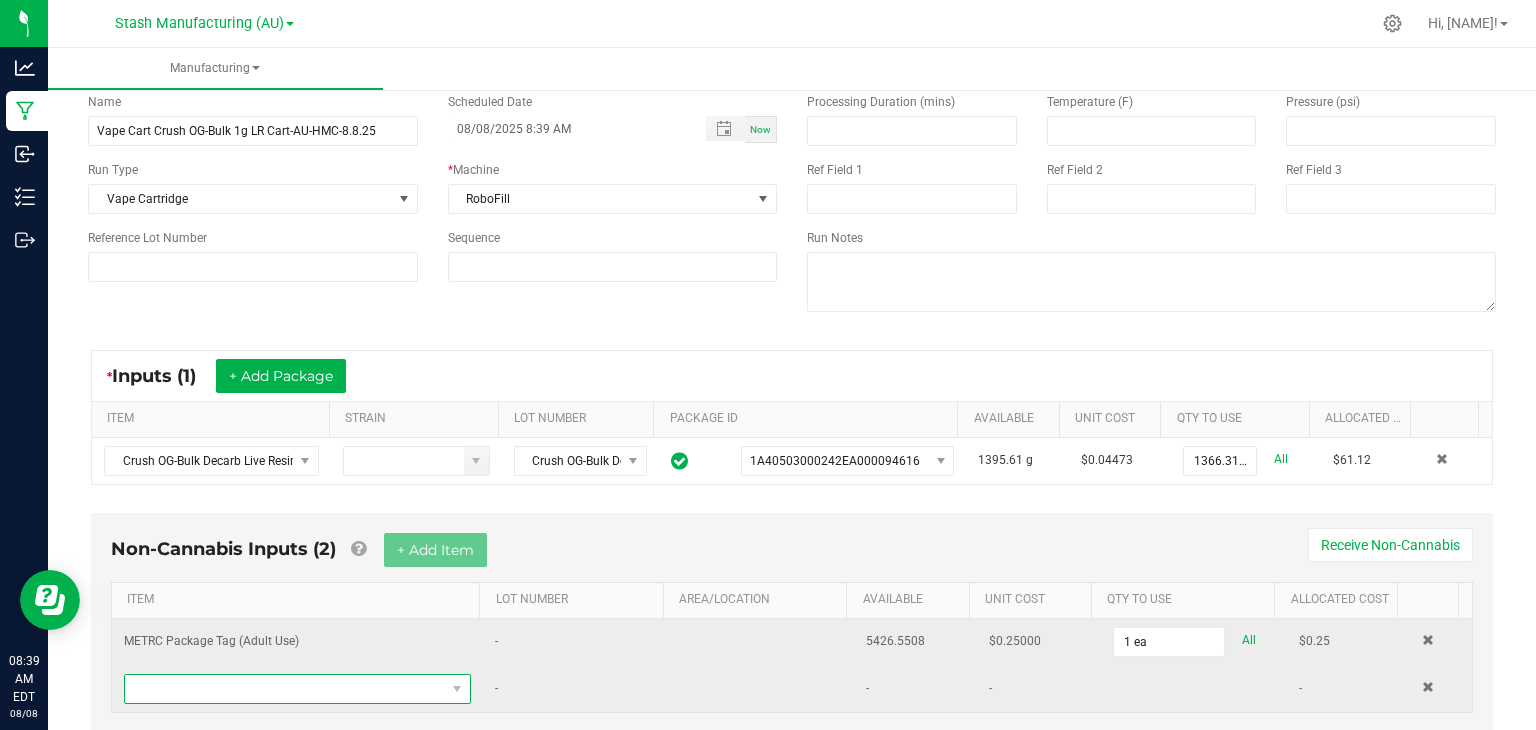 click at bounding box center [285, 689] 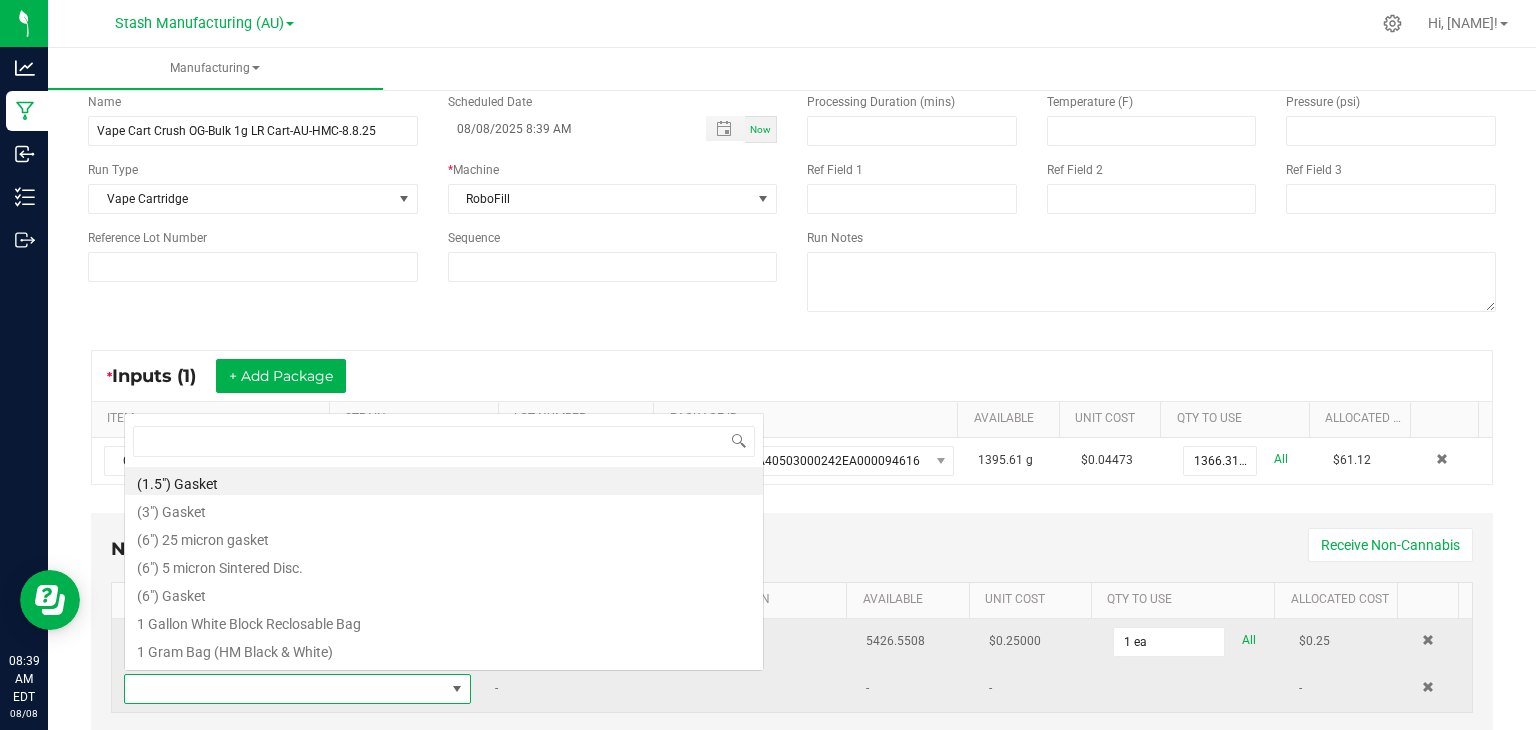 scroll, scrollTop: 0, scrollLeft: 0, axis: both 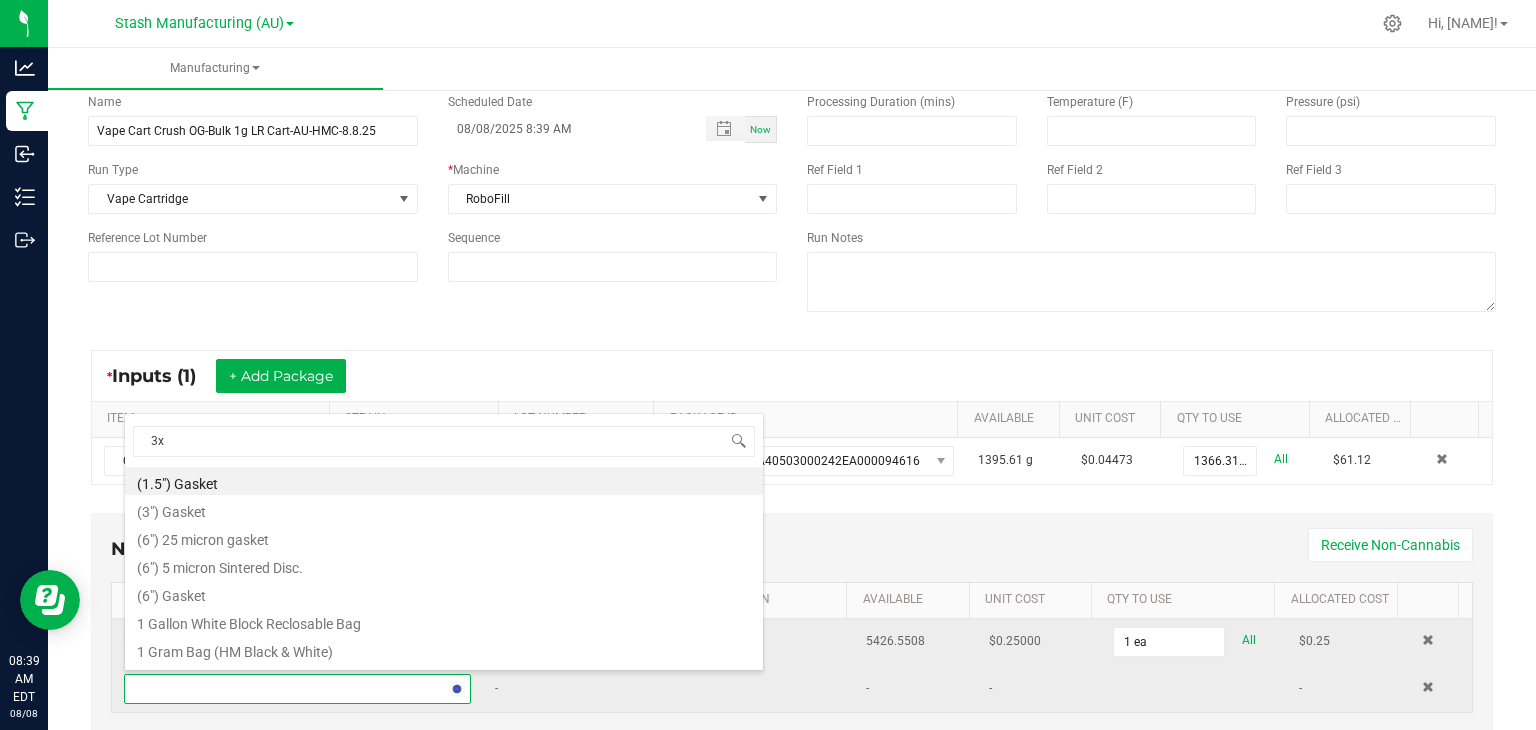type on "3x1" 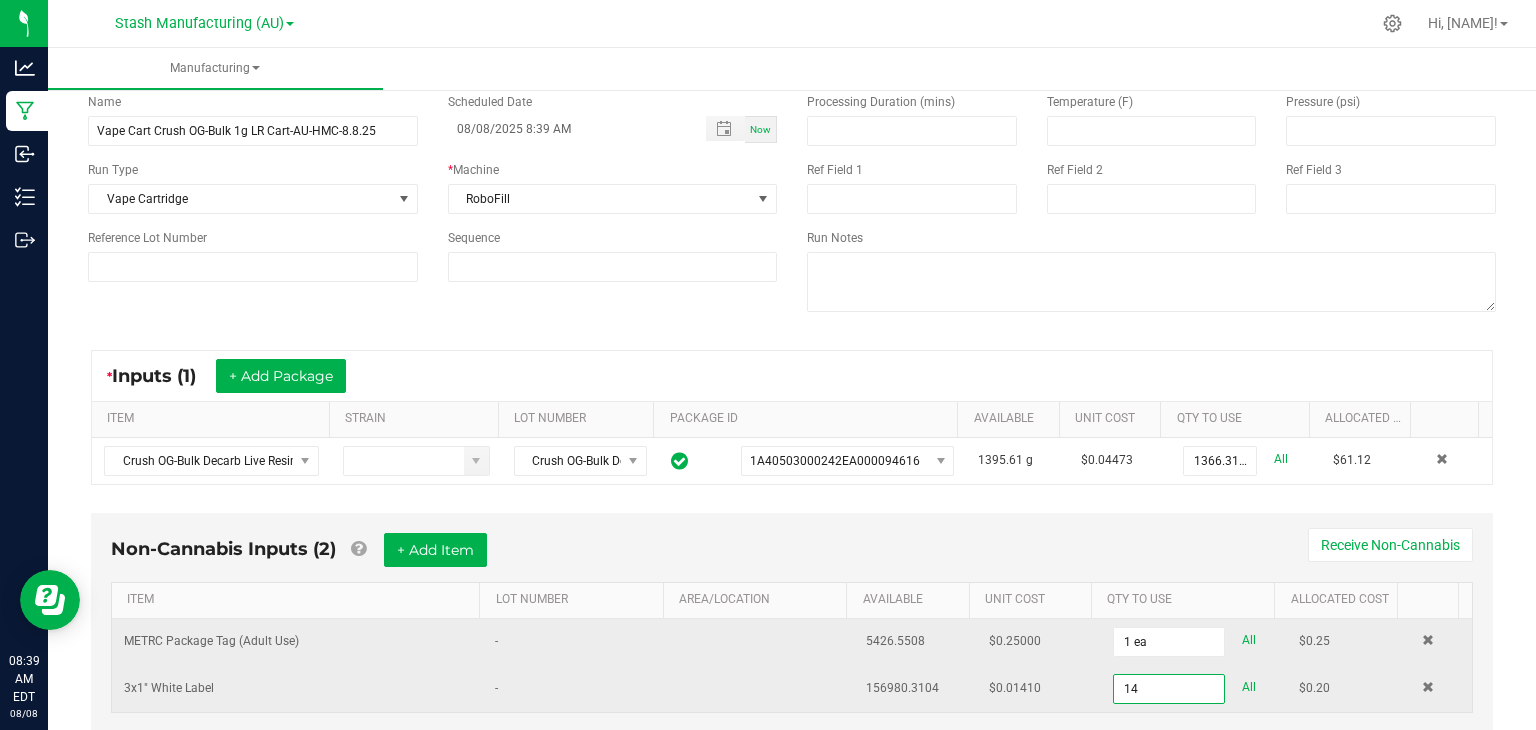 type on "14 ea" 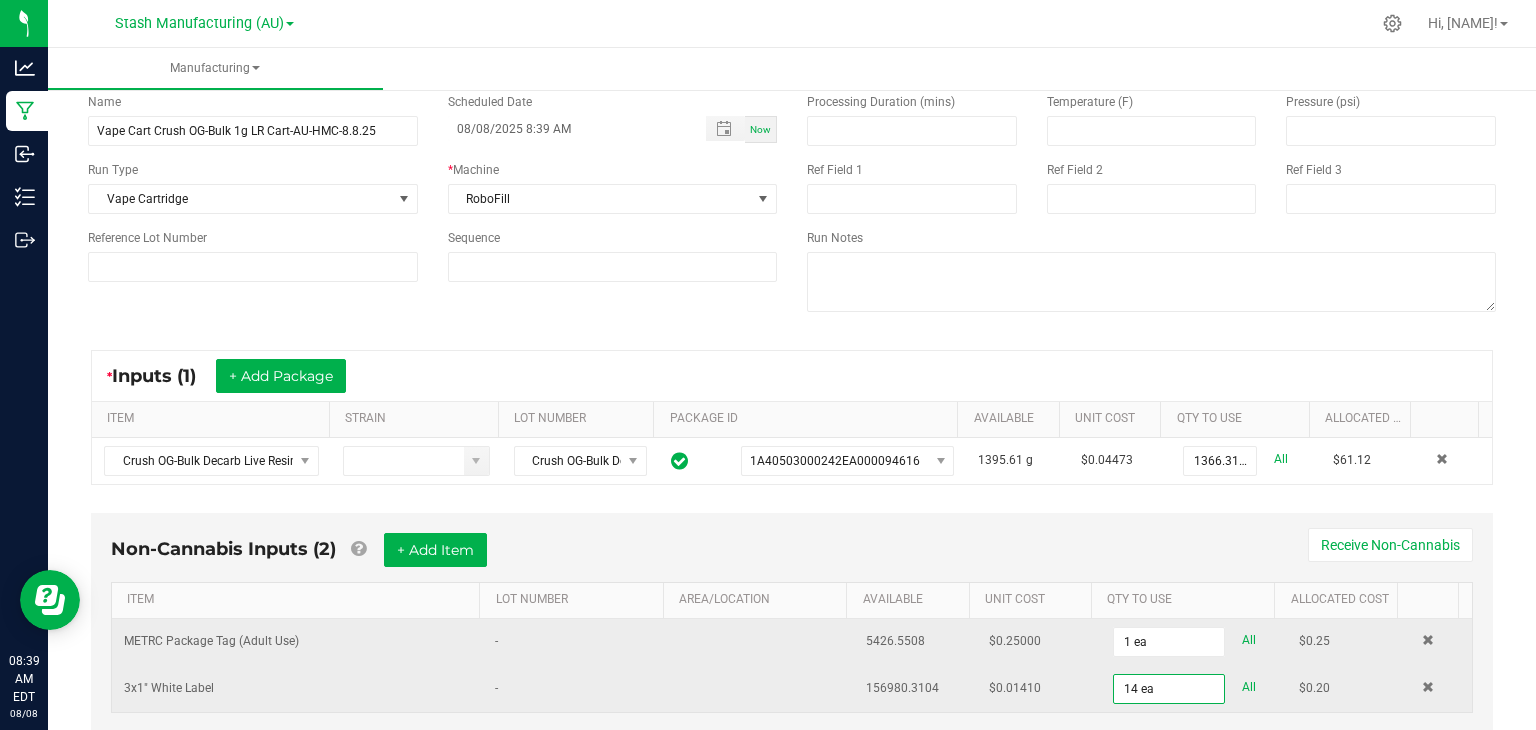 click on "Non-Cannabis Inputs (2)  + Add Item   Receive Non-Cannabis" at bounding box center [792, 557] 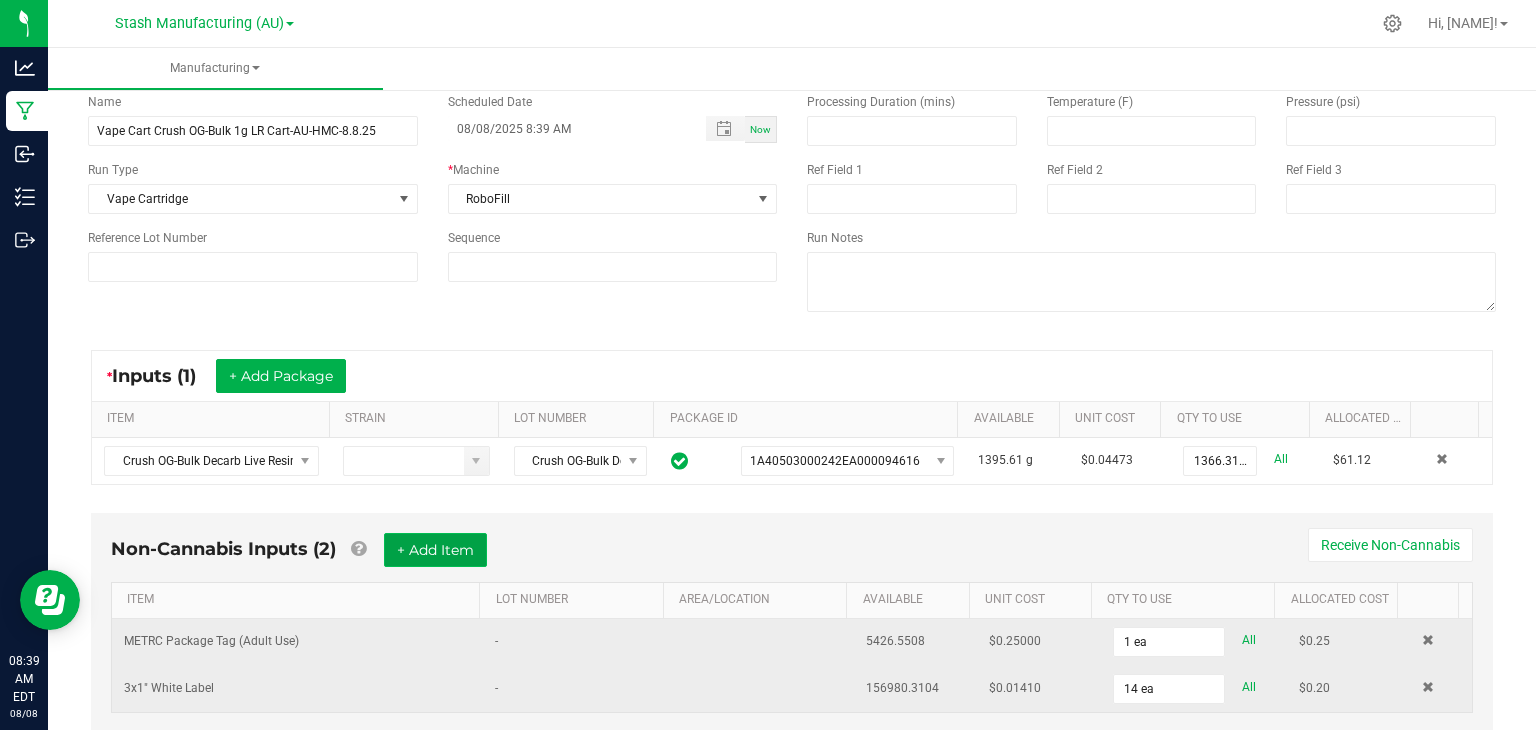 click on "+ Add Item" at bounding box center [435, 550] 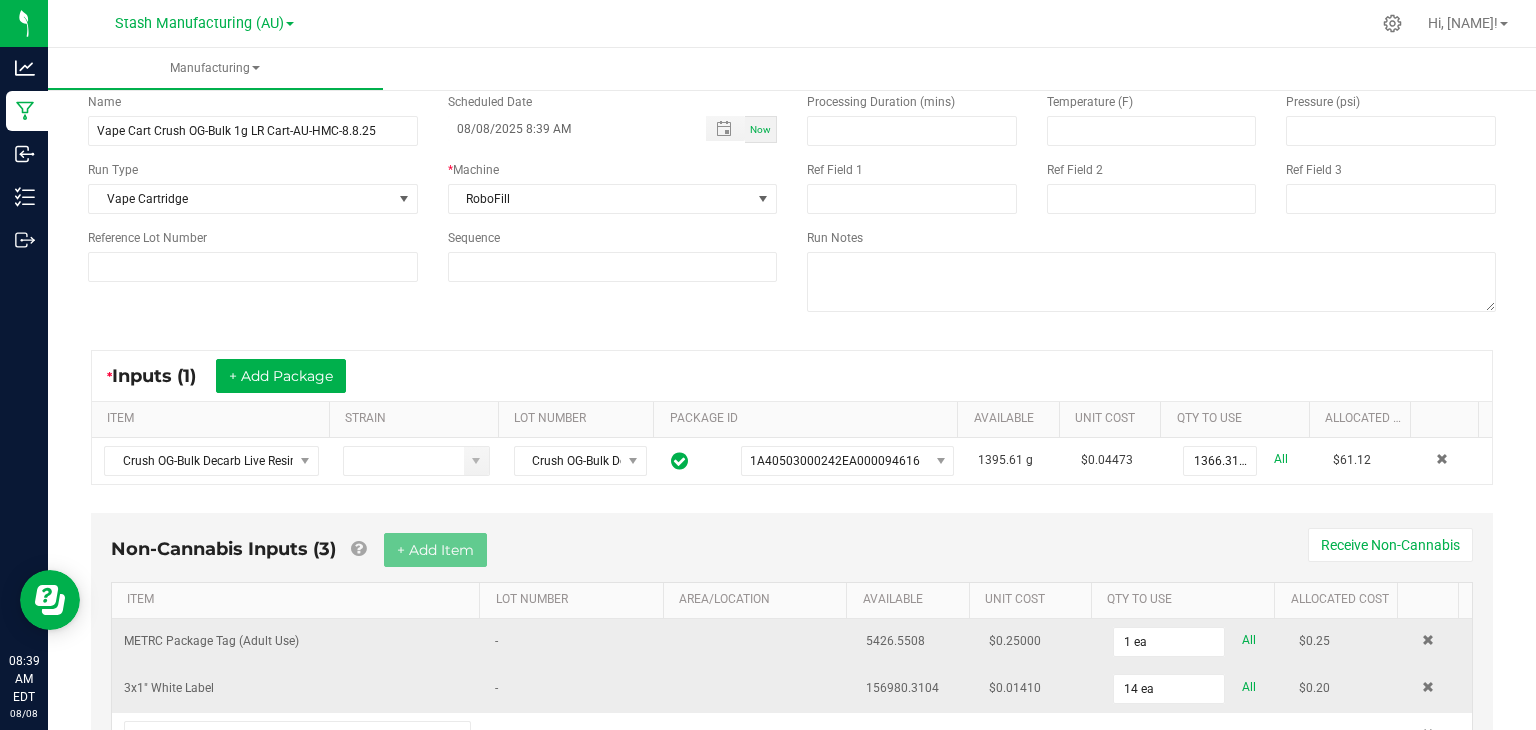 scroll, scrollTop: 194, scrollLeft: 0, axis: vertical 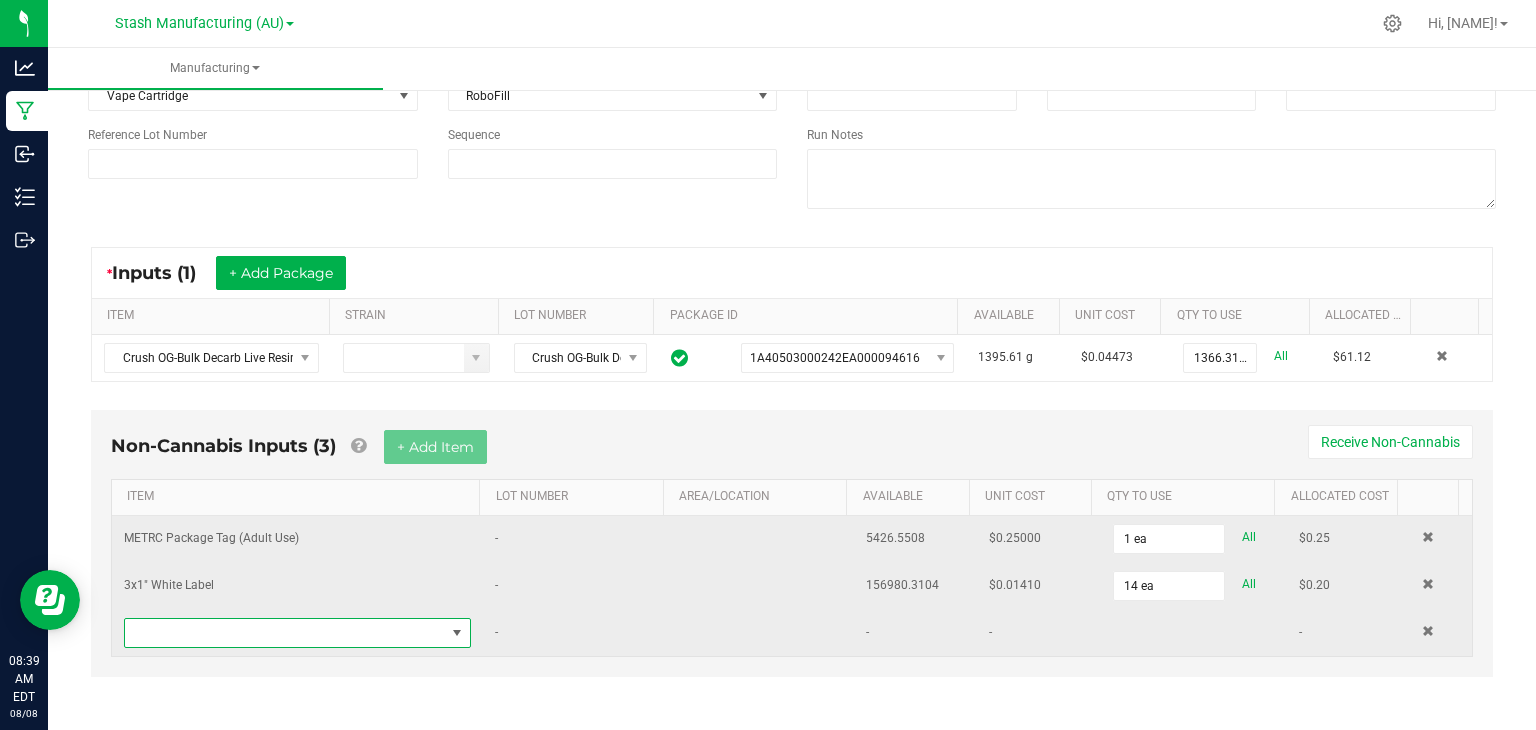 click at bounding box center (285, 633) 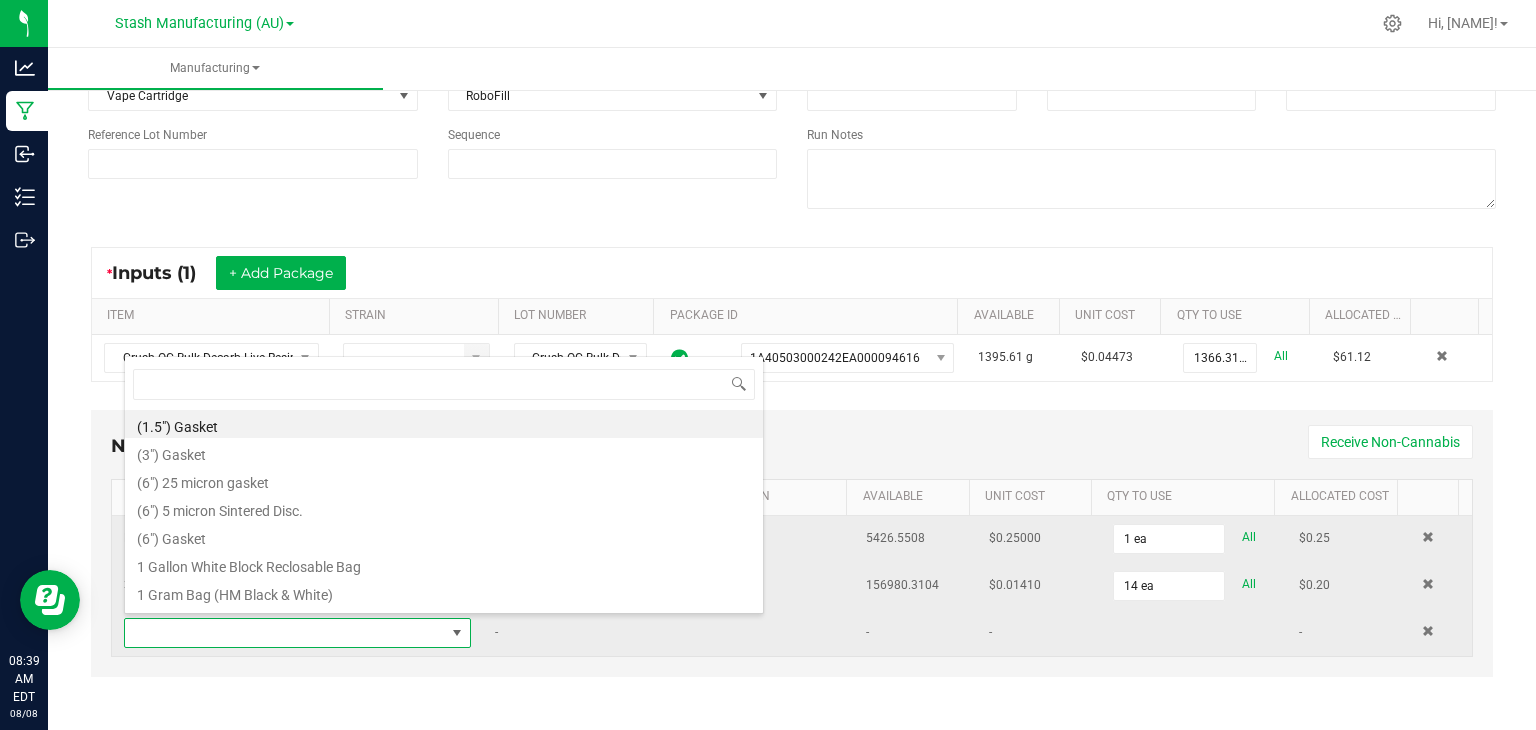 scroll, scrollTop: 99970, scrollLeft: 99661, axis: both 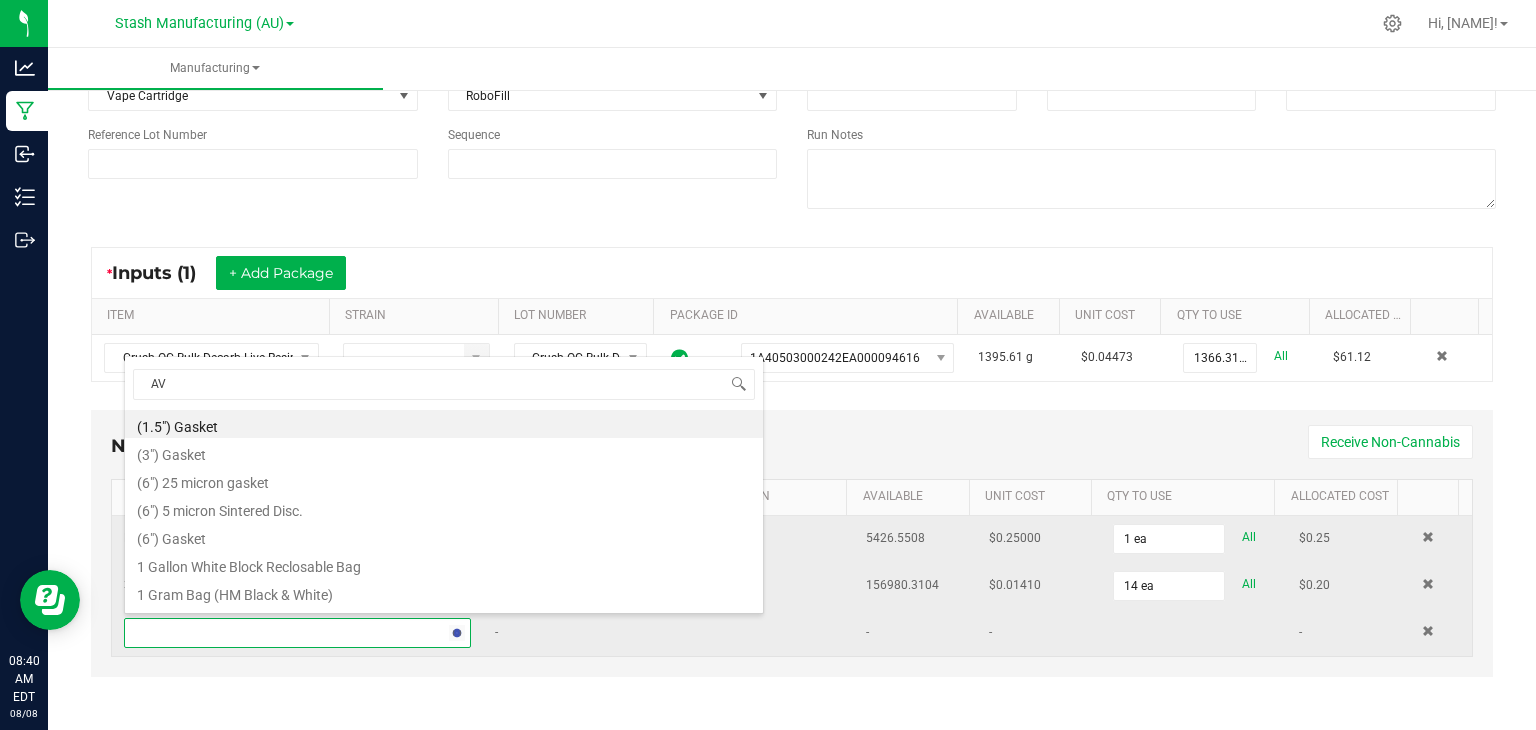 type on "AVD" 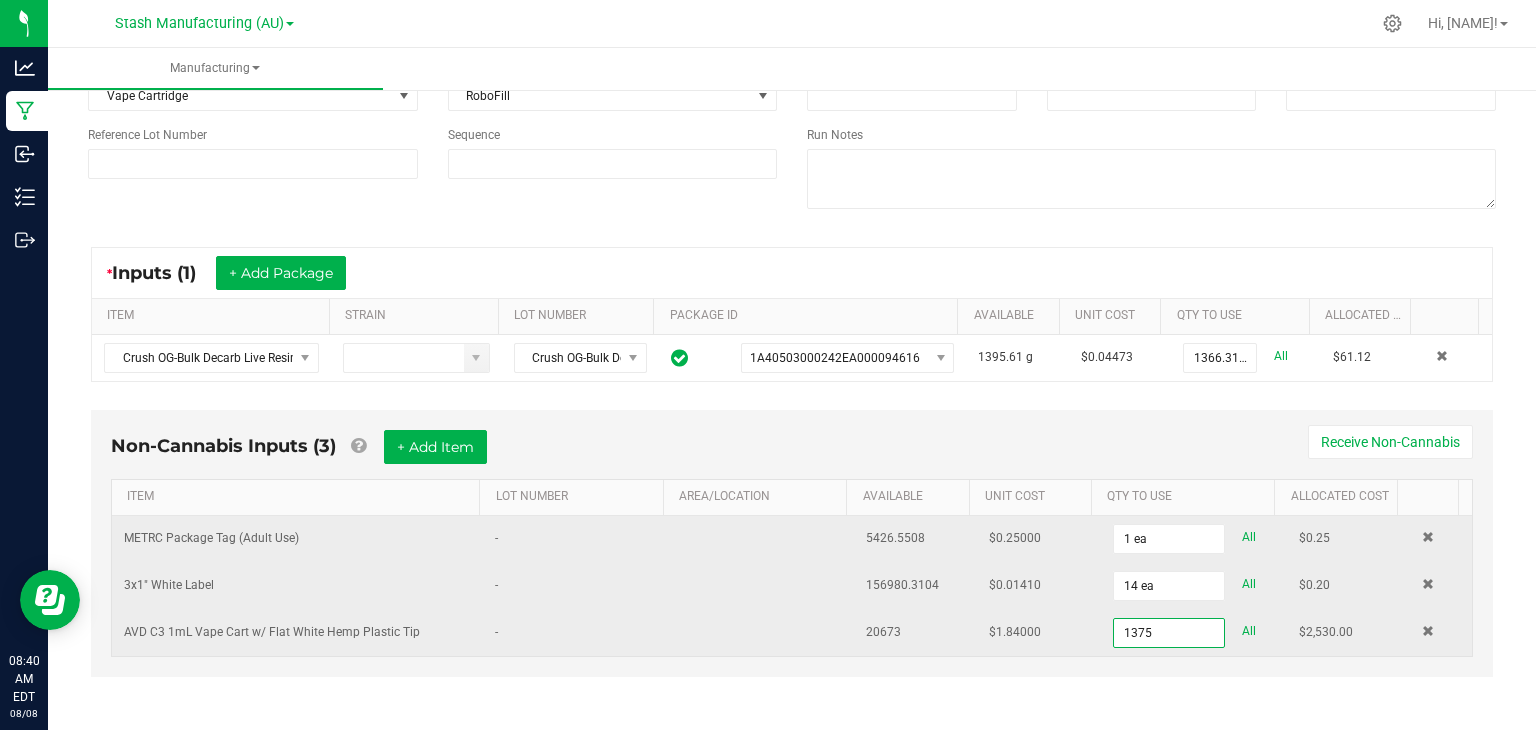 type on "1375 ea" 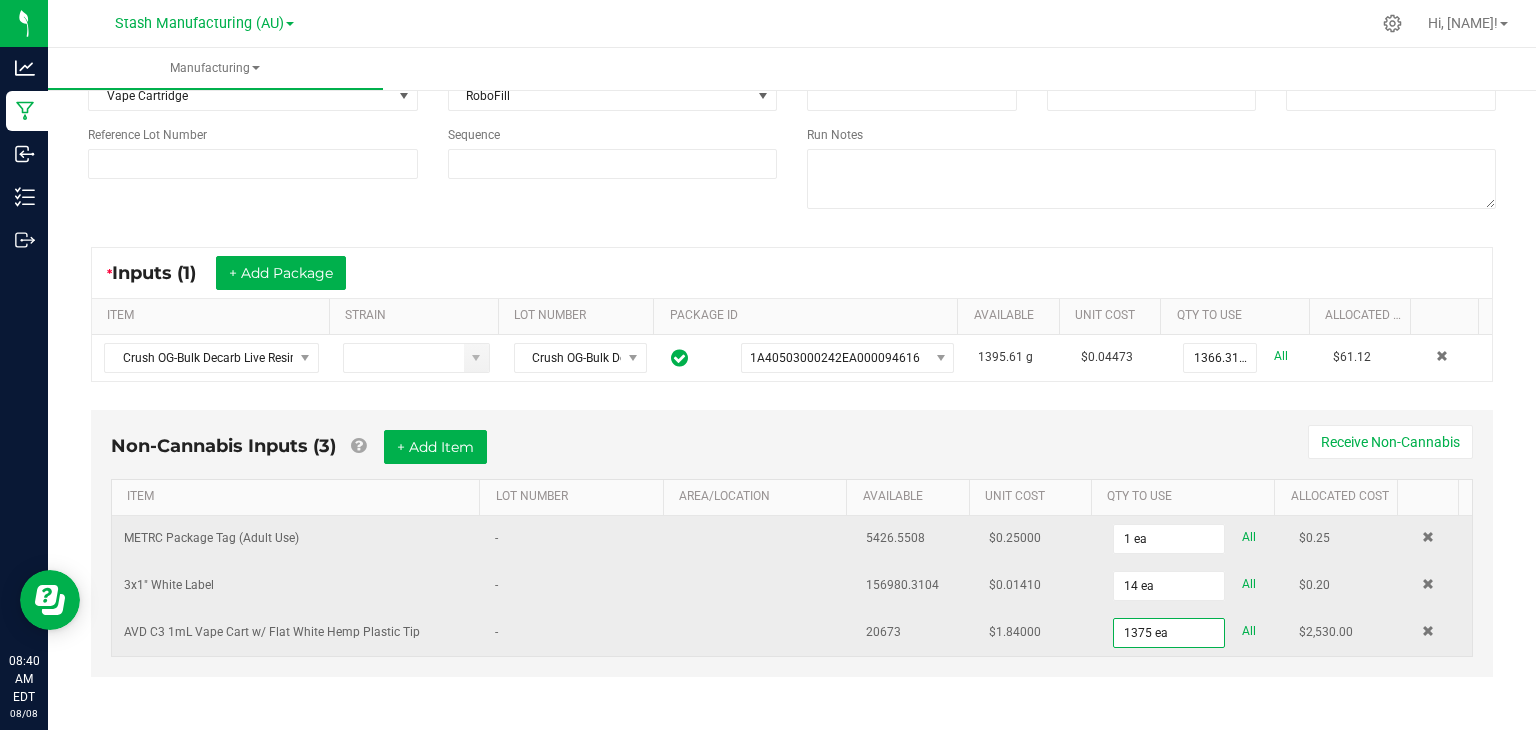 click on "Non-Cannabis Inputs (3)  + Add Item   Receive Non-Cannabis" at bounding box center (792, 454) 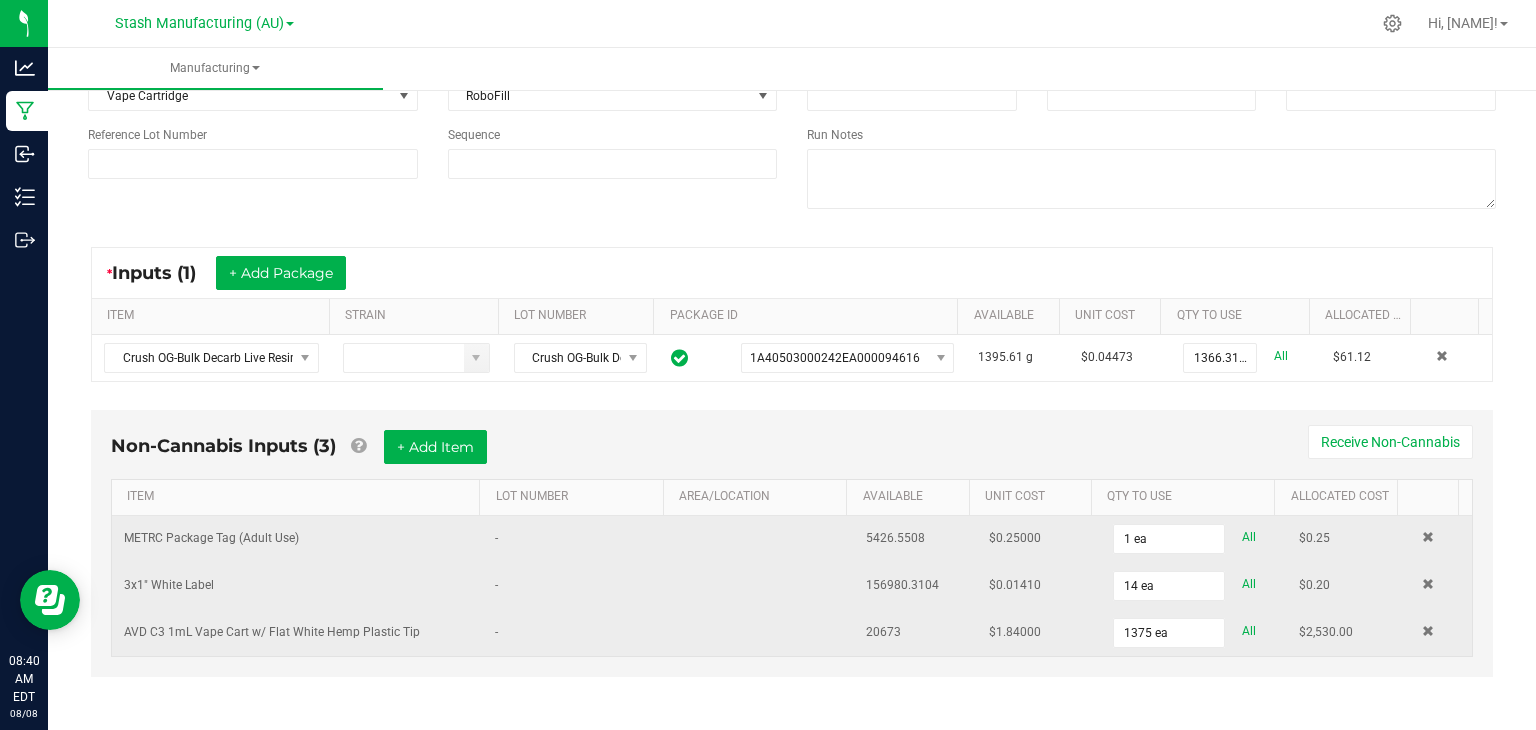 scroll, scrollTop: 0, scrollLeft: 0, axis: both 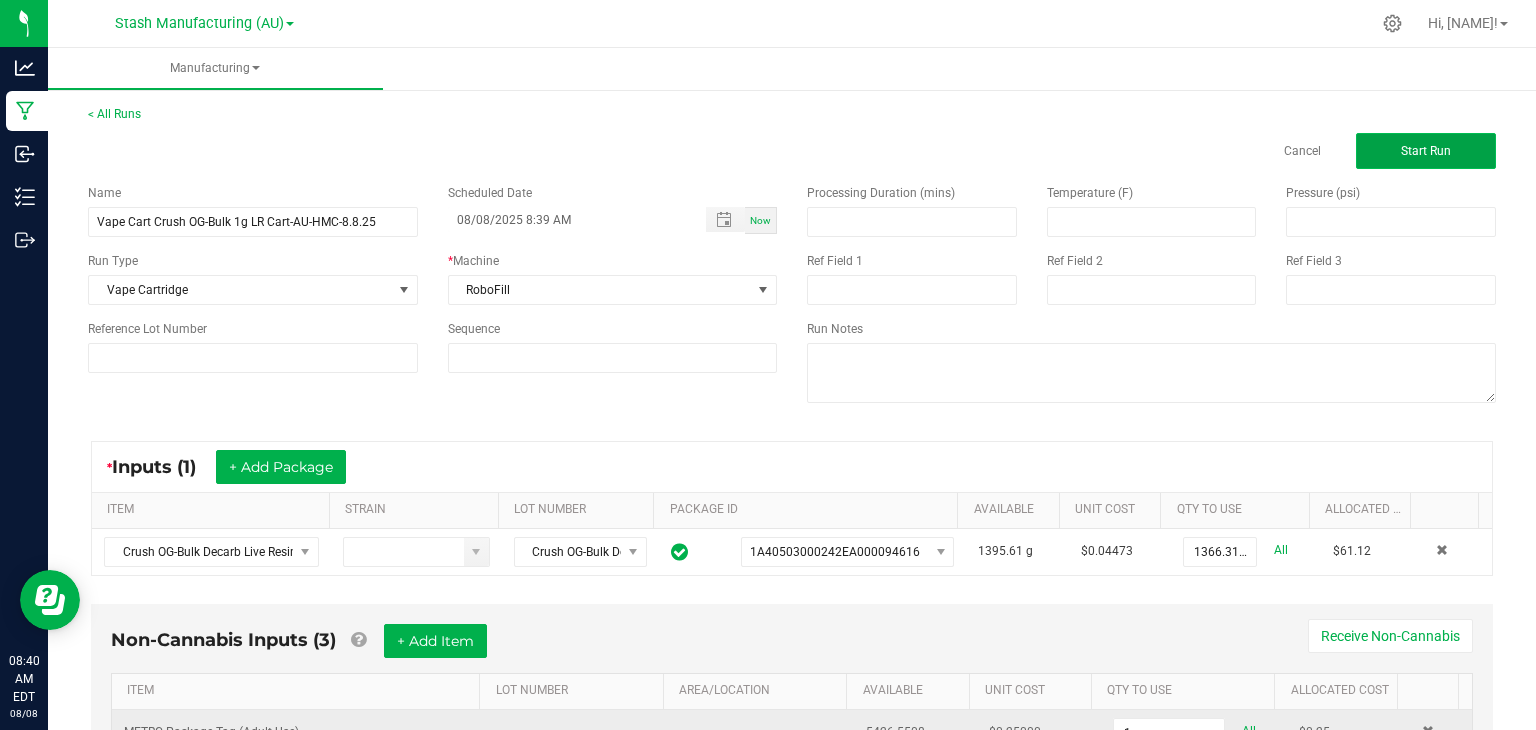 click on "Start Run" 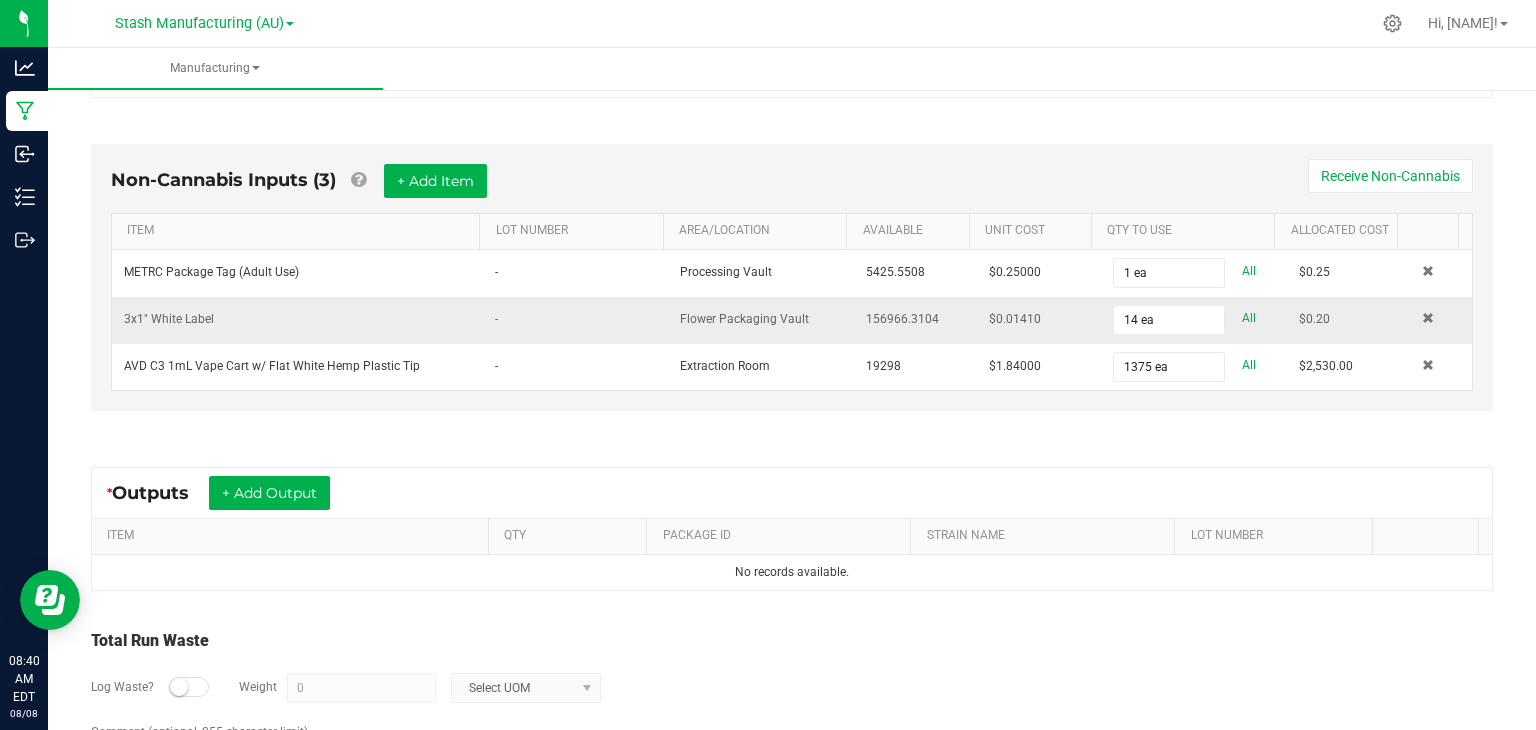 scroll, scrollTop: 524, scrollLeft: 0, axis: vertical 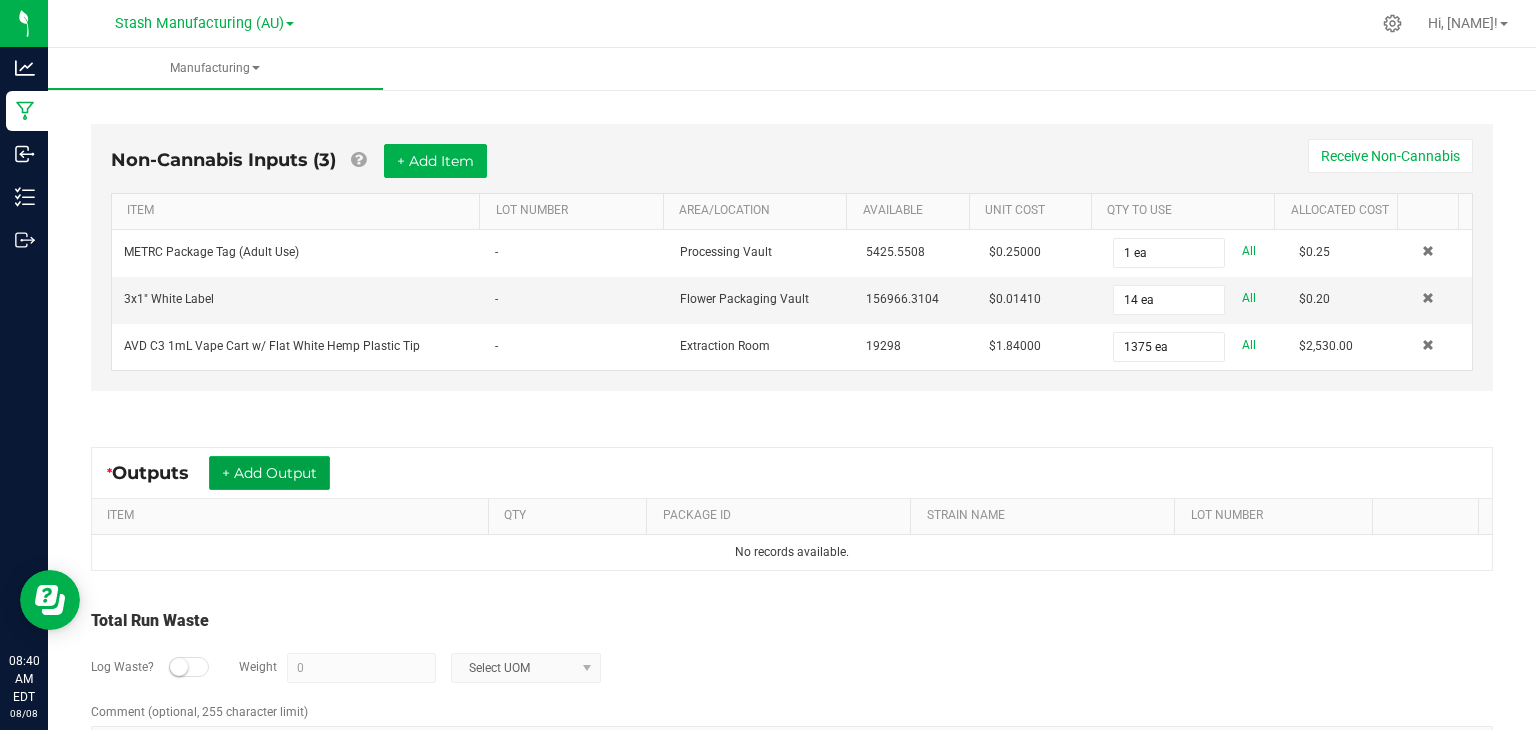 click on "+ Add Output" at bounding box center (269, 473) 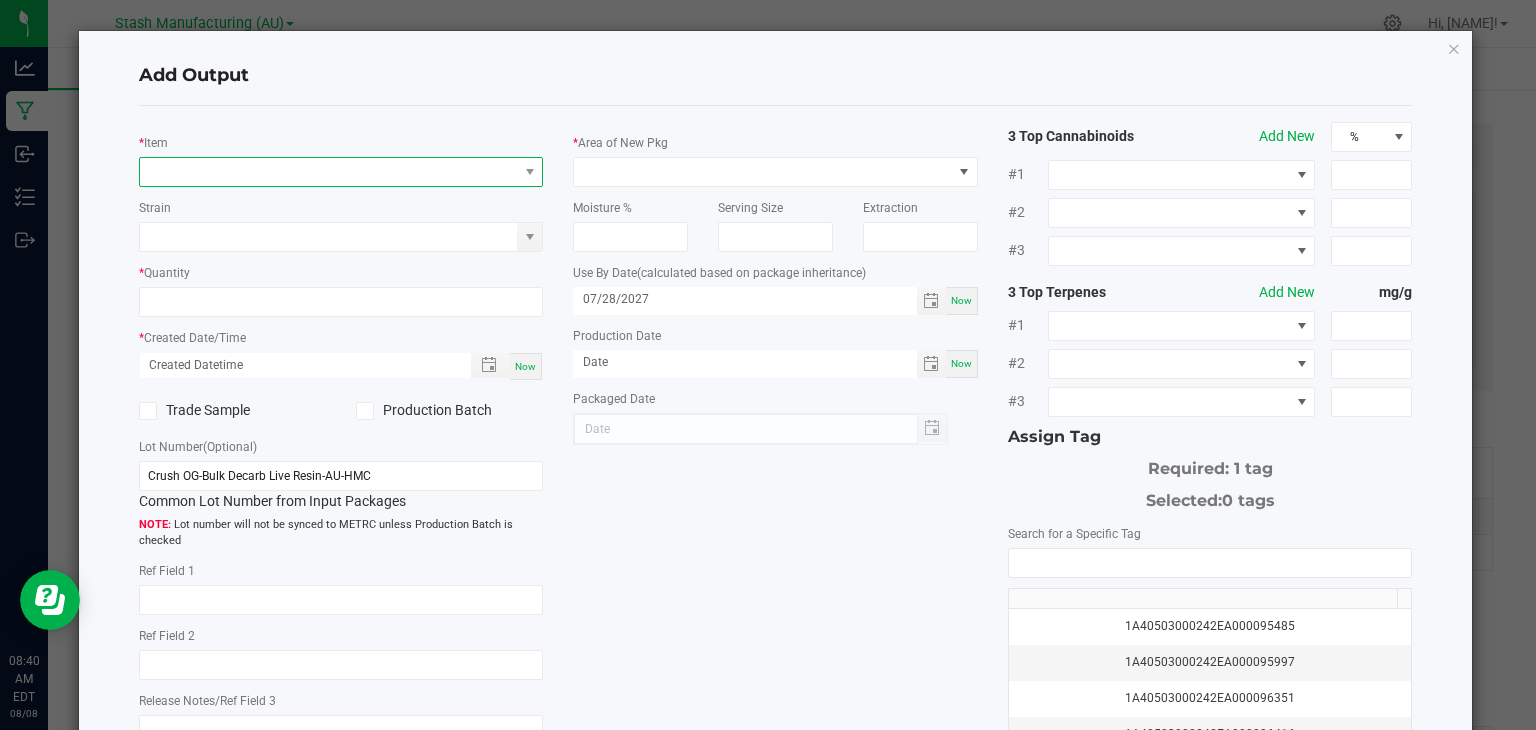 click at bounding box center (329, 172) 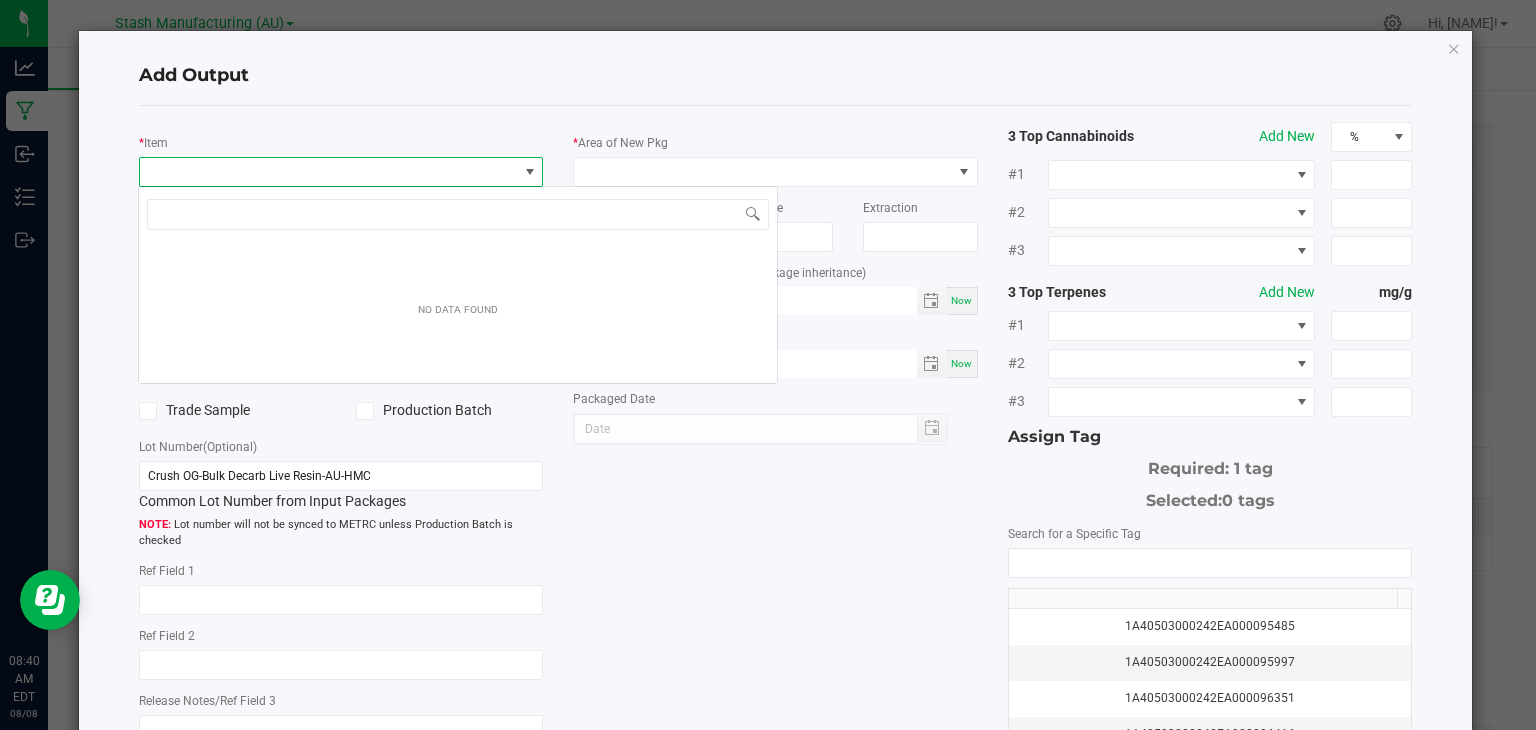 scroll, scrollTop: 99970, scrollLeft: 99600, axis: both 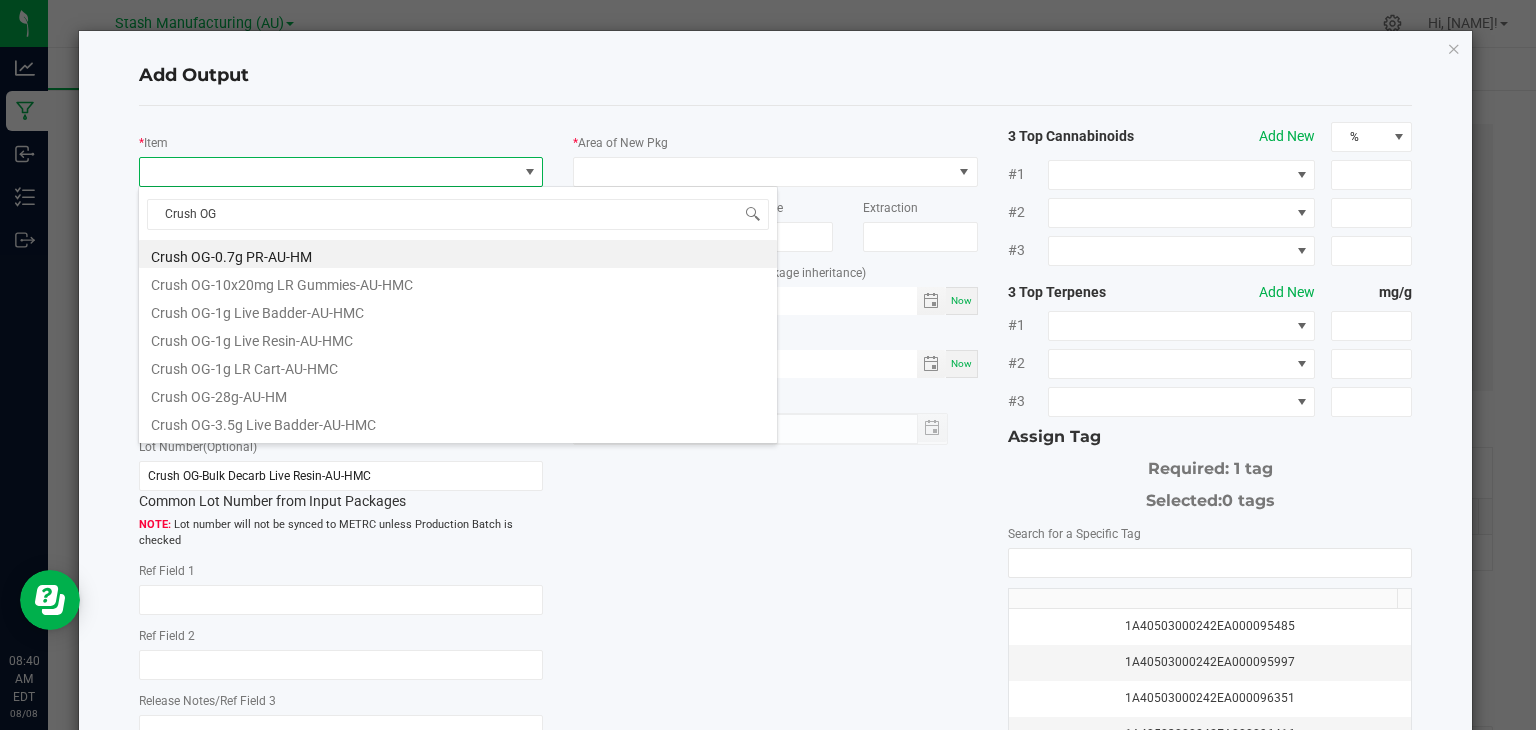 type on "Crush OG-" 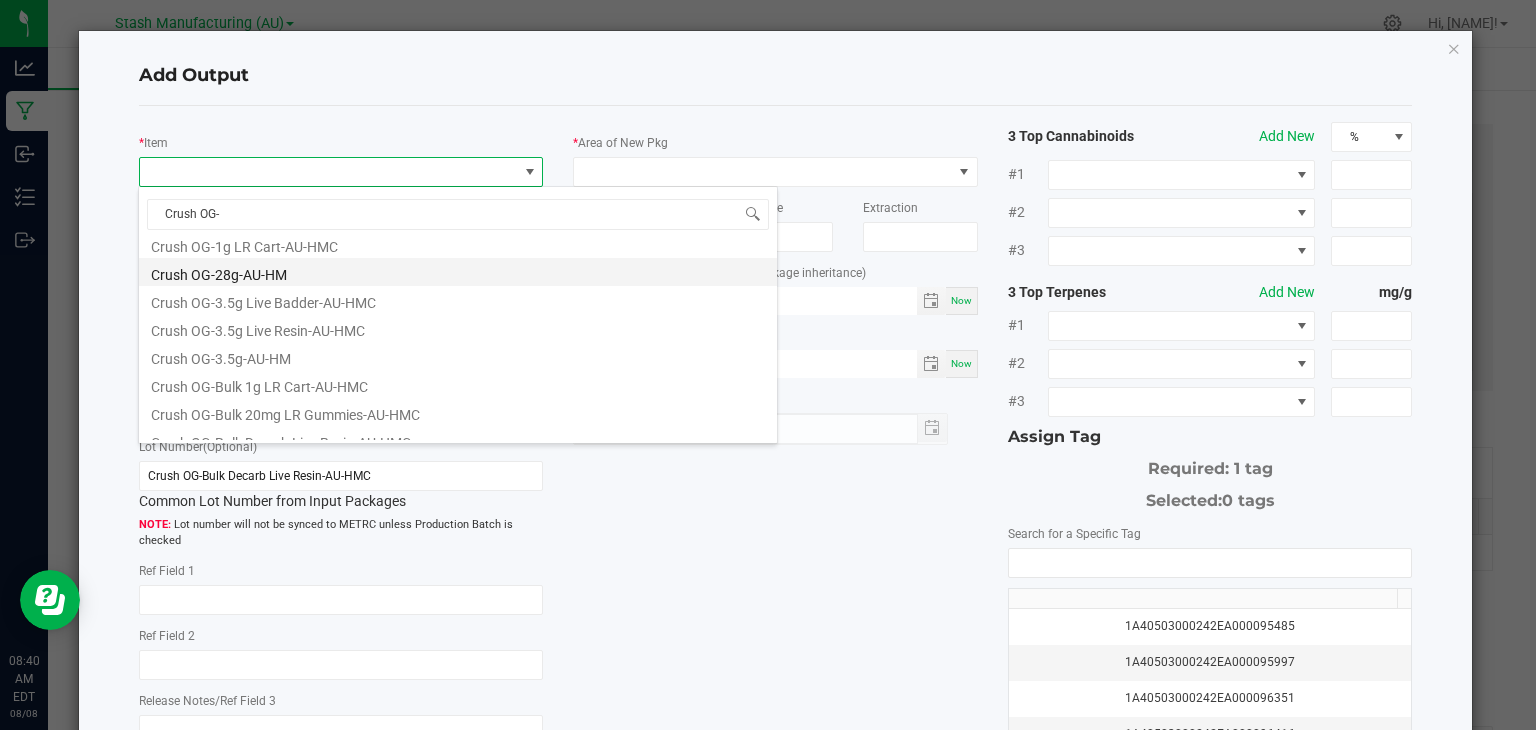 scroll, scrollTop: 130, scrollLeft: 0, axis: vertical 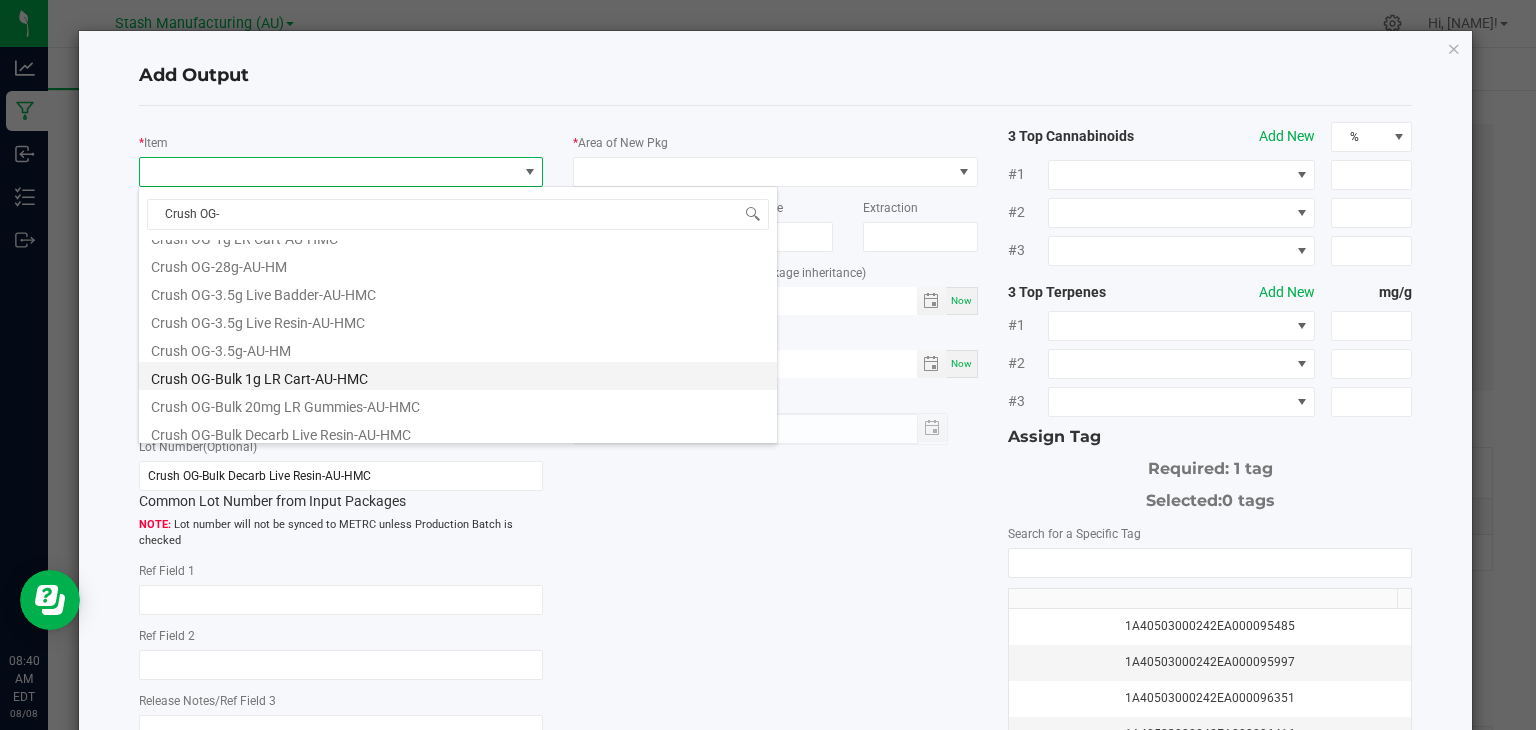click on "Crush OG-Bulk 1g LR Cart-AU-HMC" at bounding box center (458, 376) 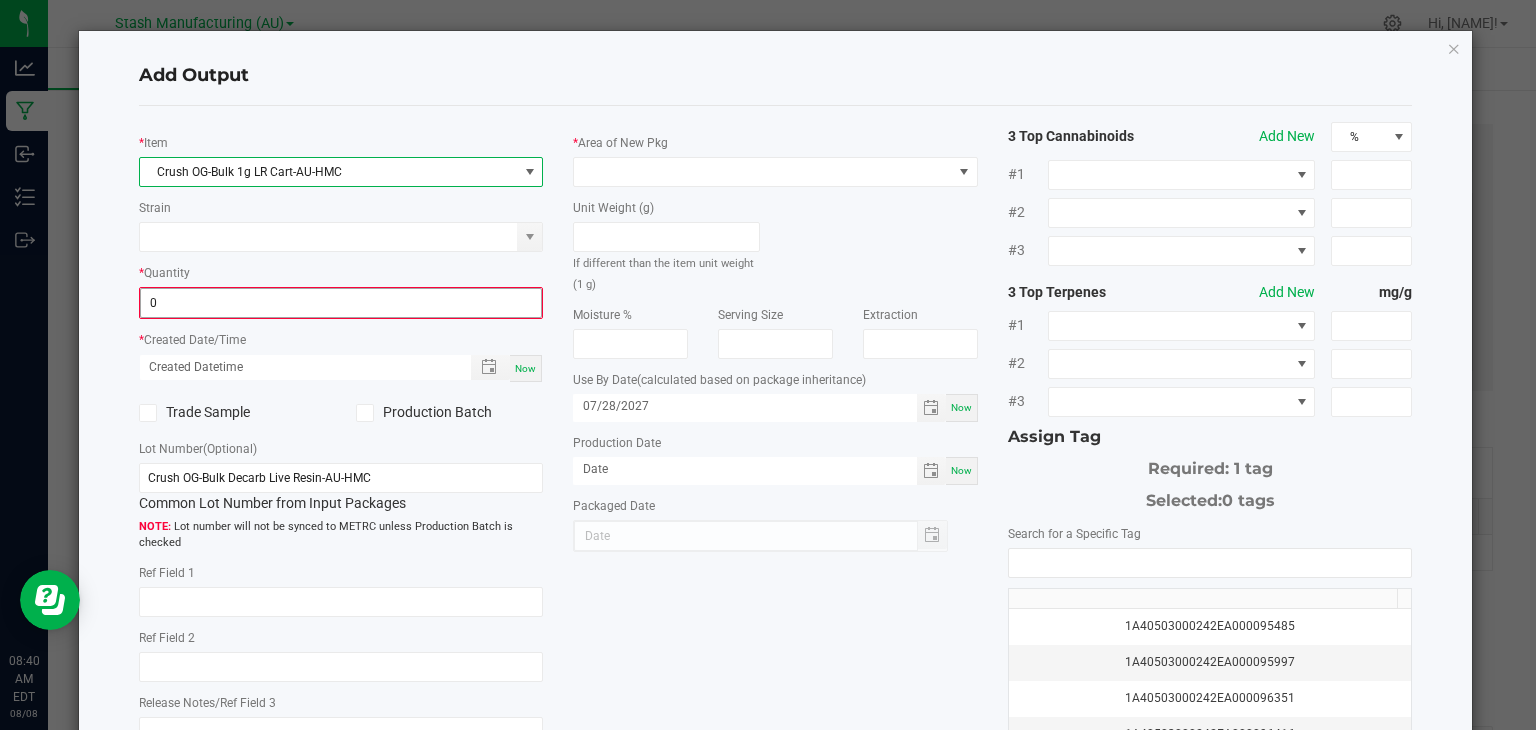 click on "0" at bounding box center (341, 303) 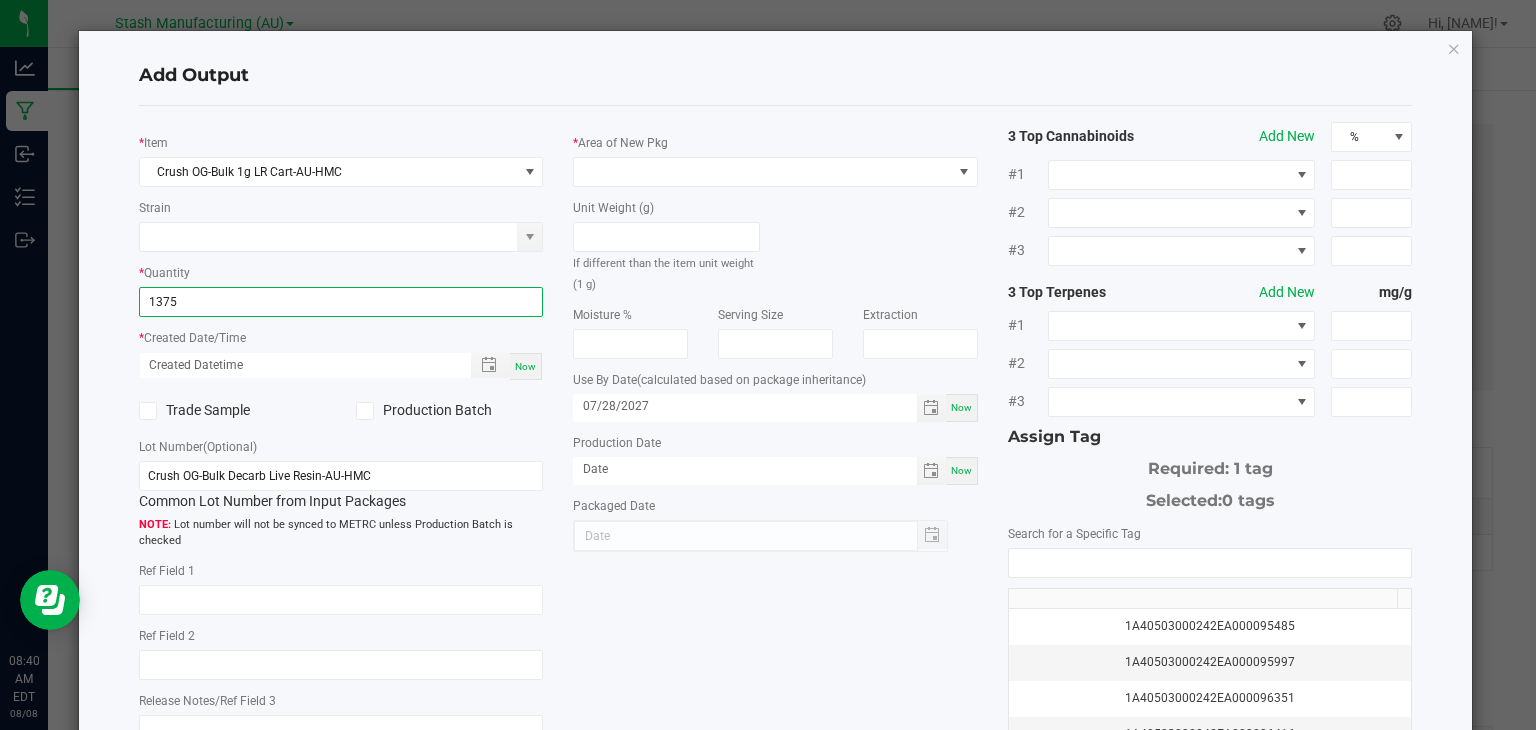 type on "1375 ea" 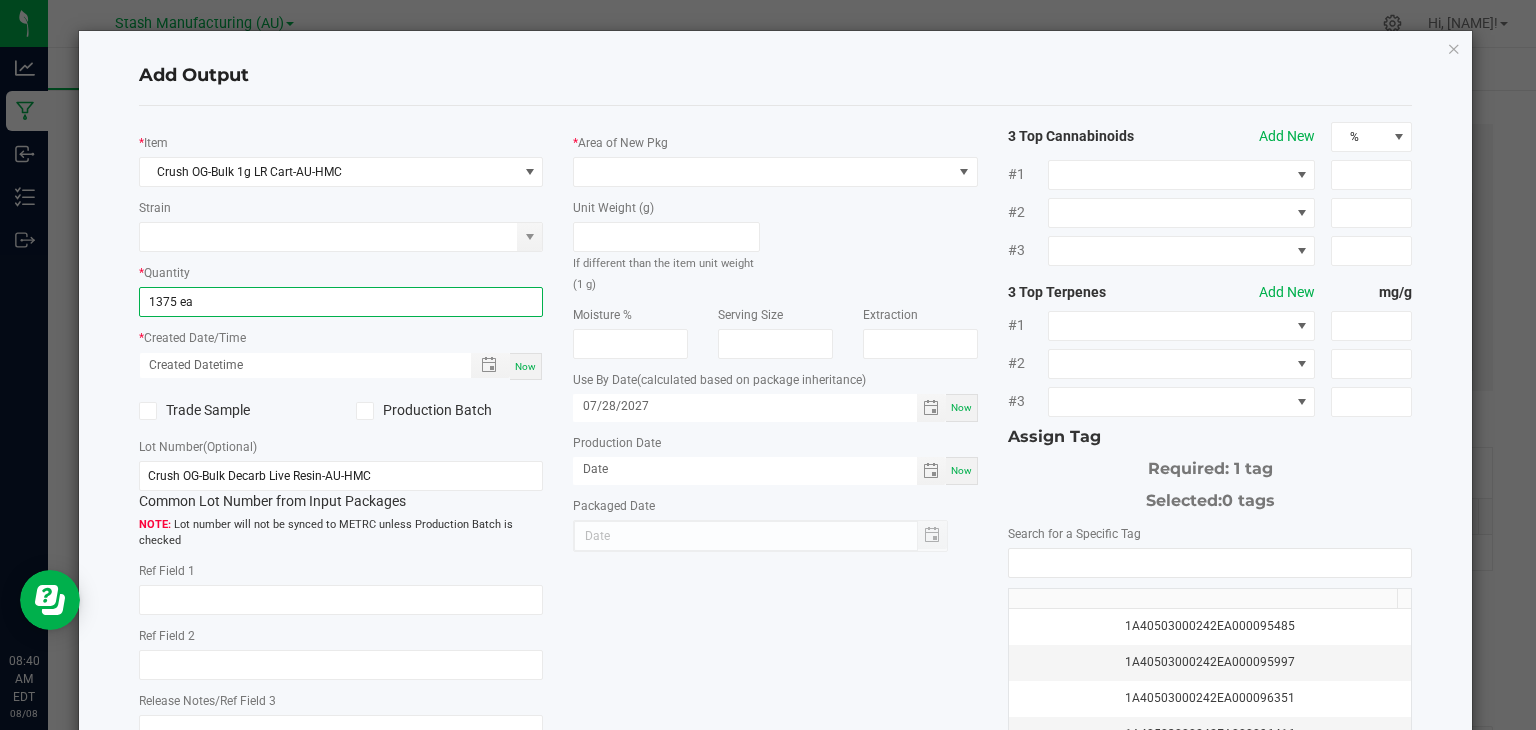 click on "Now" at bounding box center (525, 366) 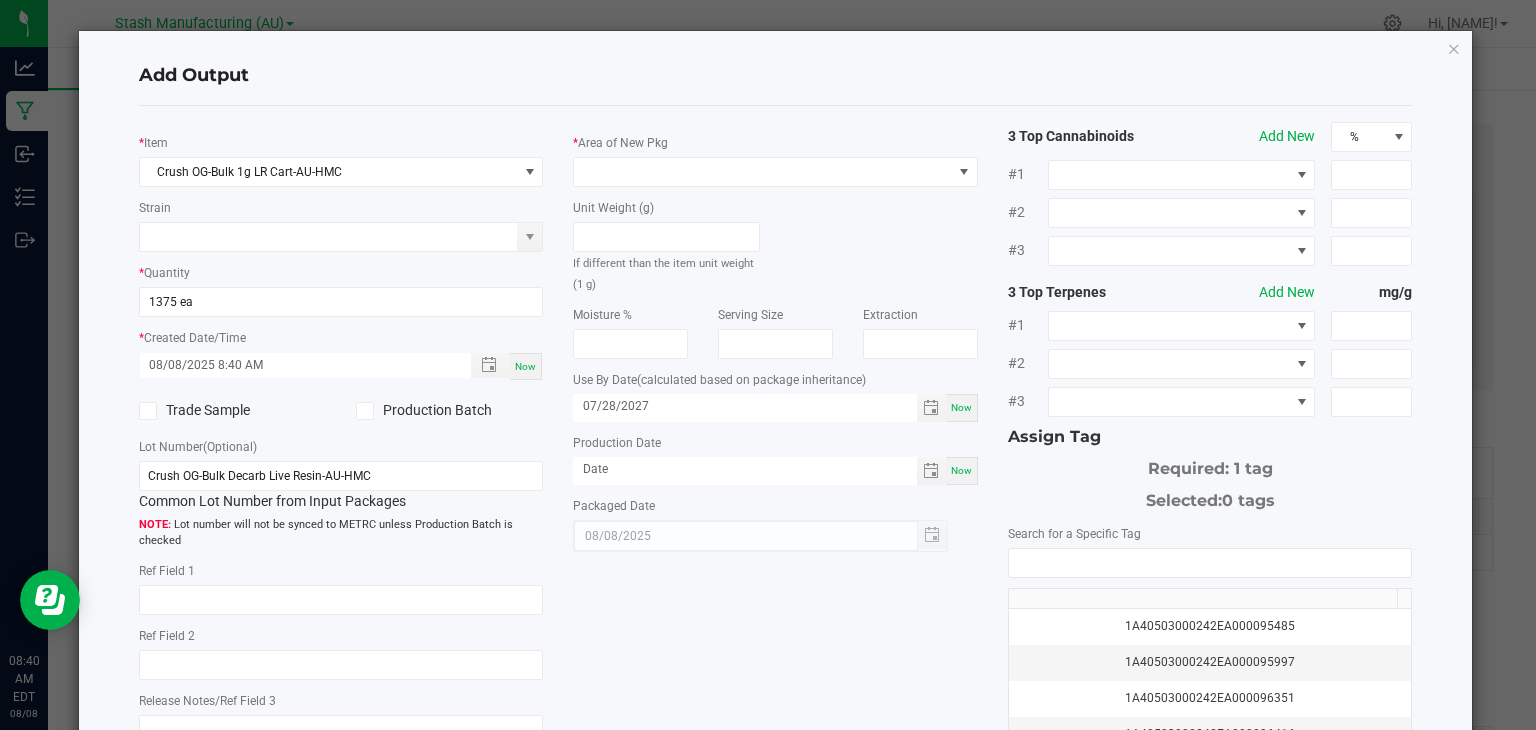 click 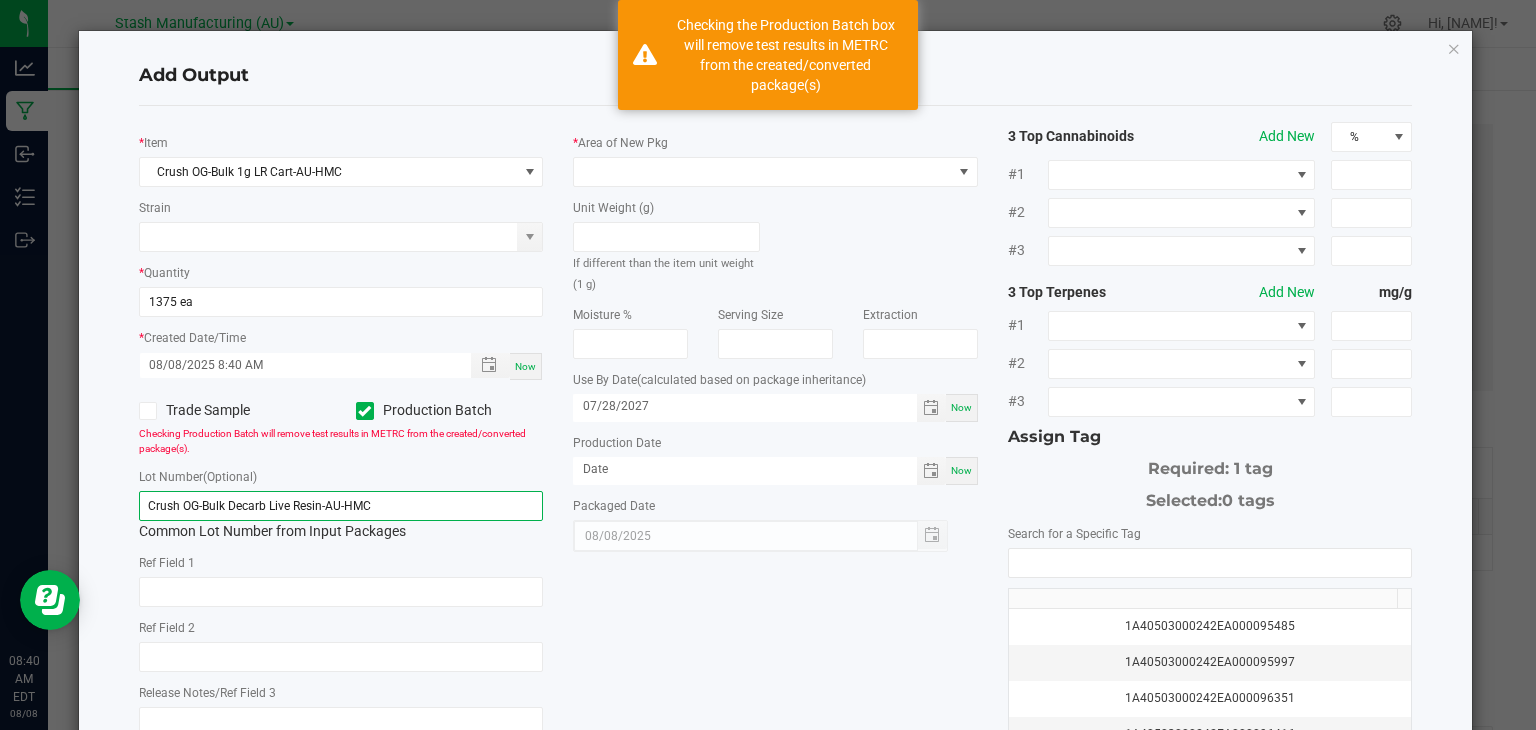 click on "Crush OG-Bulk Decarb Live Resin-AU-HMC" 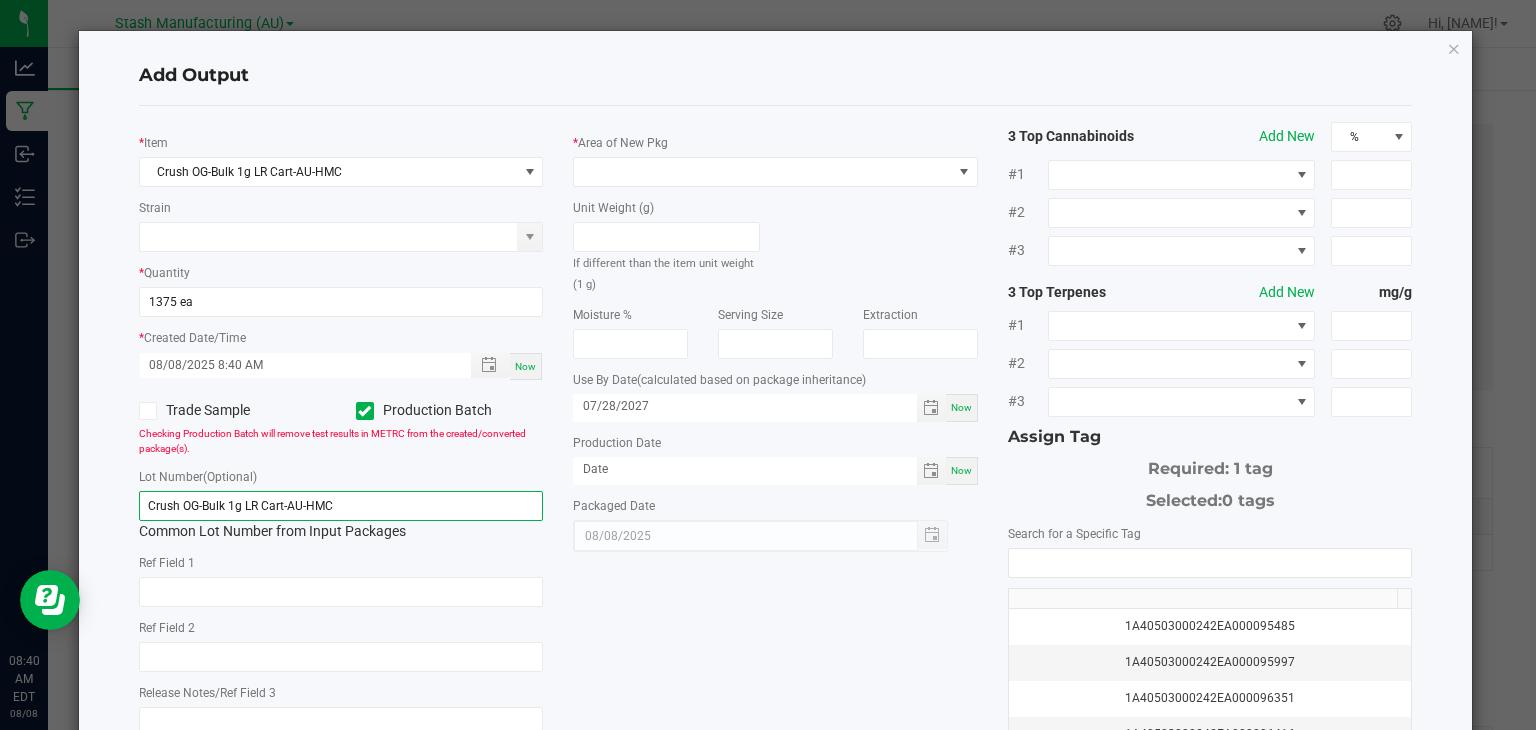 click on "Crush OG-Bulk 1g LR Cart-AU-HMC" 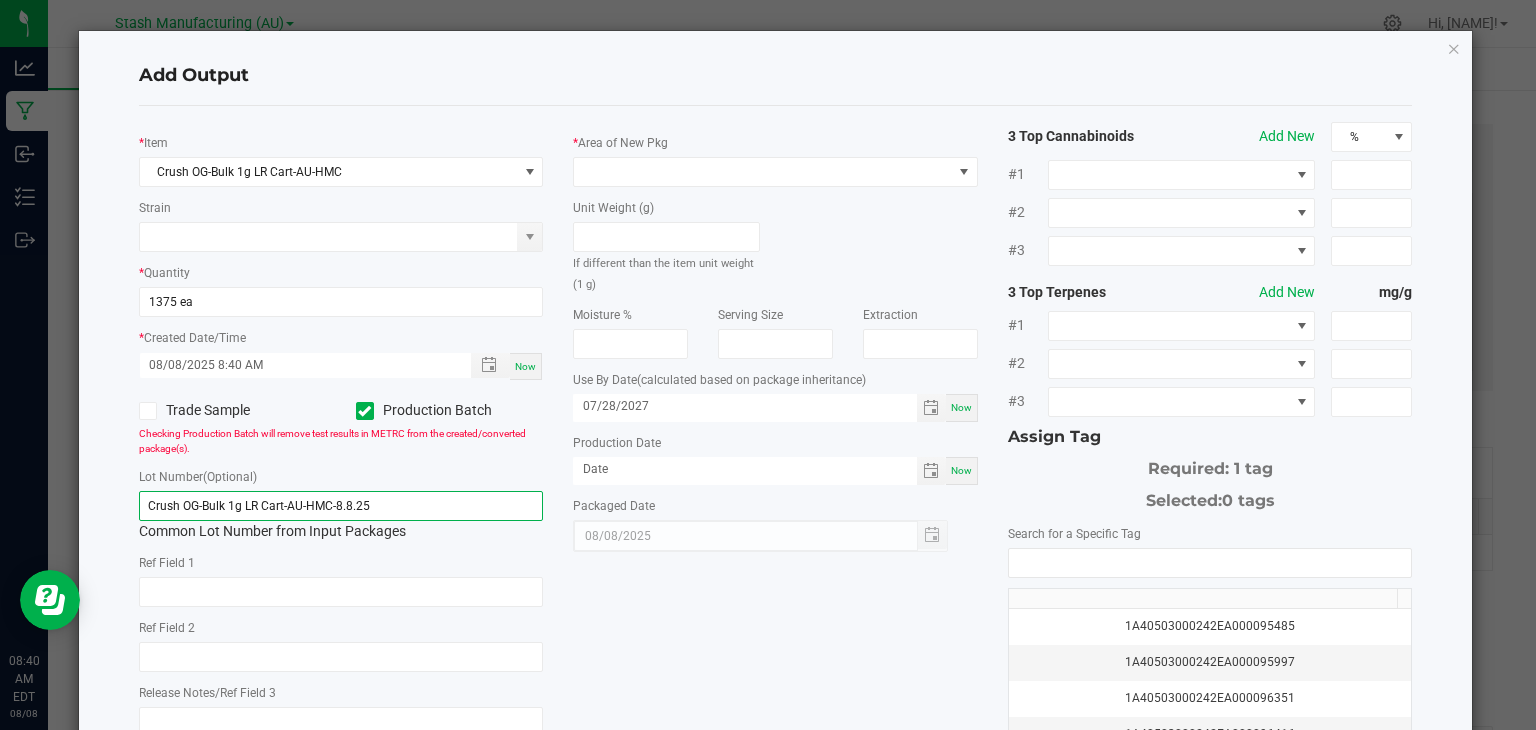 type on "Crush OG-Bulk 1g LR Cart-AU-HMC-8.8.25" 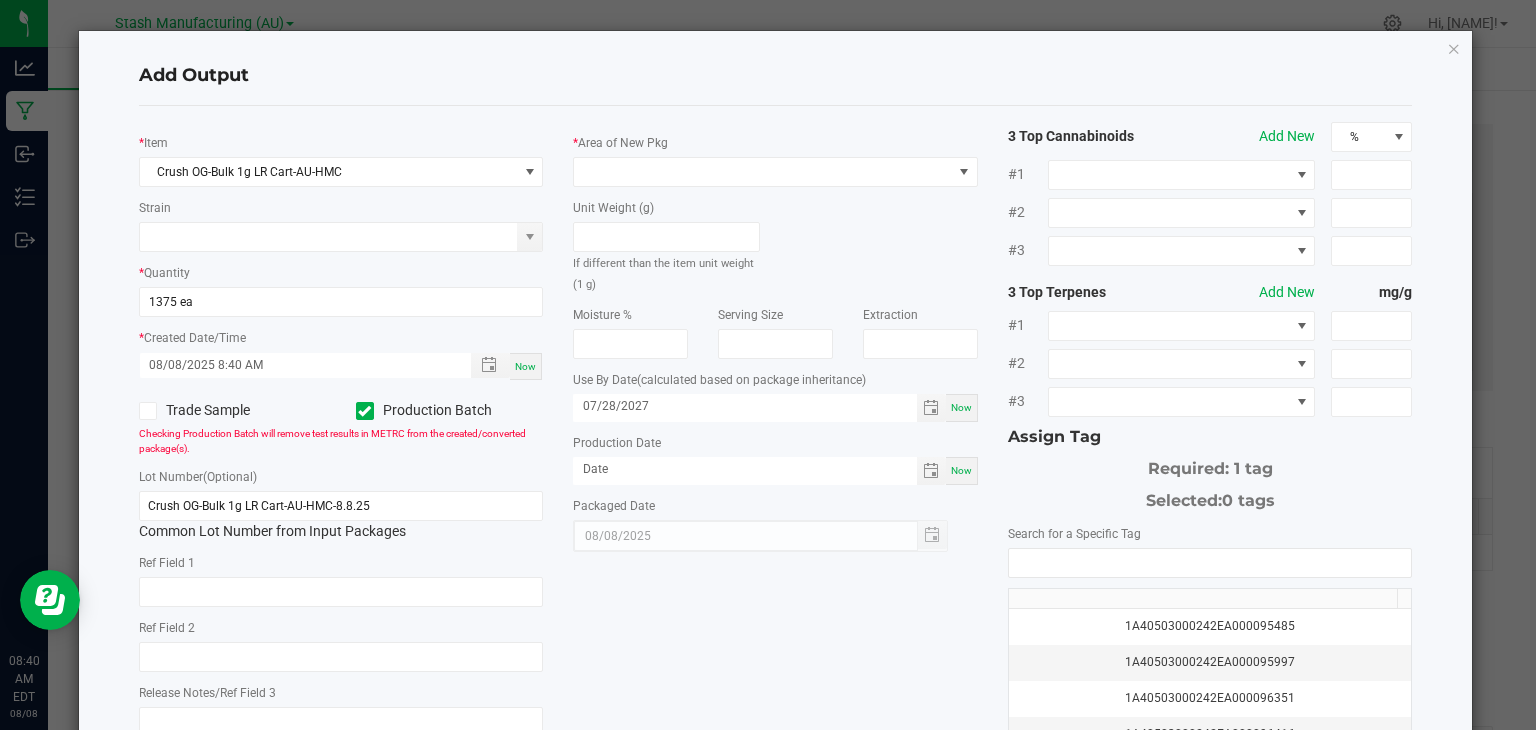 click on "*   Area of New Pkg" 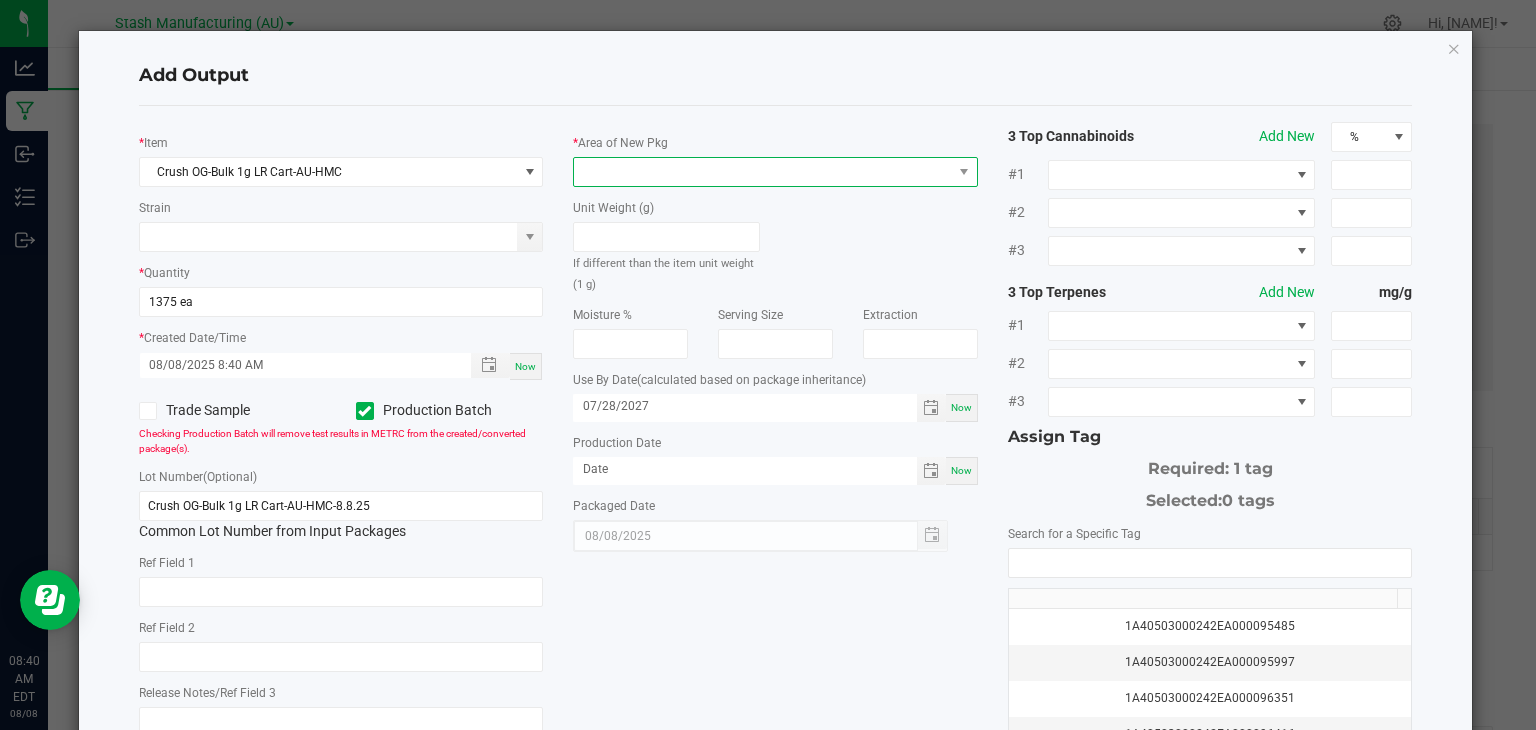 click at bounding box center [763, 172] 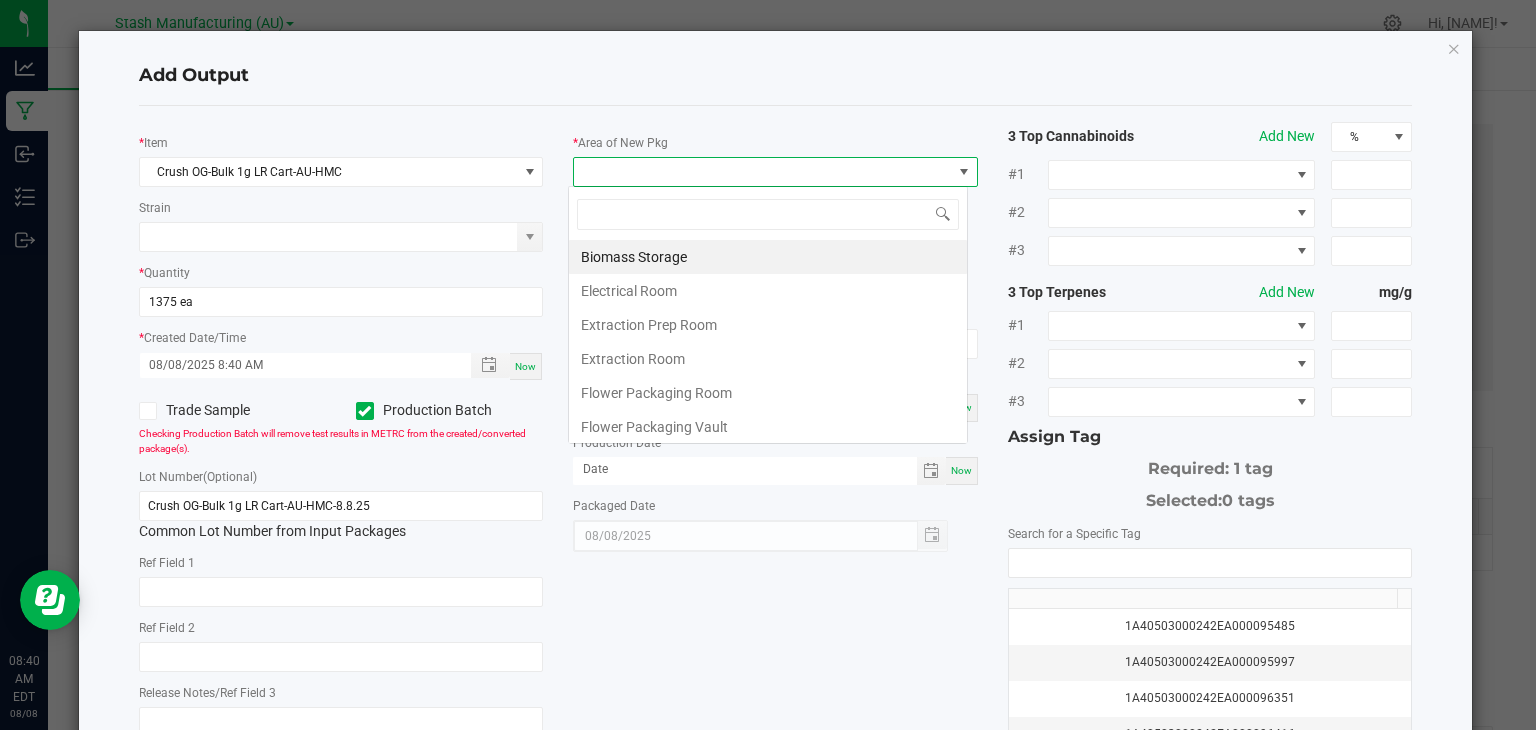 scroll, scrollTop: 99970, scrollLeft: 99600, axis: both 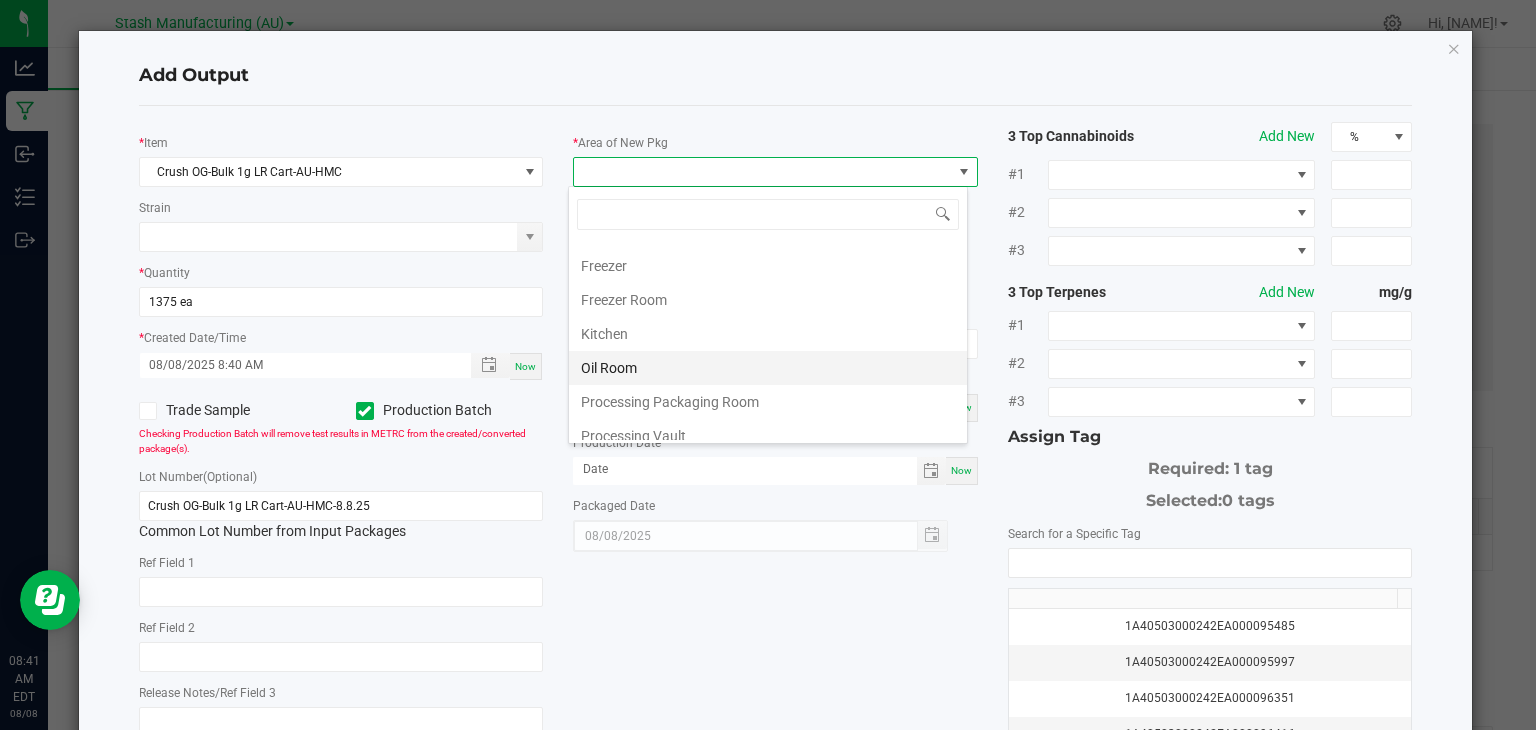 click on "Oil Room" at bounding box center (768, 368) 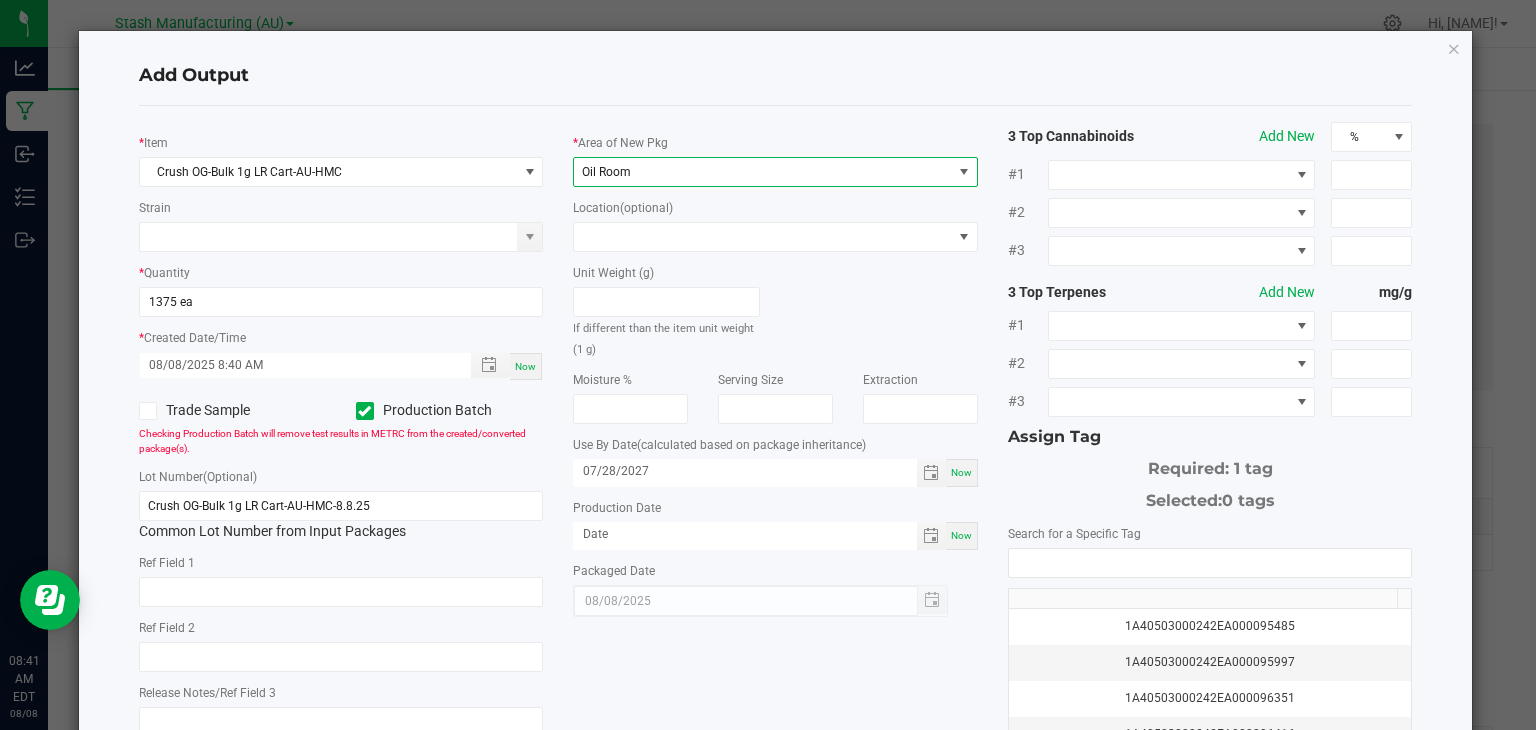 click on "Now" at bounding box center [961, 535] 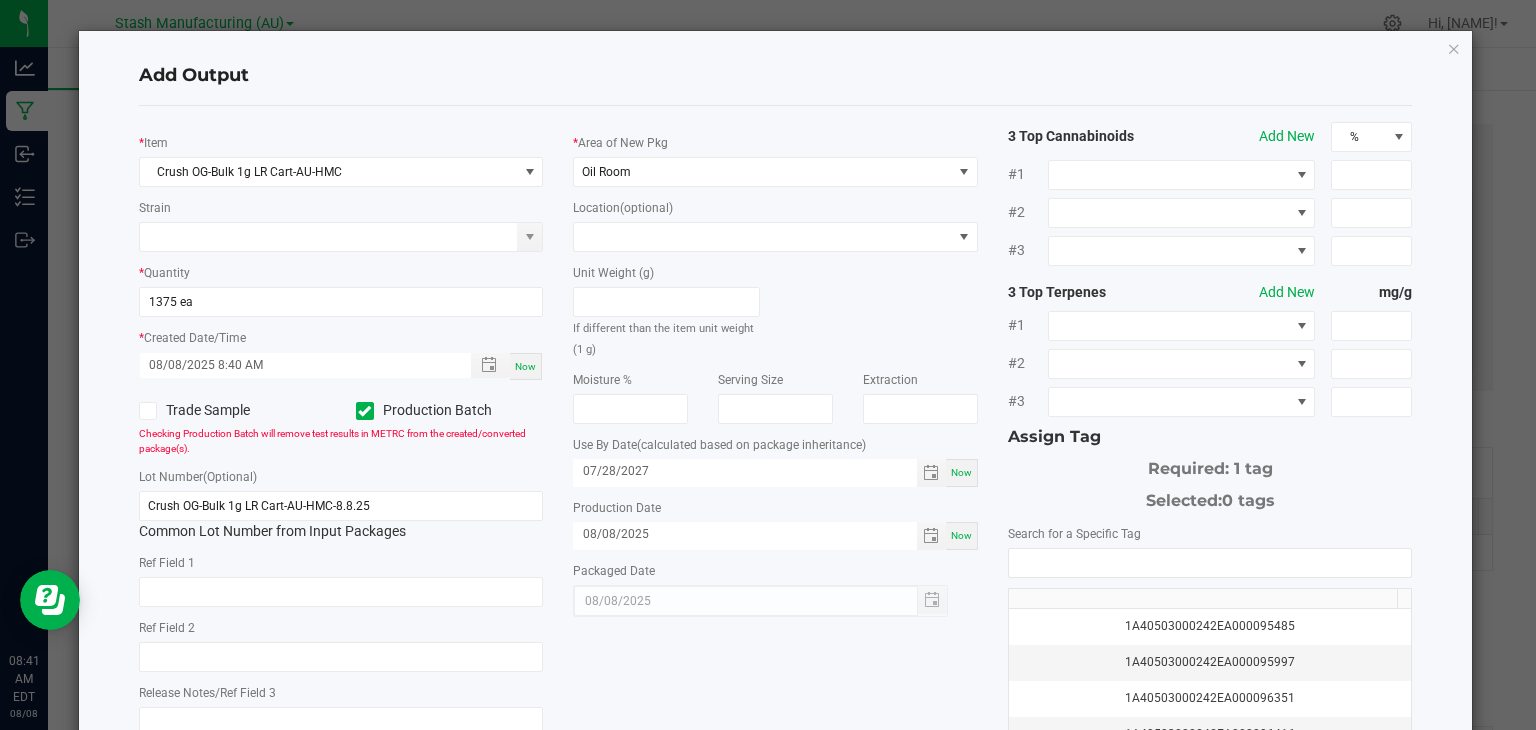 click on "Now" at bounding box center [962, 473] 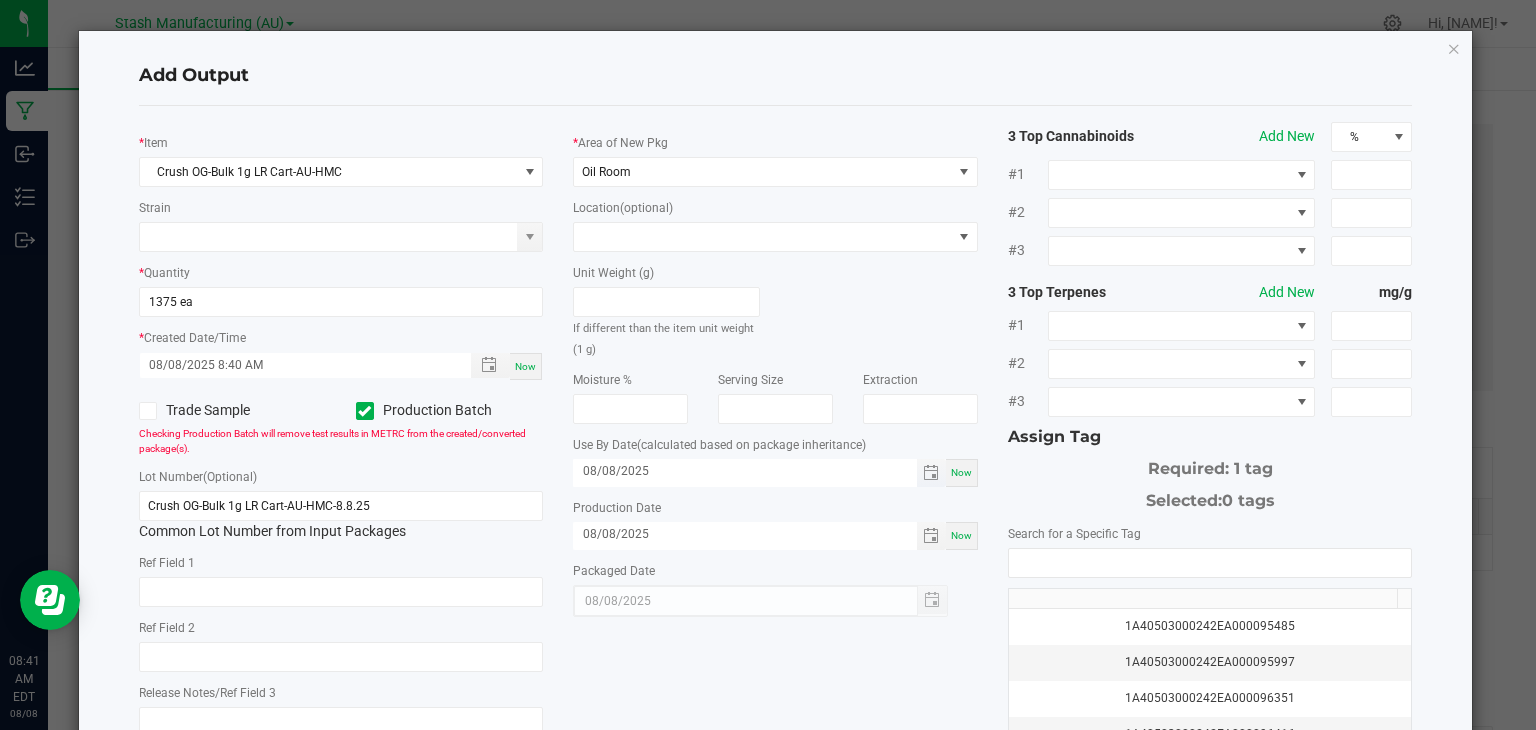 click on "08/08/2025" at bounding box center [745, 471] 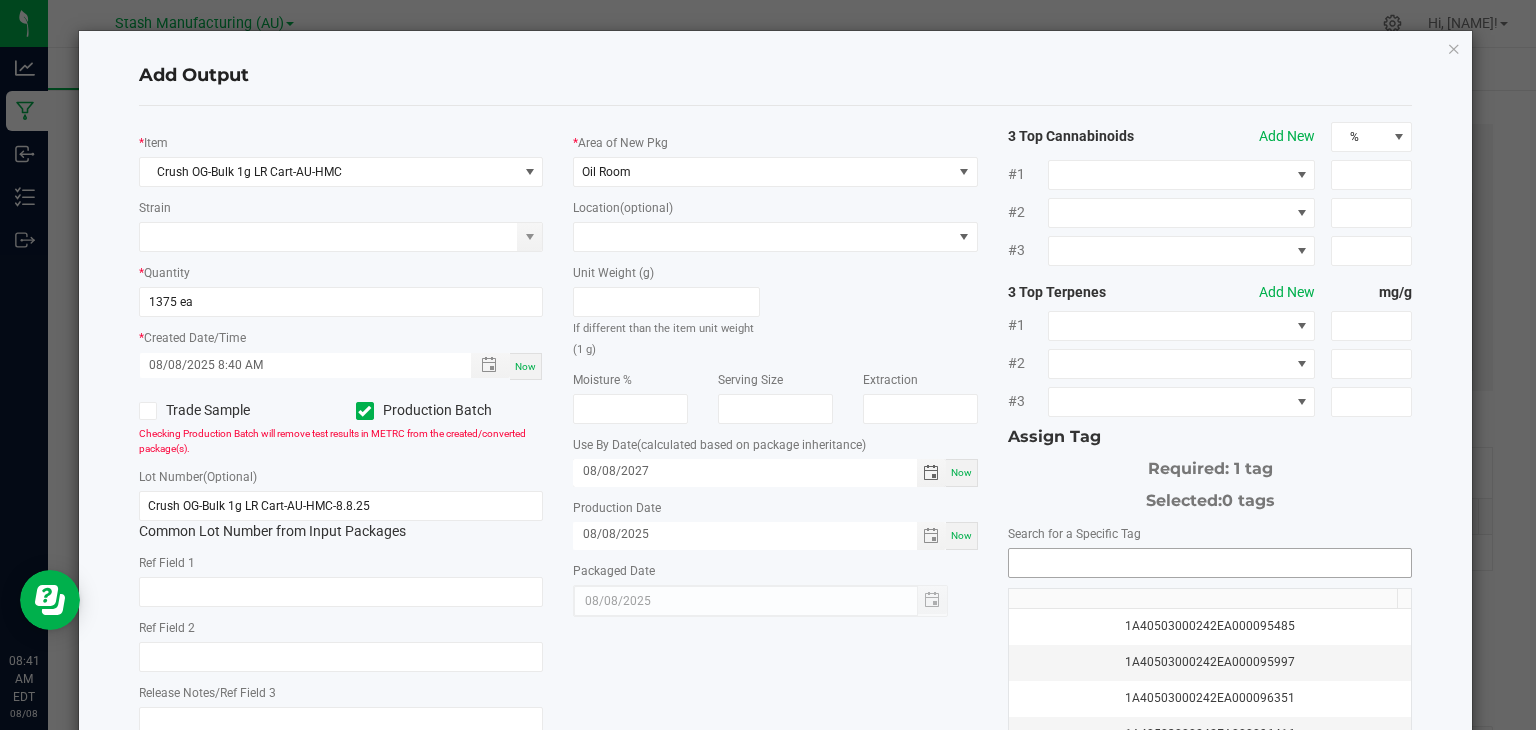 type on "08/08/2027" 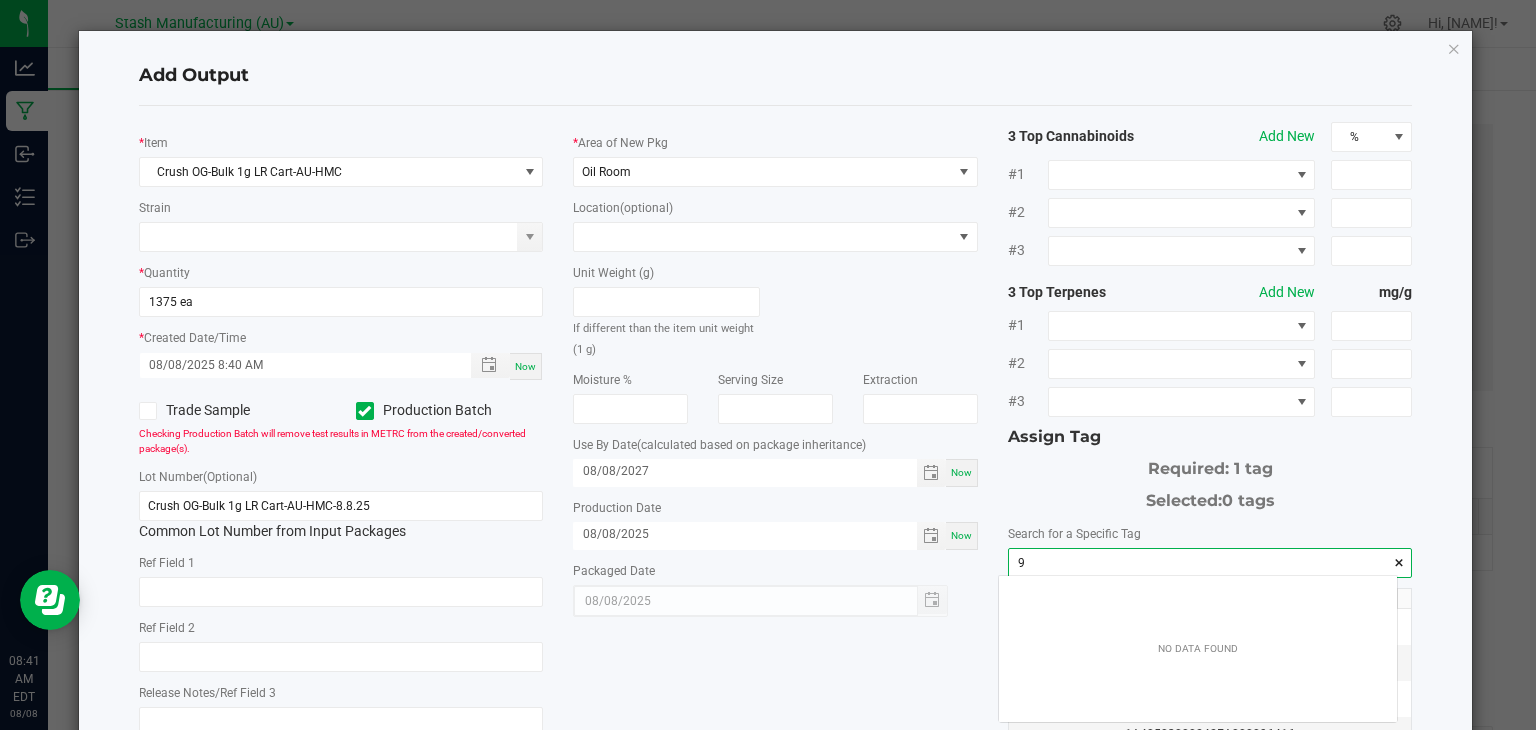 scroll, scrollTop: 99972, scrollLeft: 99601, axis: both 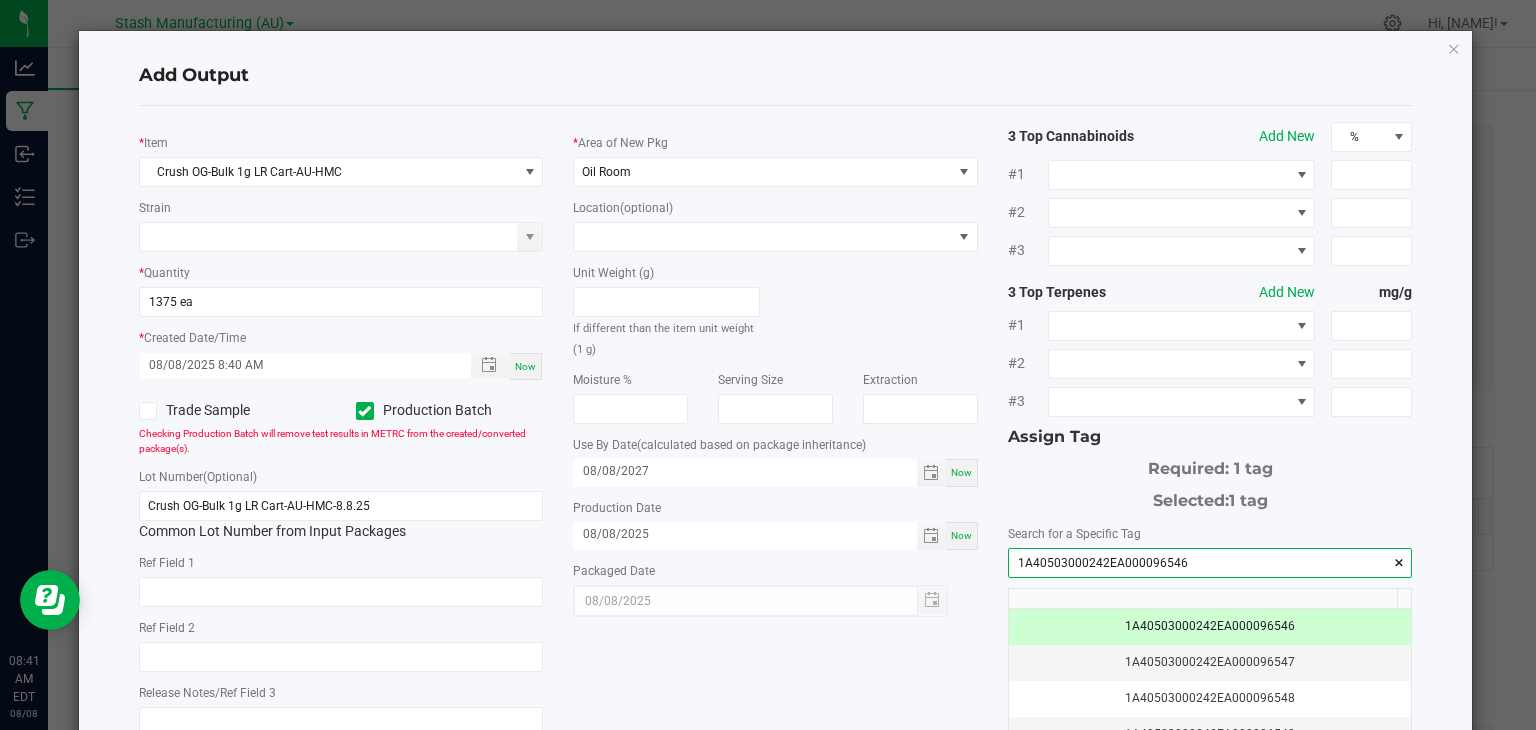 type on "1A40503000242EA000096546" 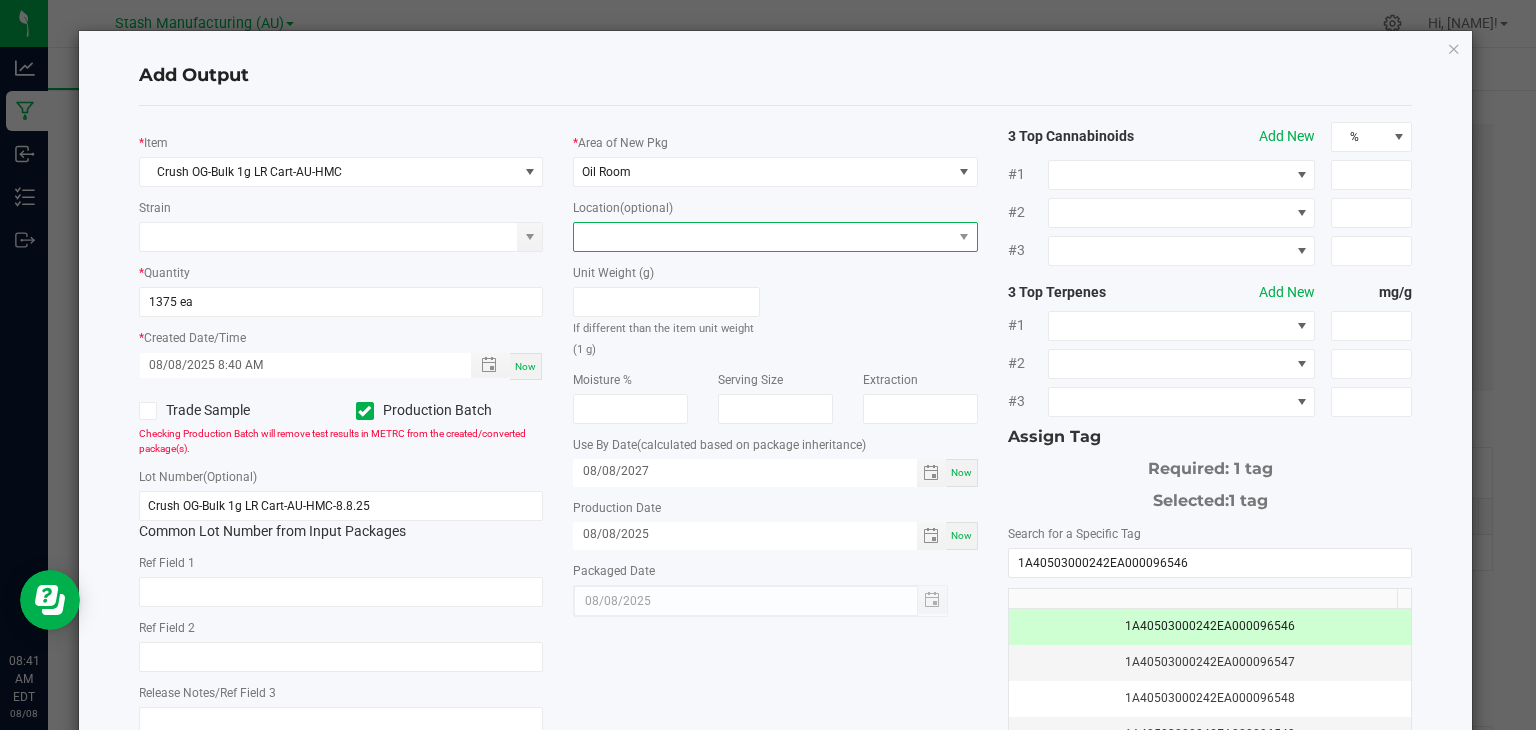 click at bounding box center (763, 237) 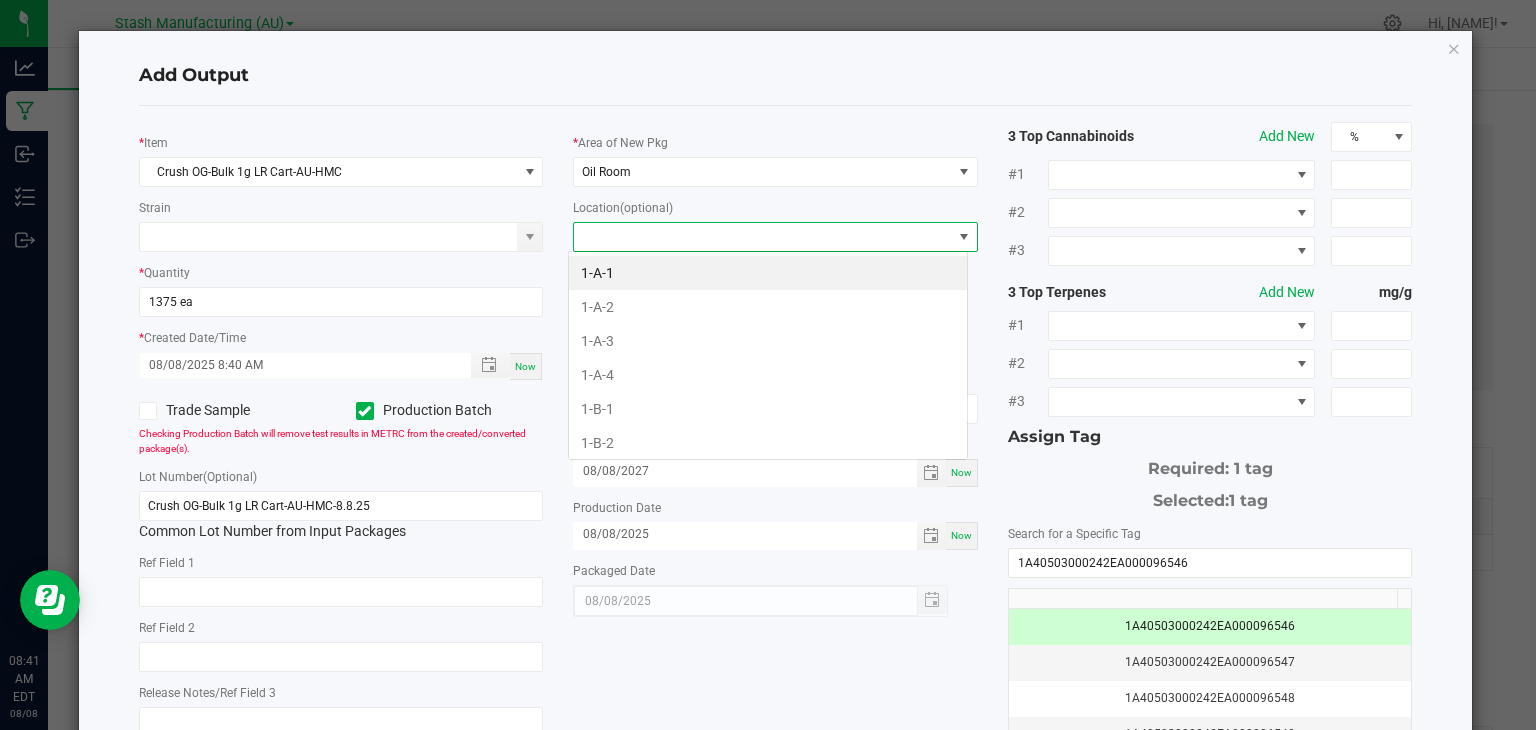 scroll, scrollTop: 99970, scrollLeft: 99600, axis: both 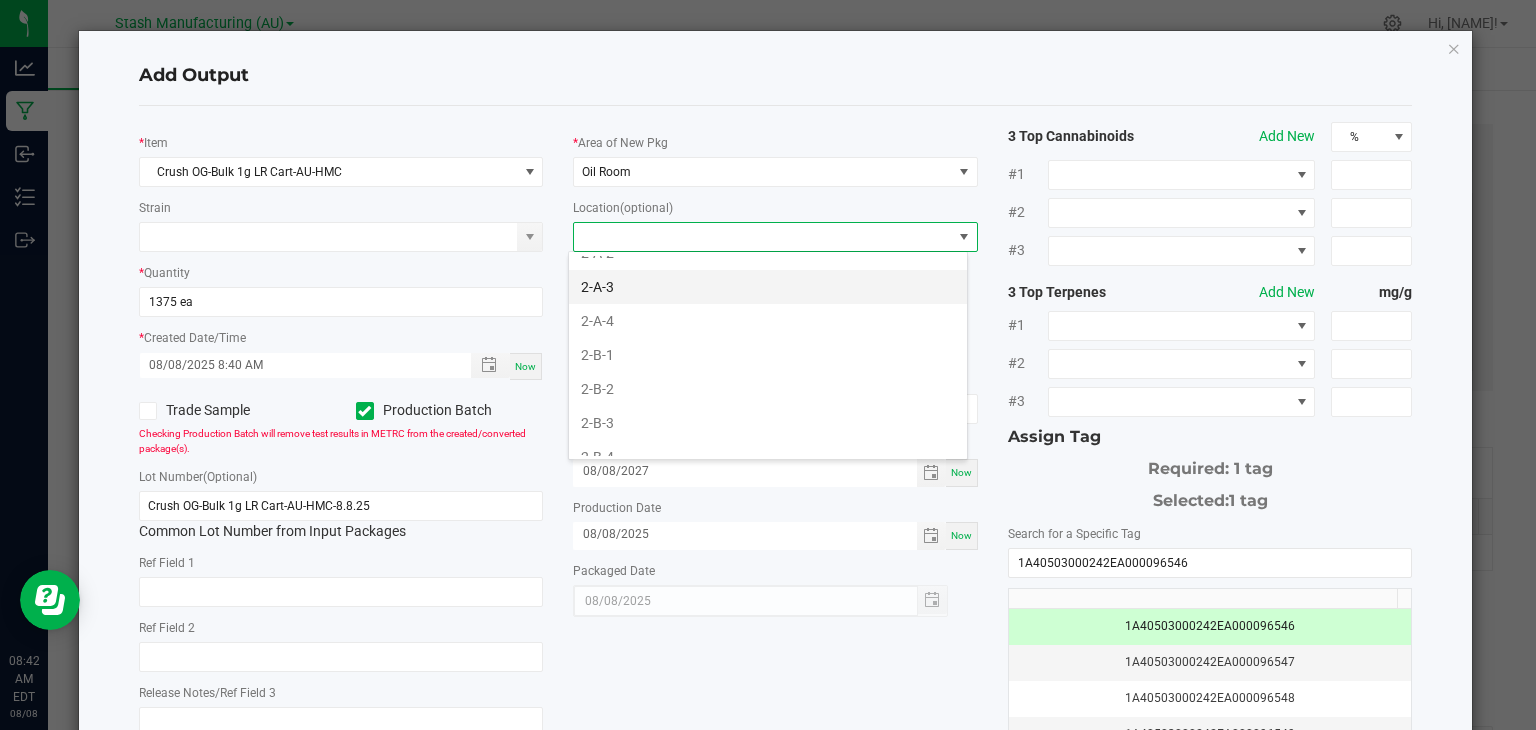 click on "2-A-3" at bounding box center [768, 287] 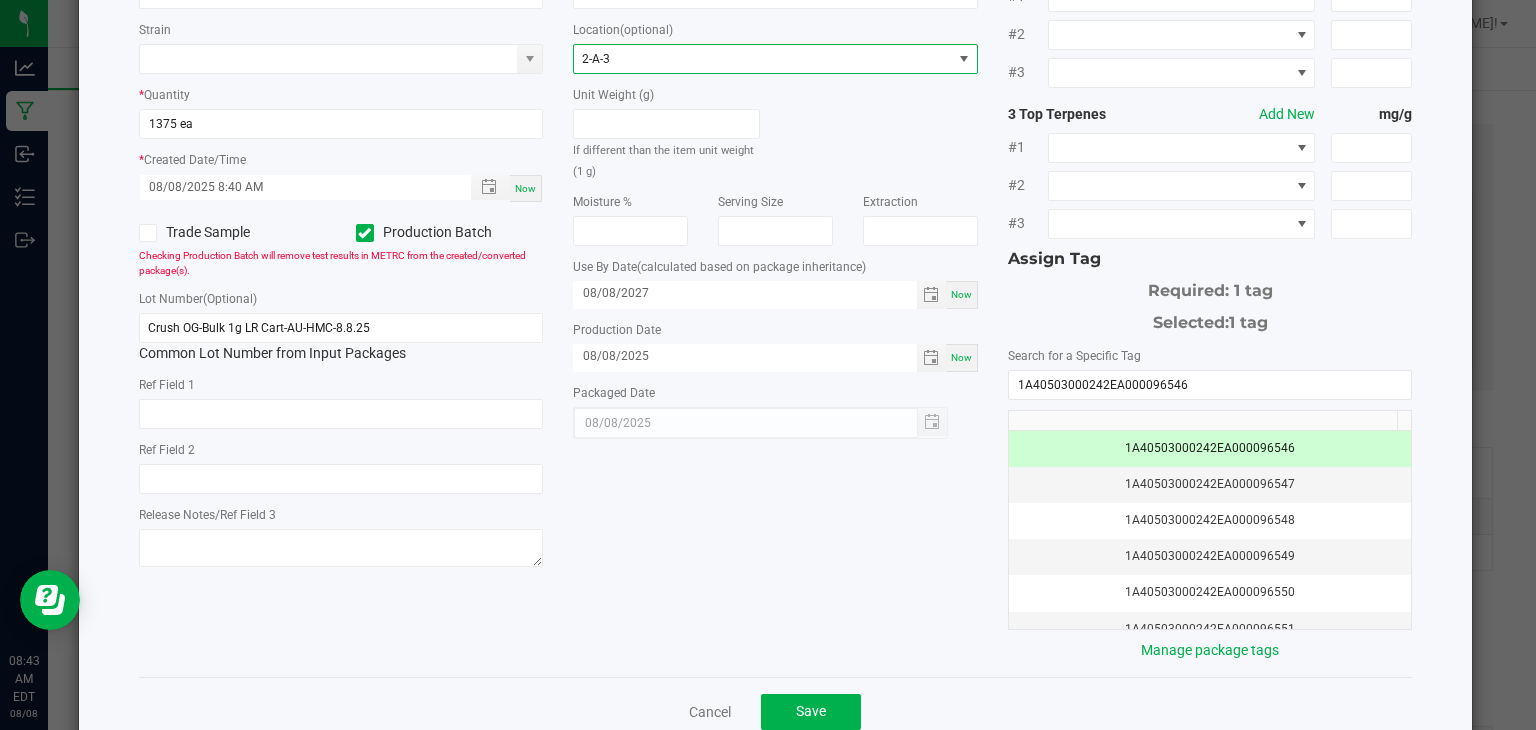 scroll, scrollTop: 179, scrollLeft: 0, axis: vertical 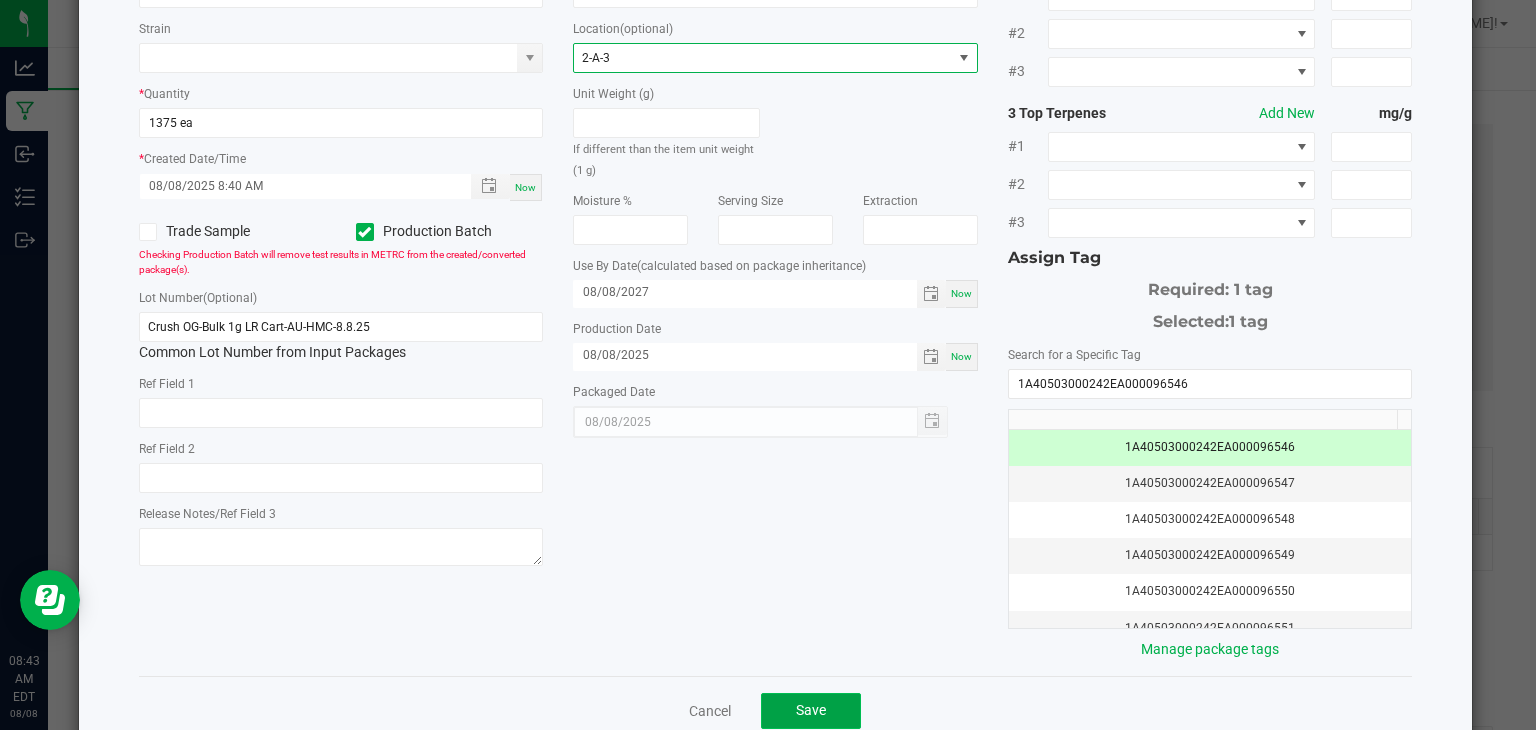 click on "Save" 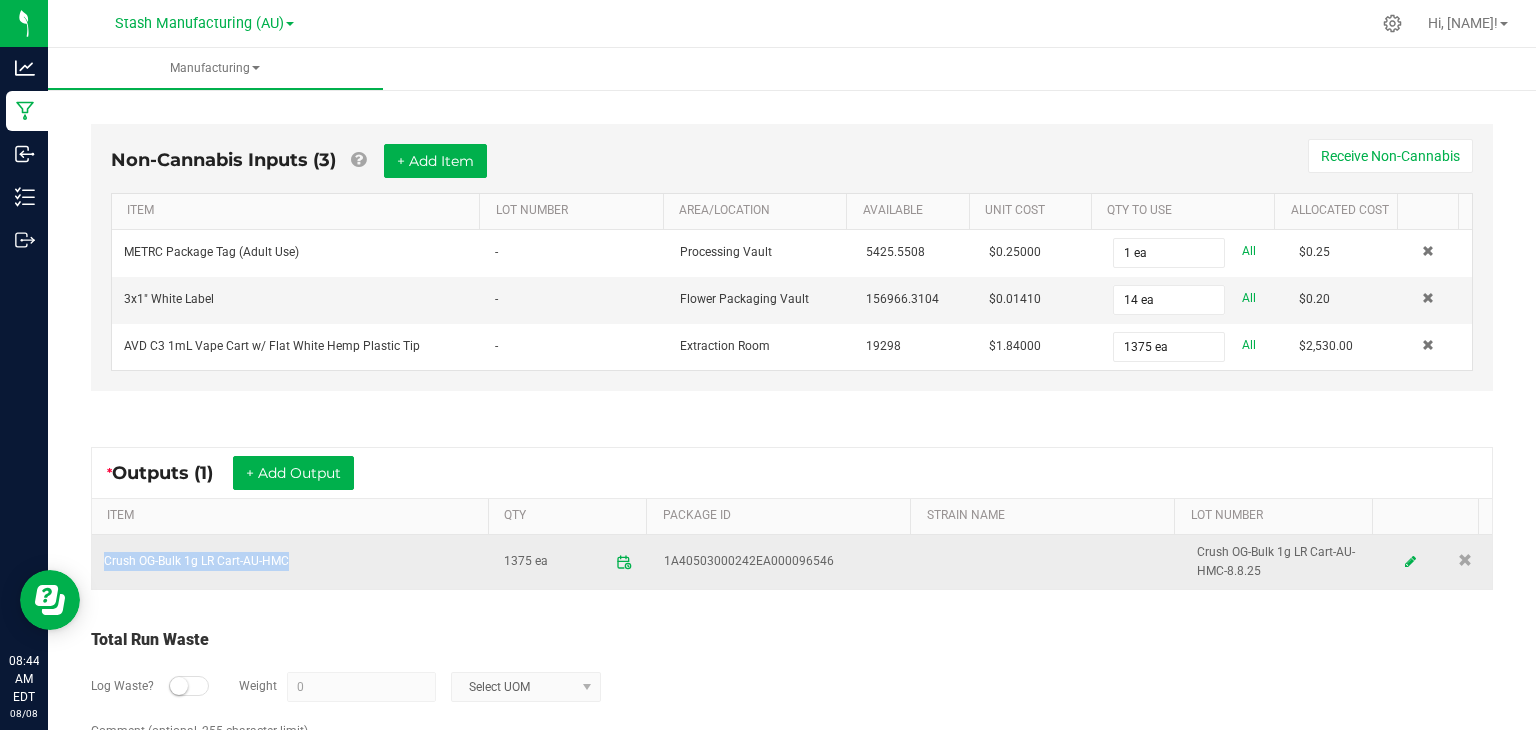 drag, startPoint x: 295, startPoint y: 553, endPoint x: 97, endPoint y: 560, distance: 198.1237 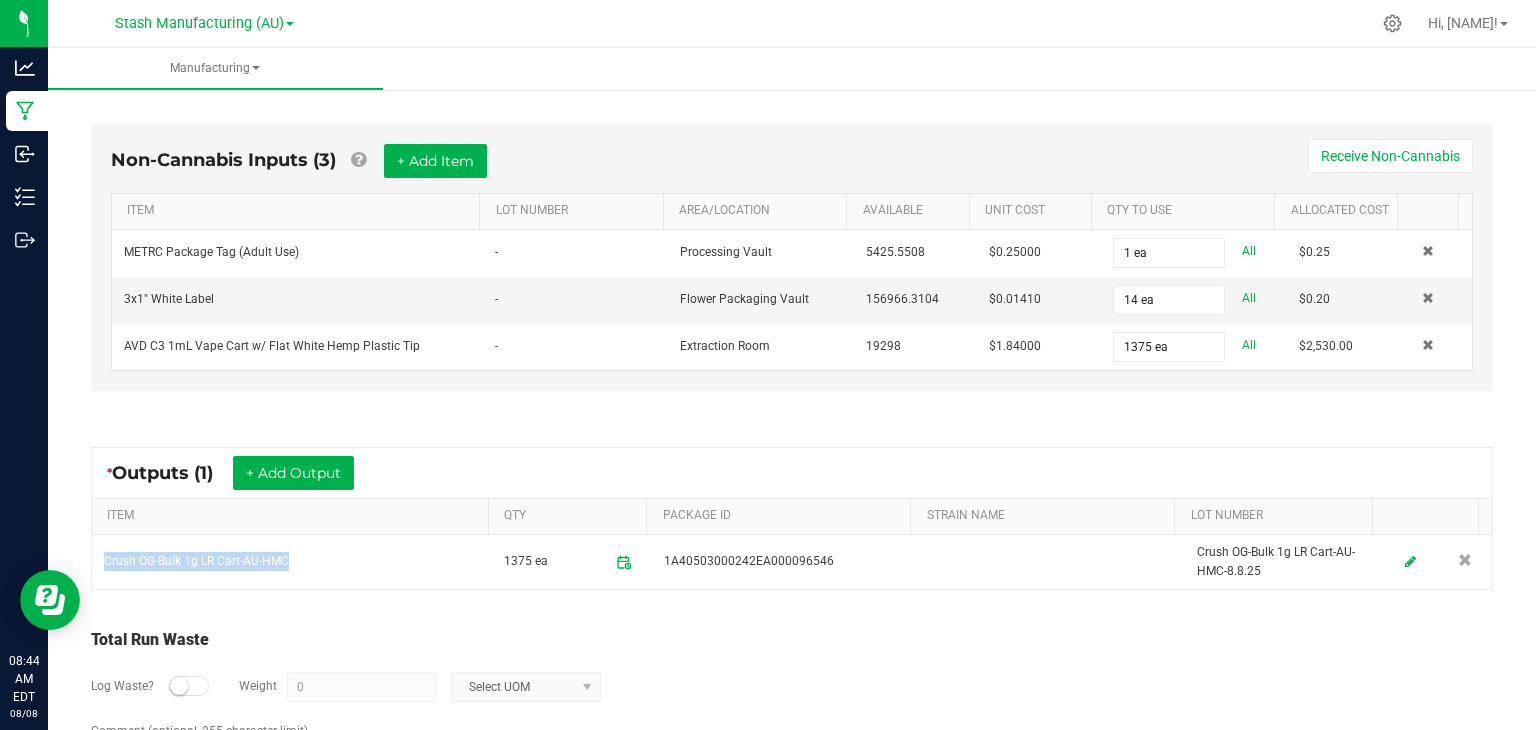 click on "Manufacturing" at bounding box center [816, 69] 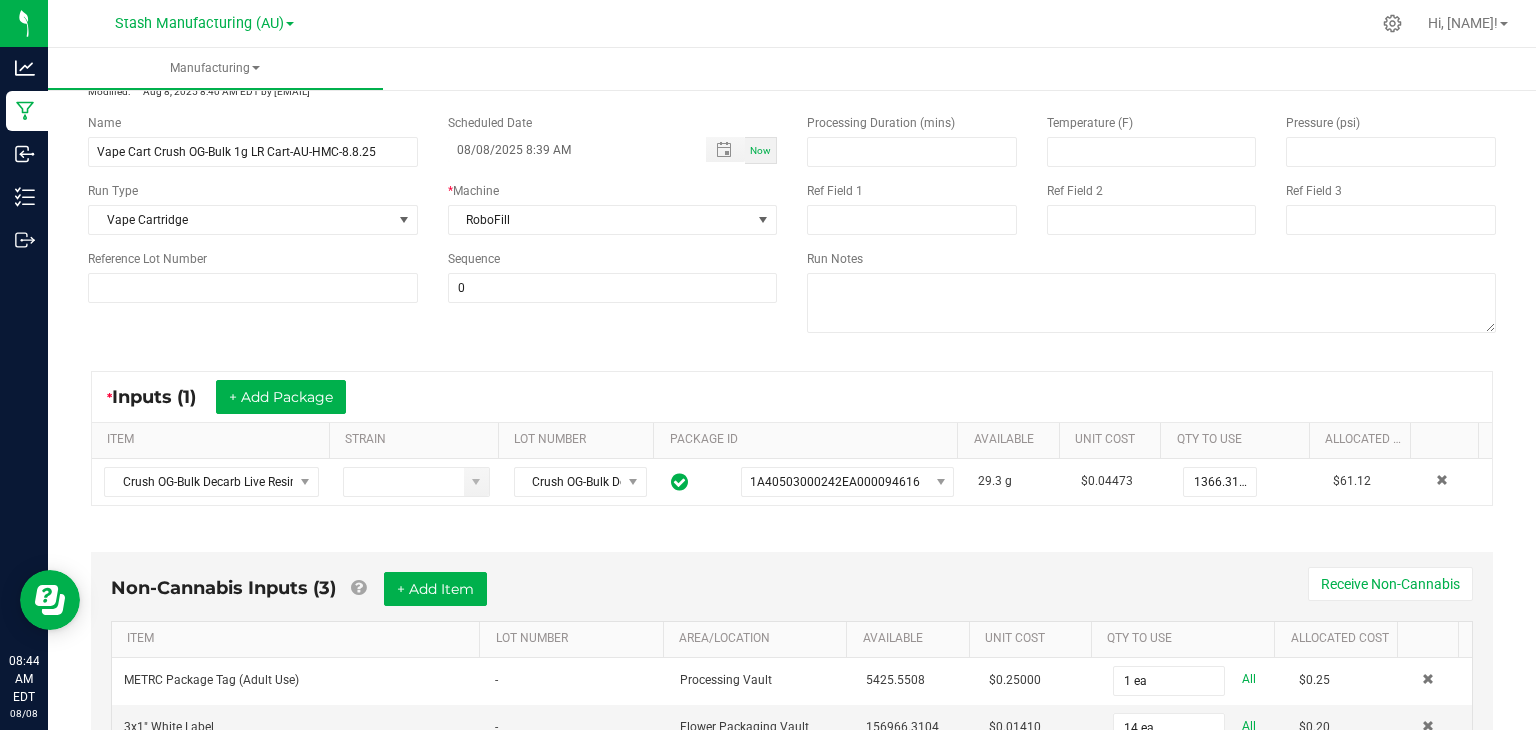 scroll, scrollTop: 0, scrollLeft: 0, axis: both 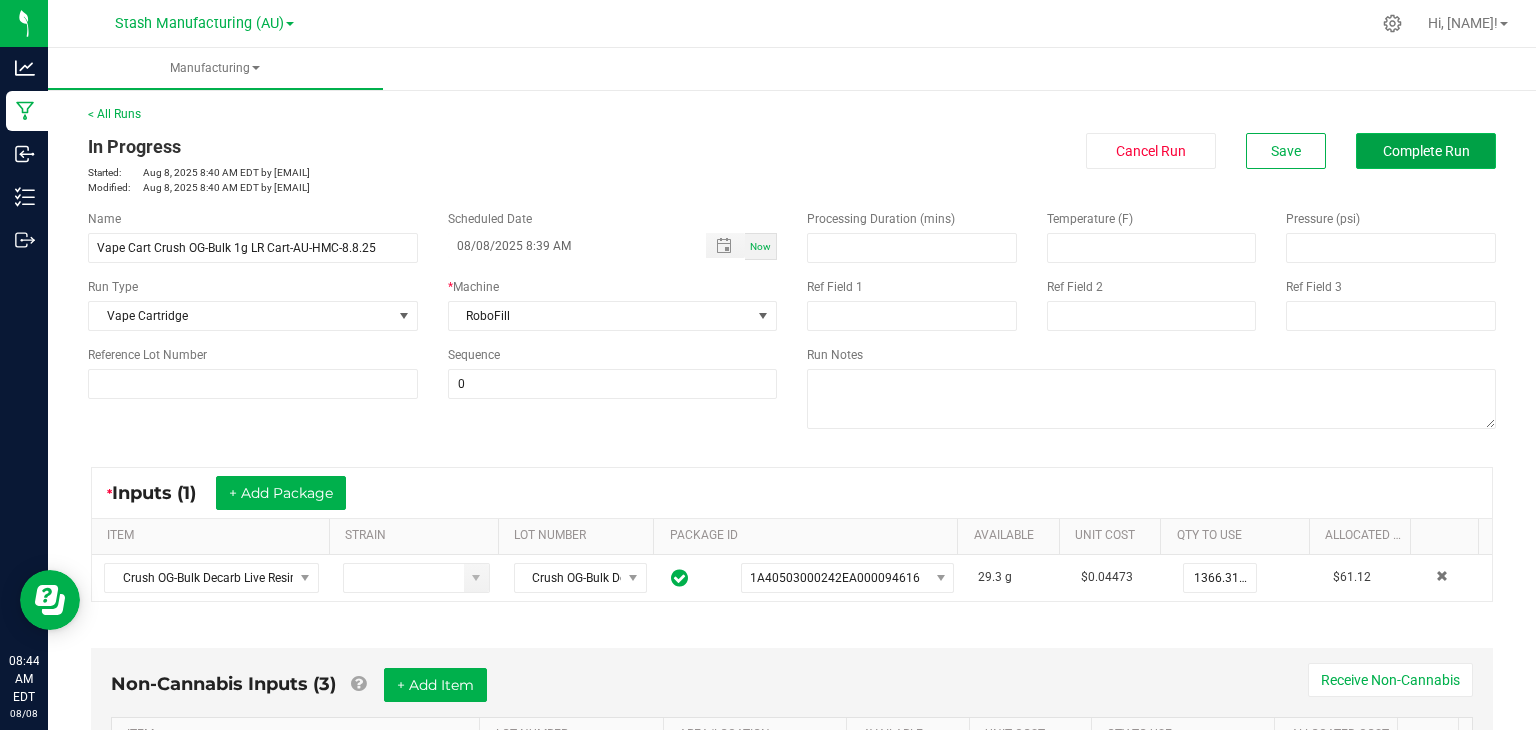 click on "Complete Run" at bounding box center (1426, 151) 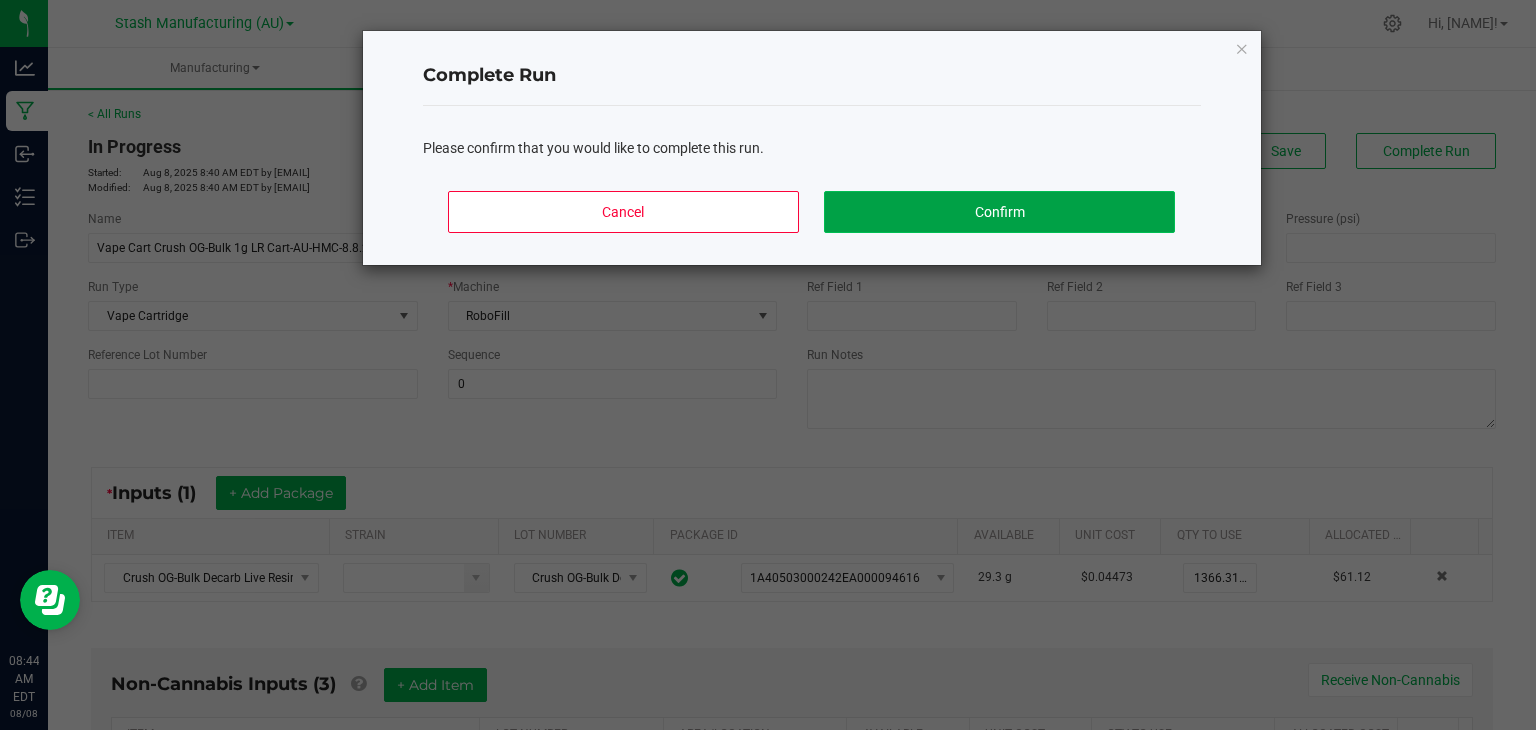 click on "Confirm" 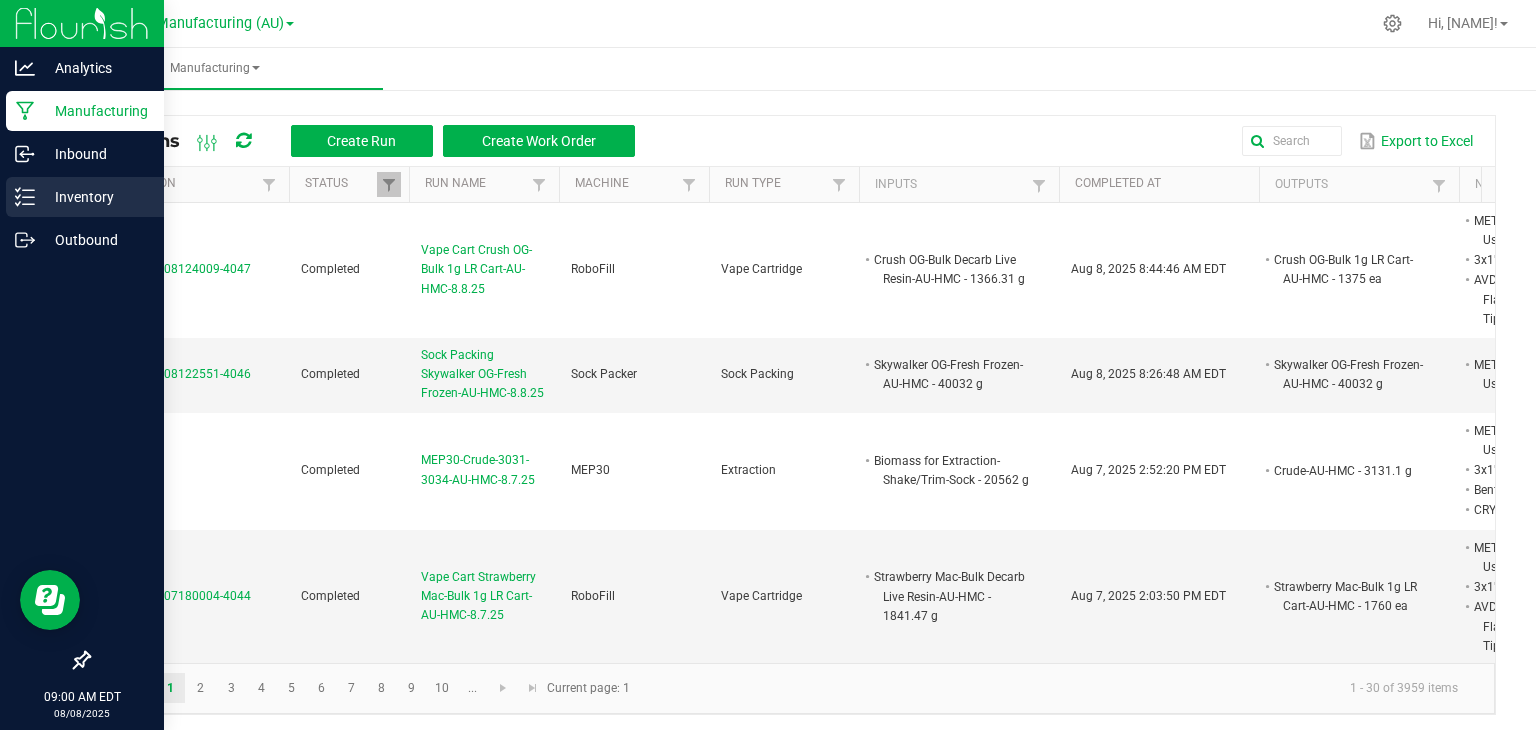 click 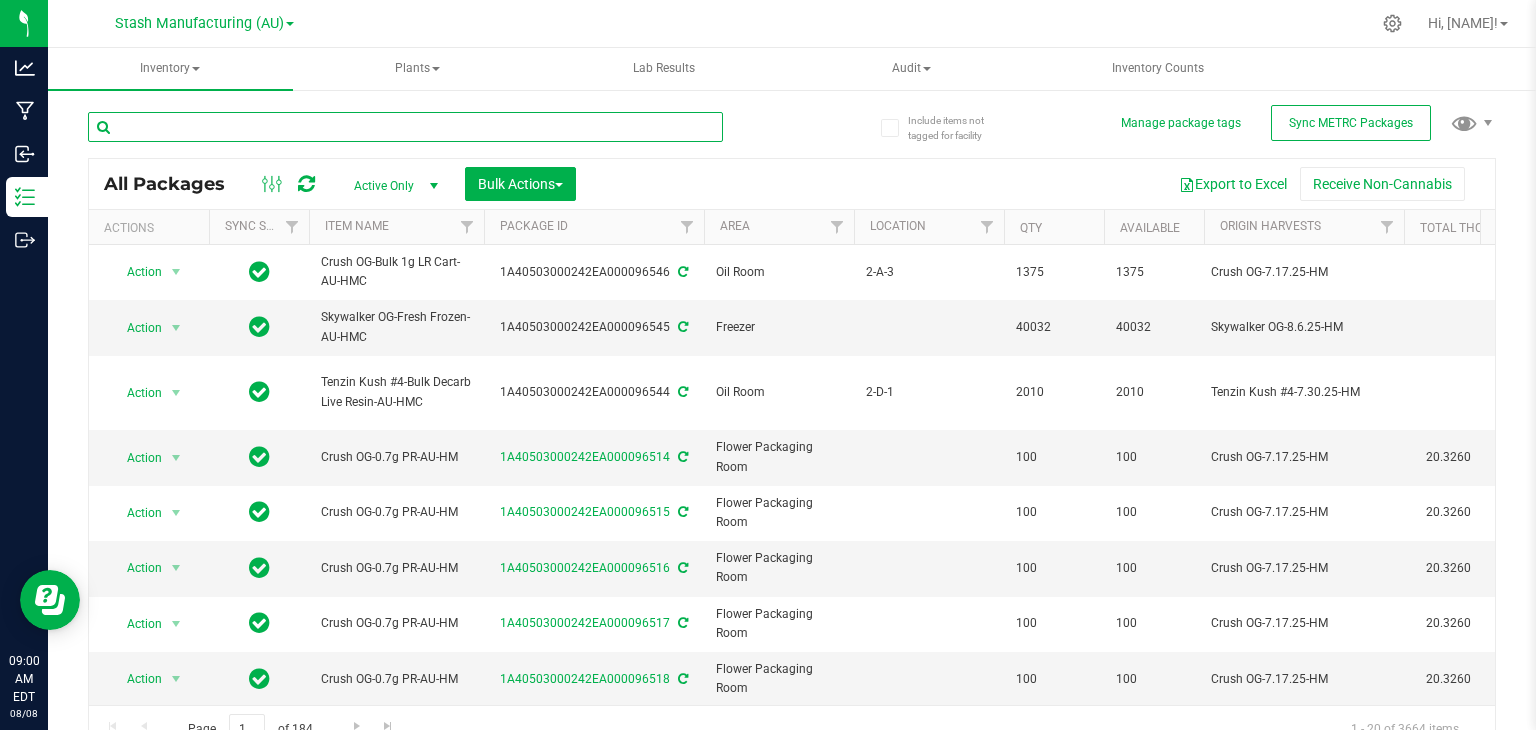 click at bounding box center (405, 127) 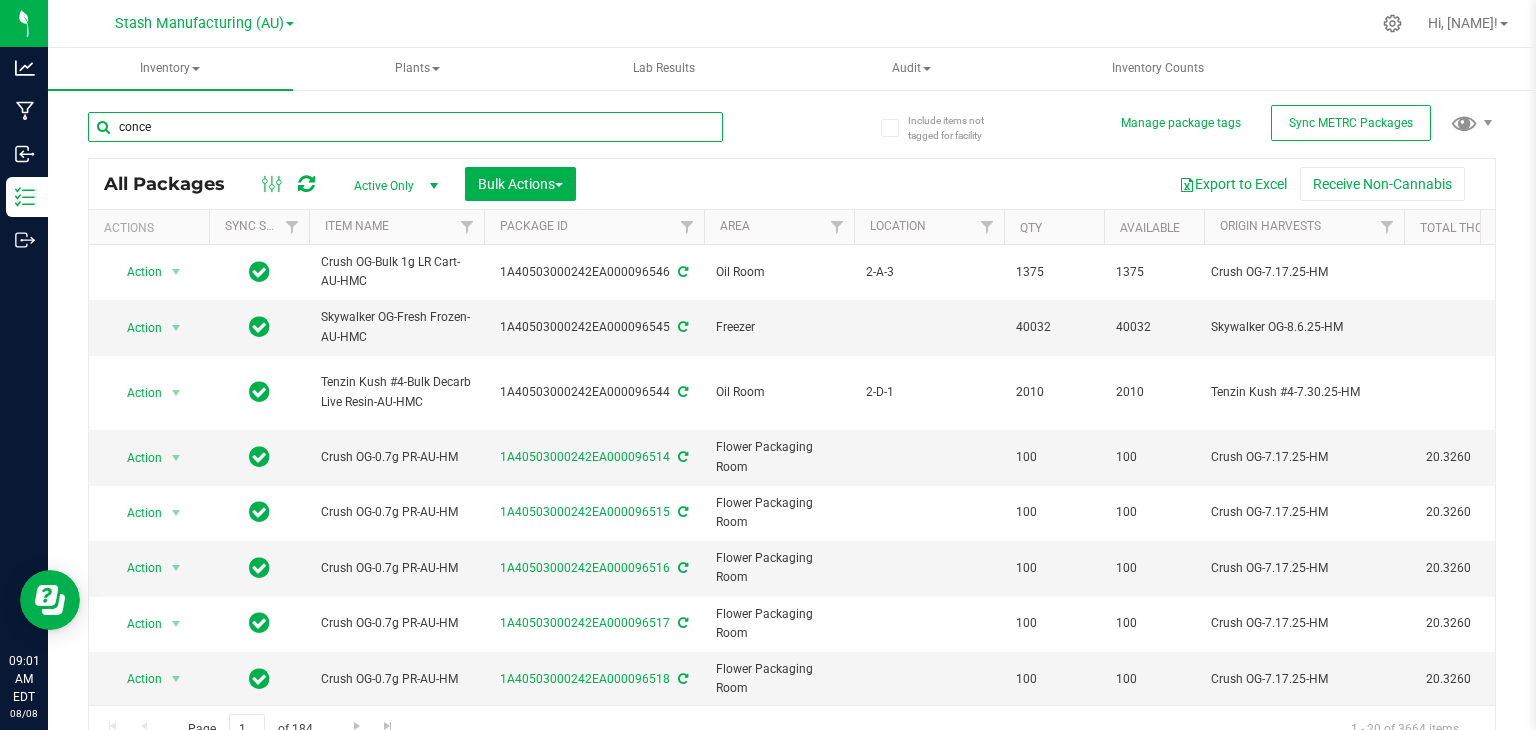 type on "concen" 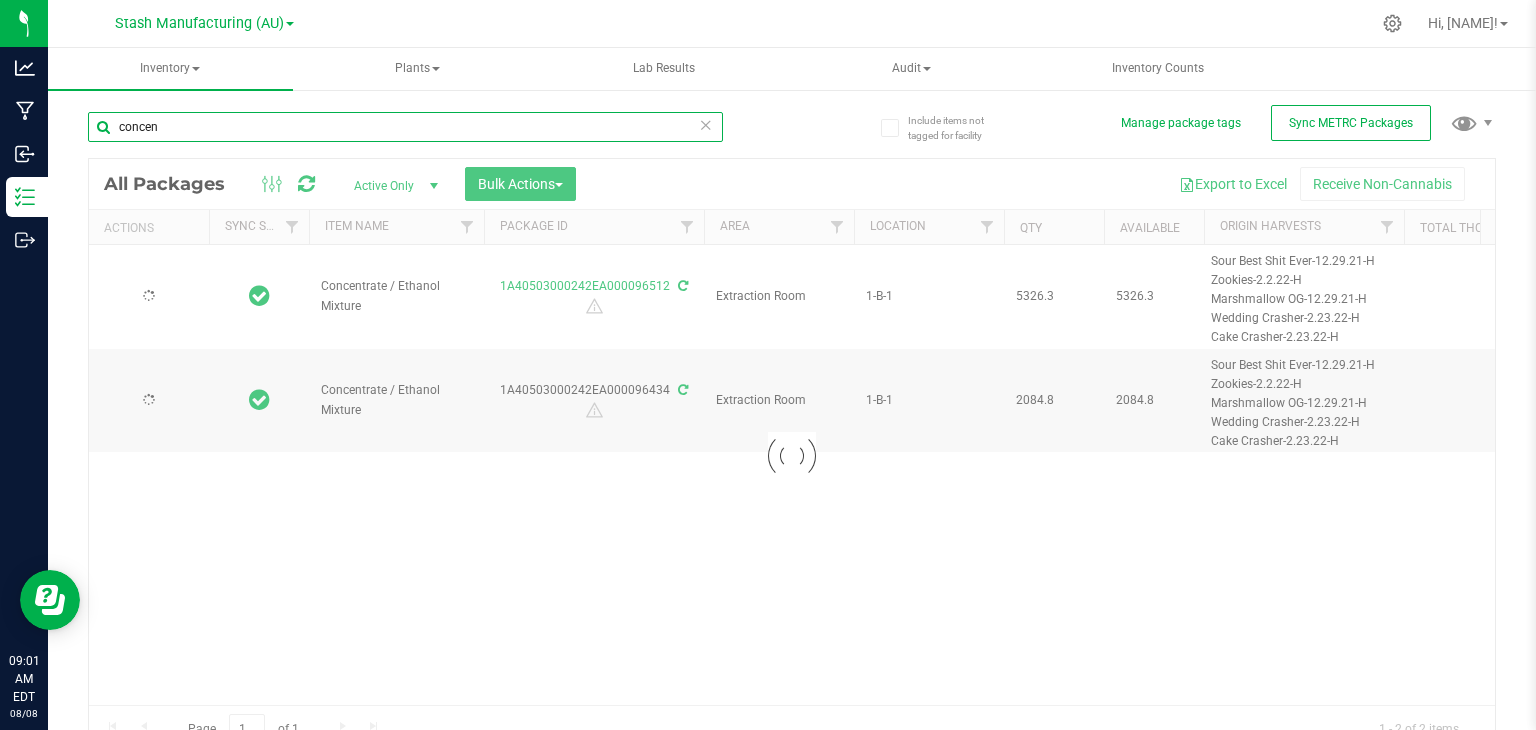 type on "2025-08-07" 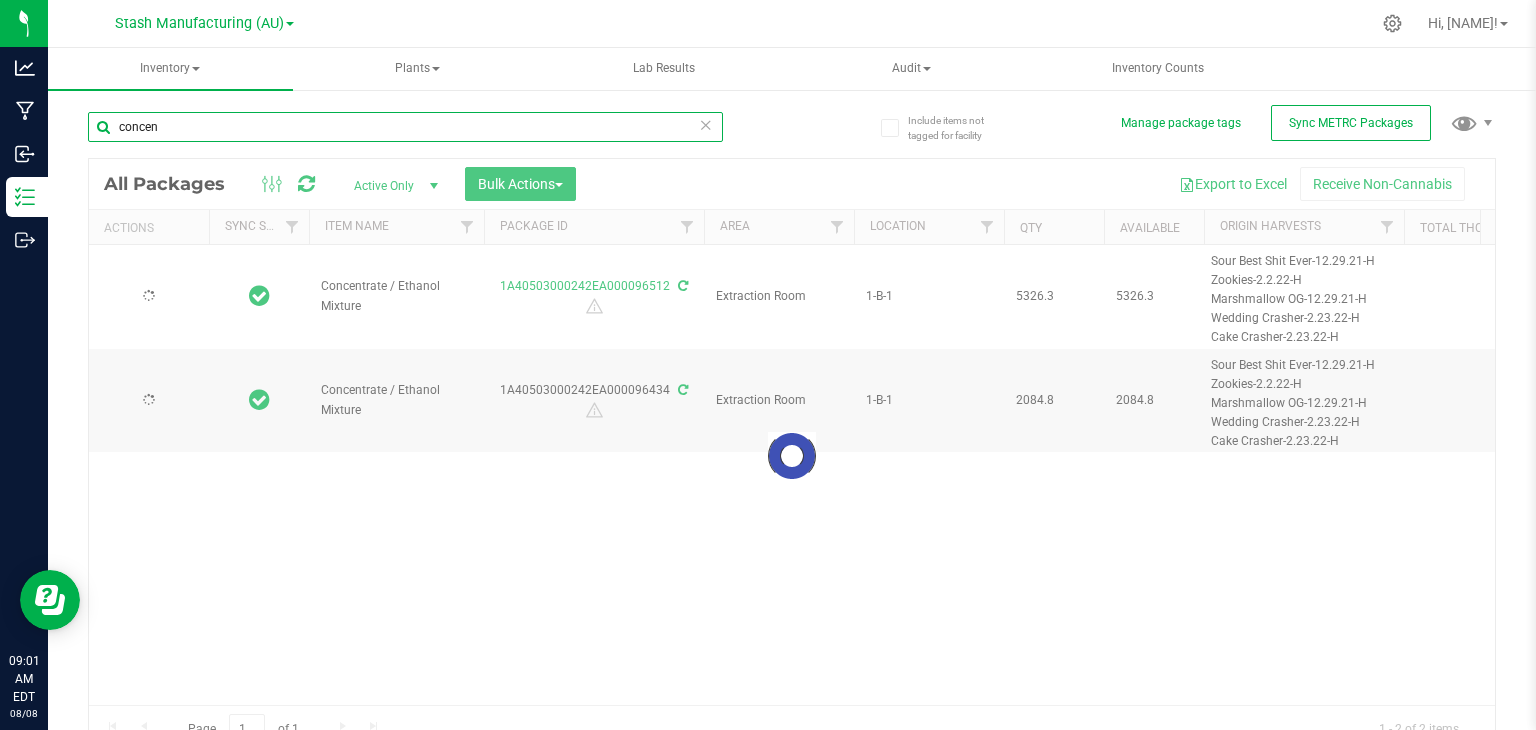 type on "2027-08-07" 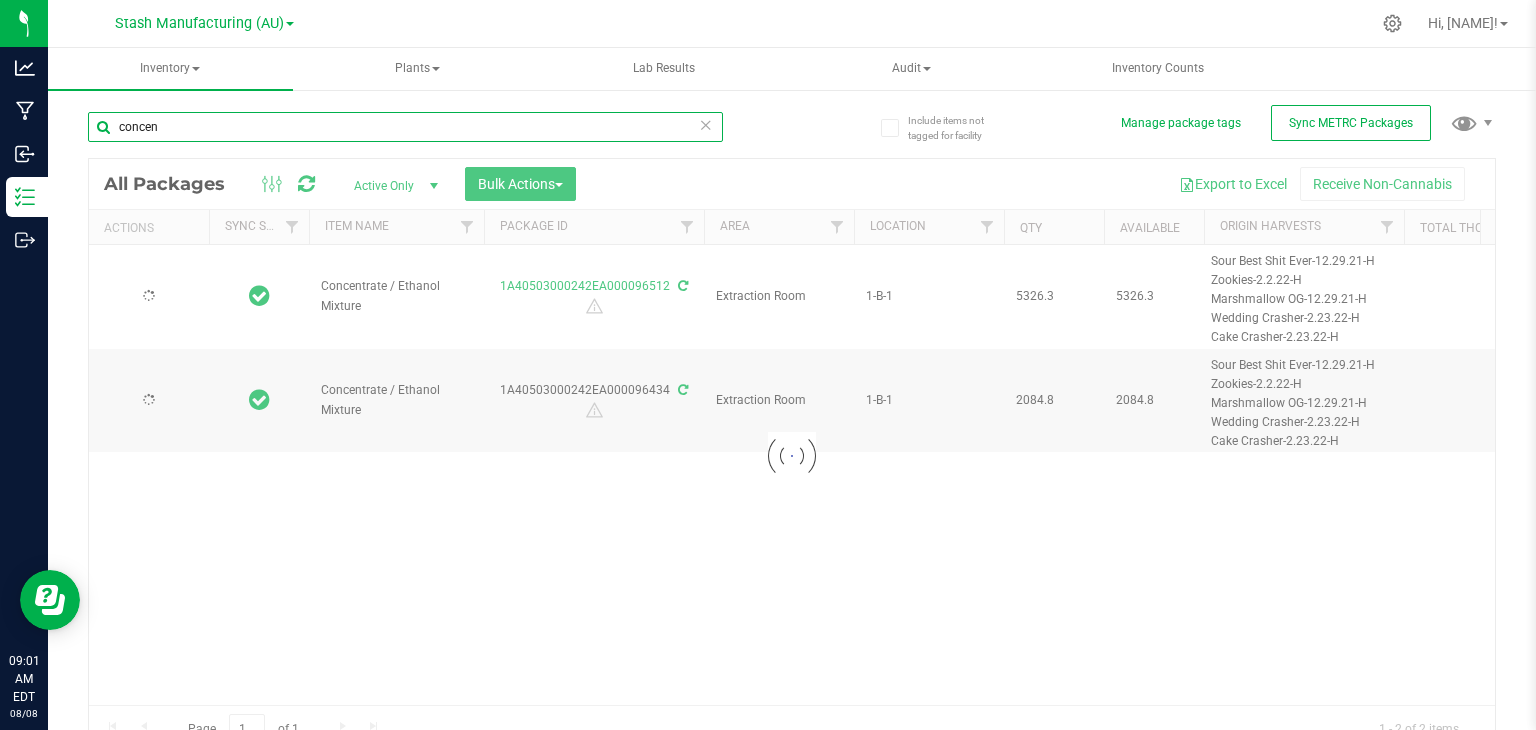 type on "2025-08-06" 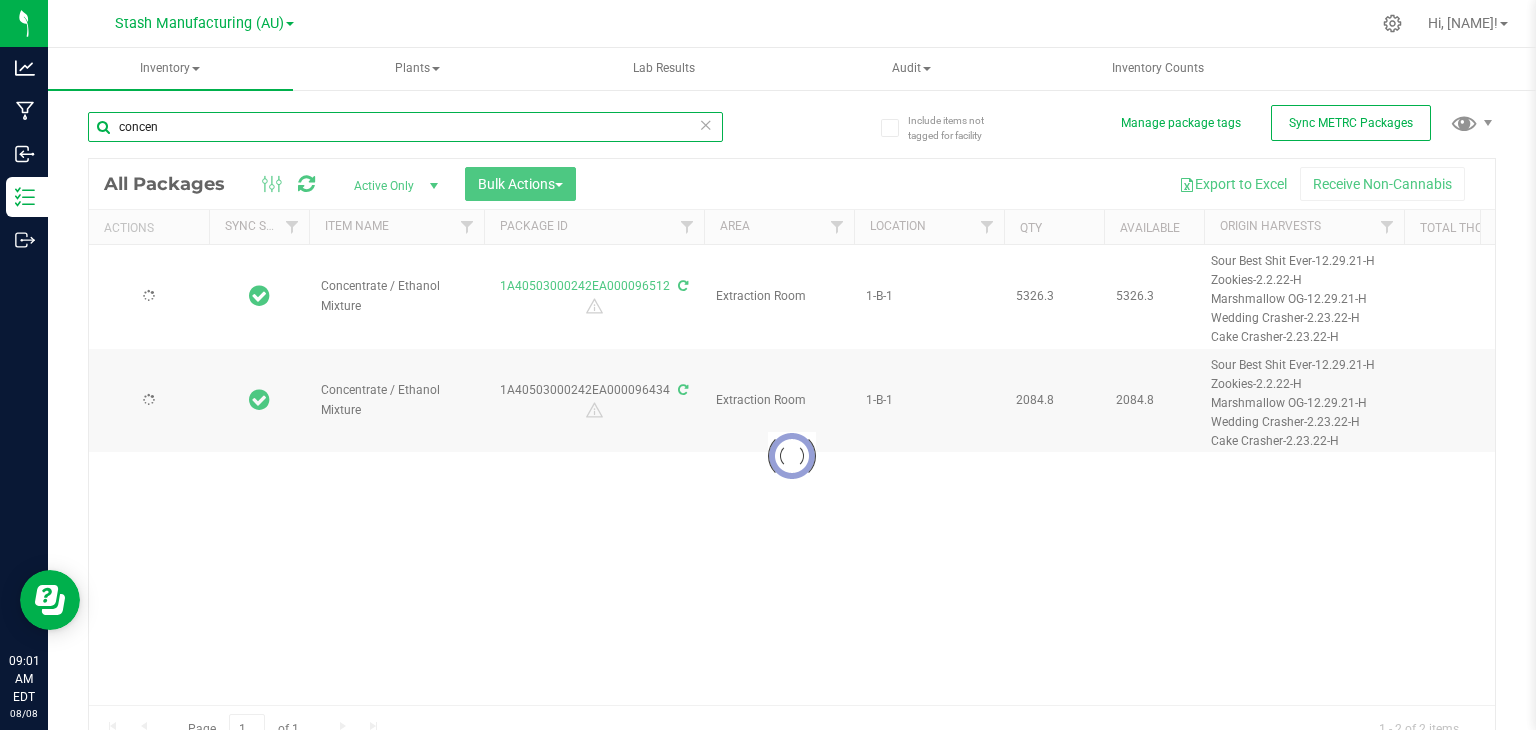 type on "2027-08-06" 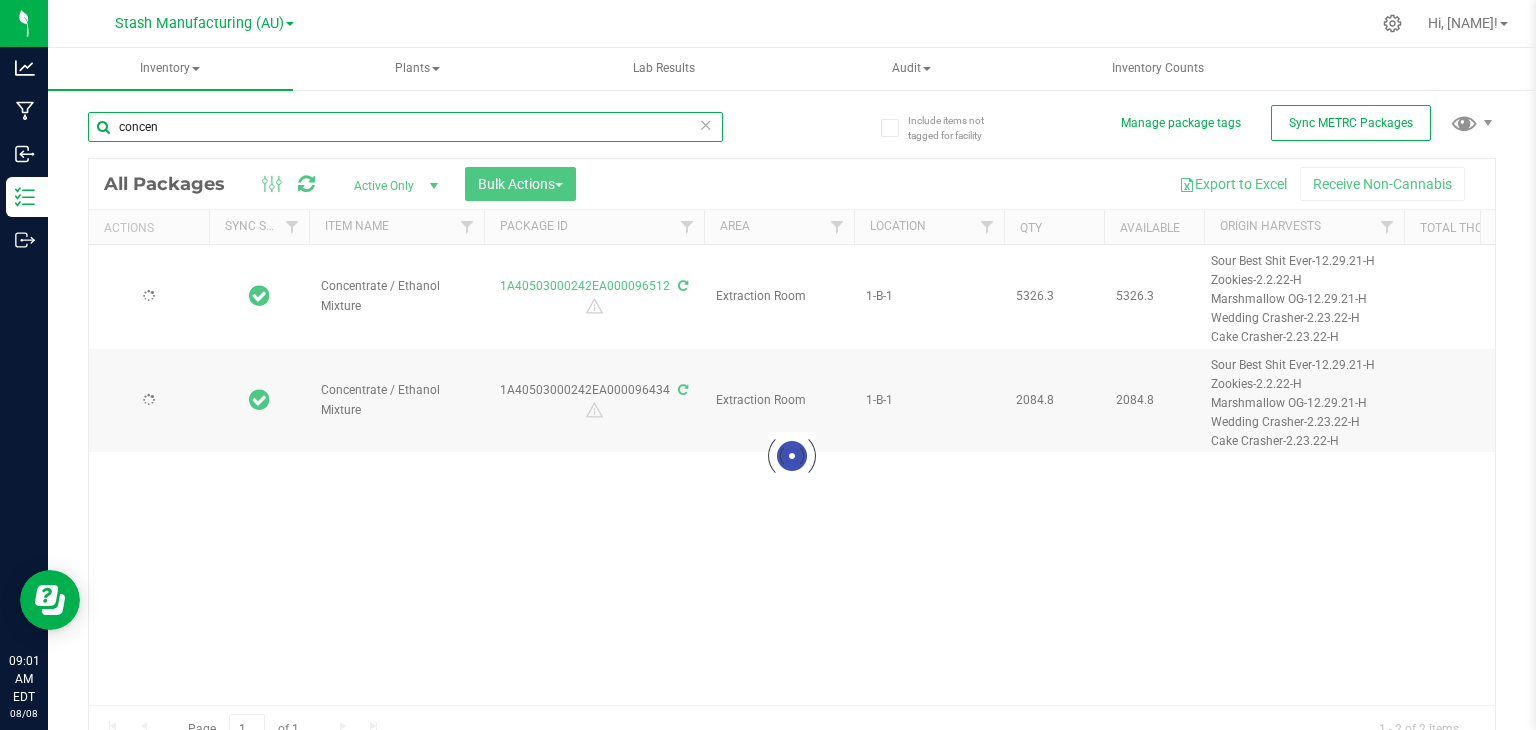 type on "concen" 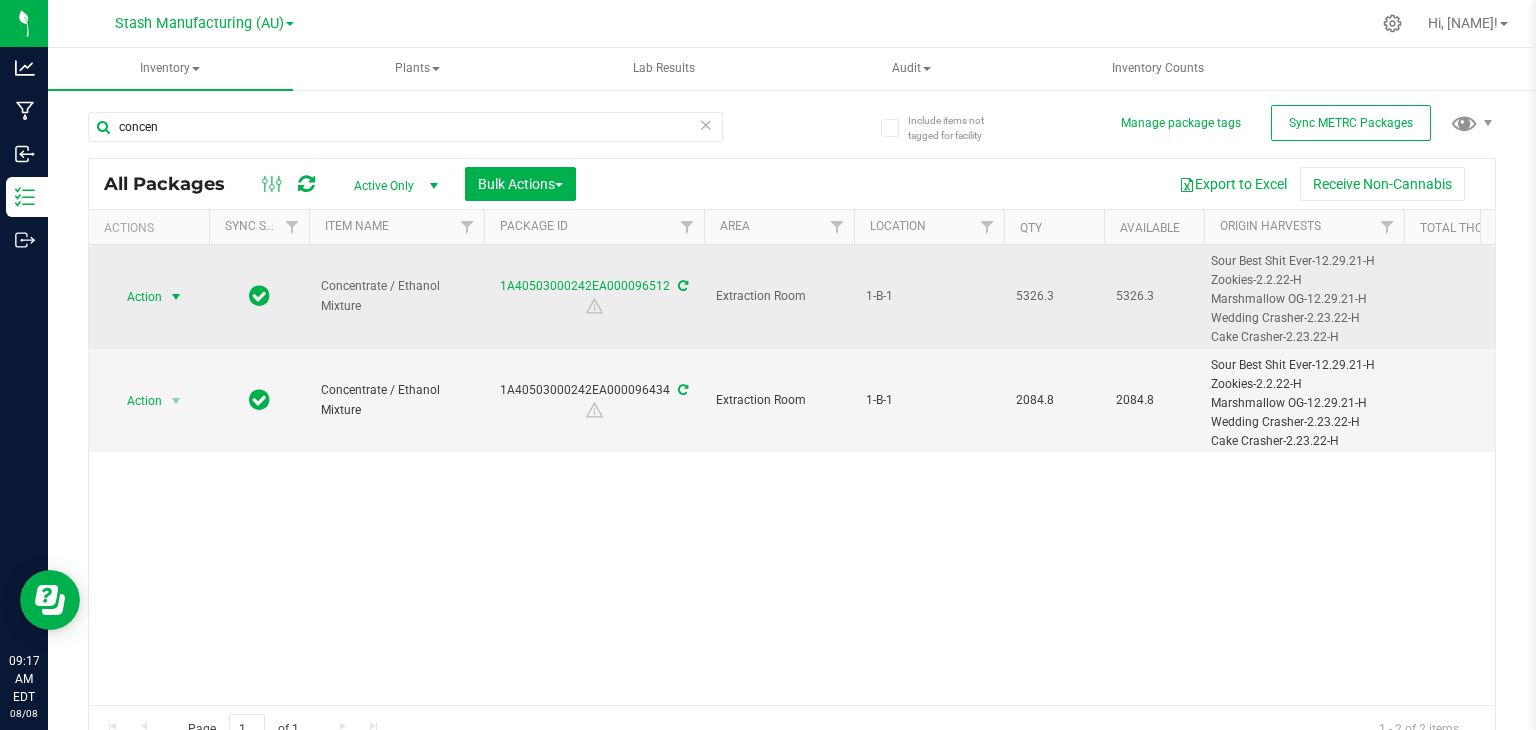 click at bounding box center (176, 297) 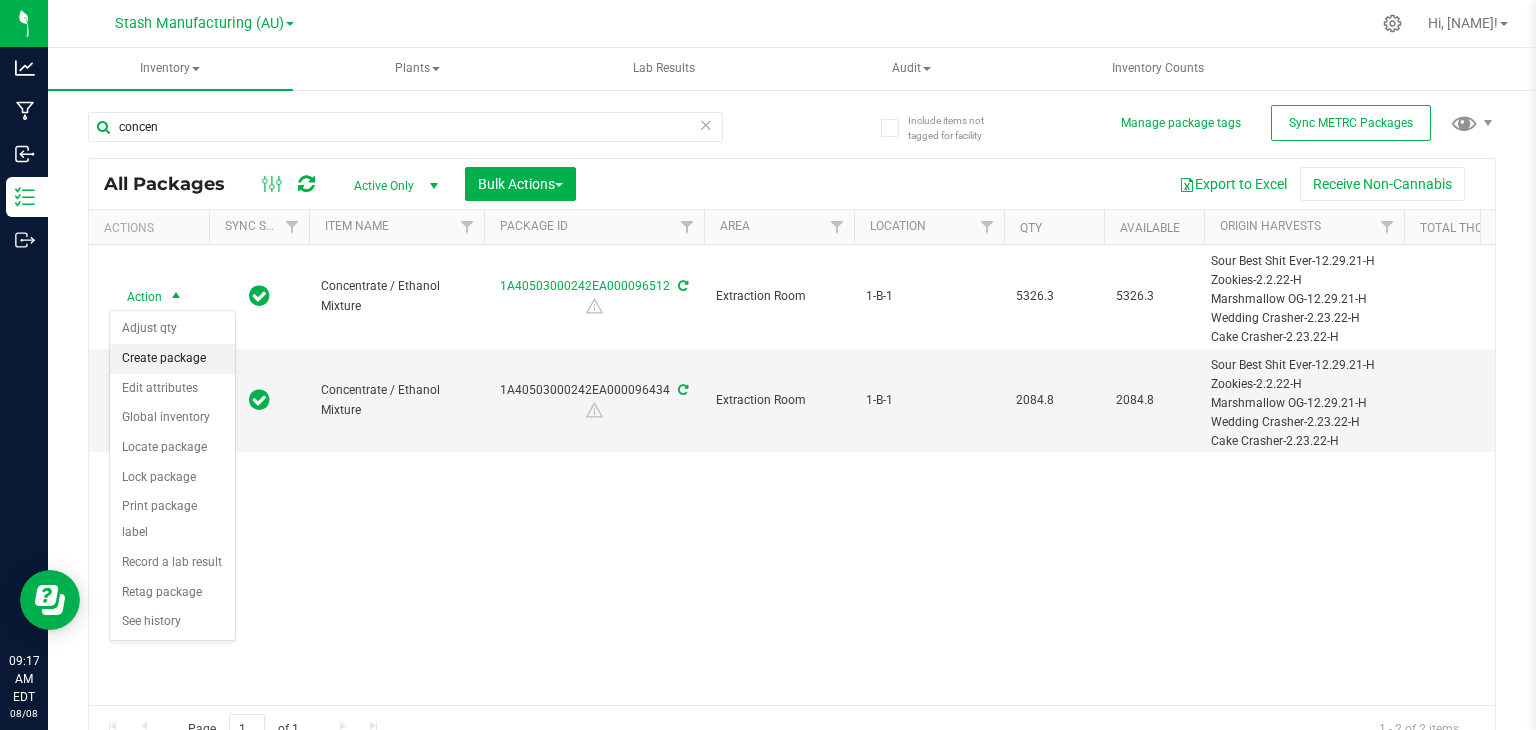 click on "Create package" at bounding box center (172, 359) 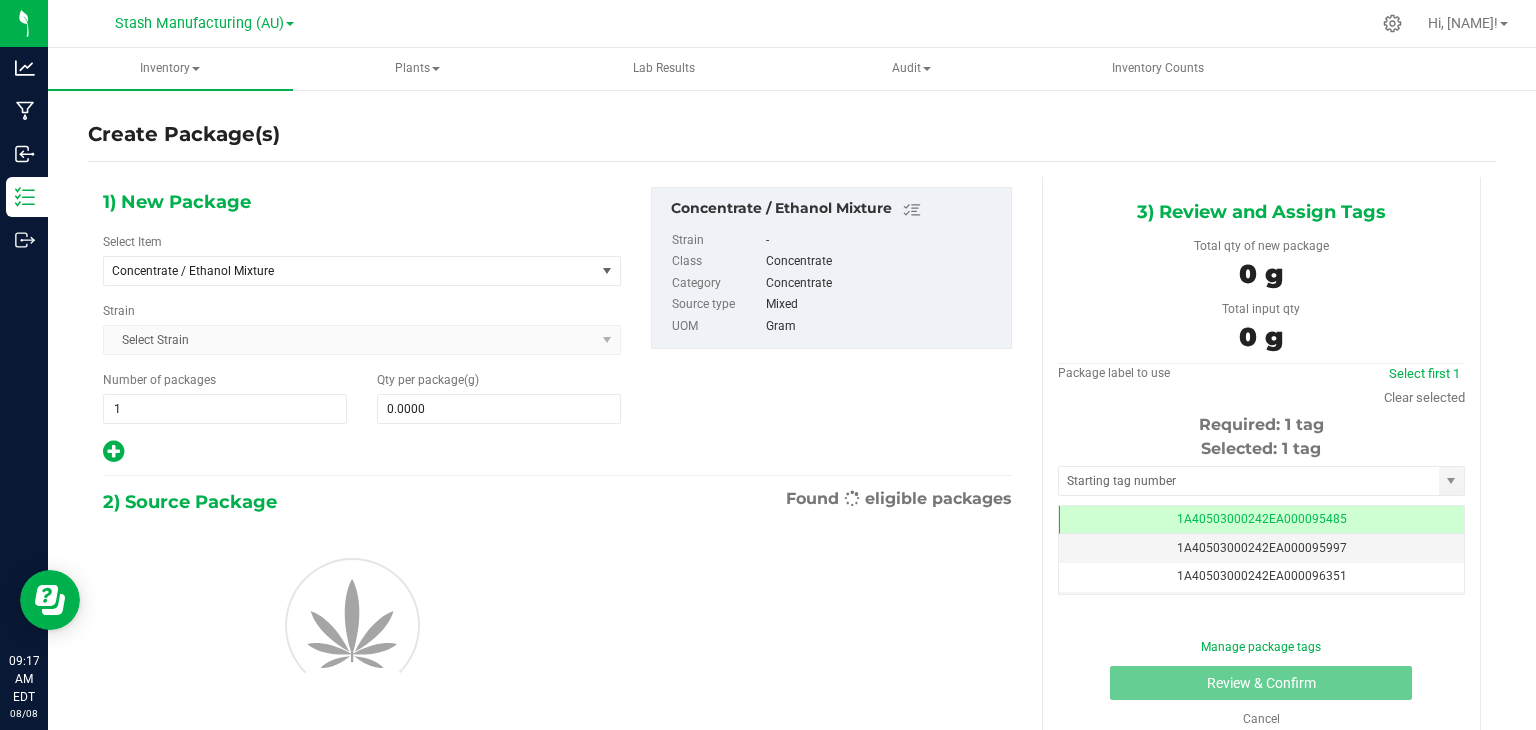 scroll, scrollTop: 0, scrollLeft: 0, axis: both 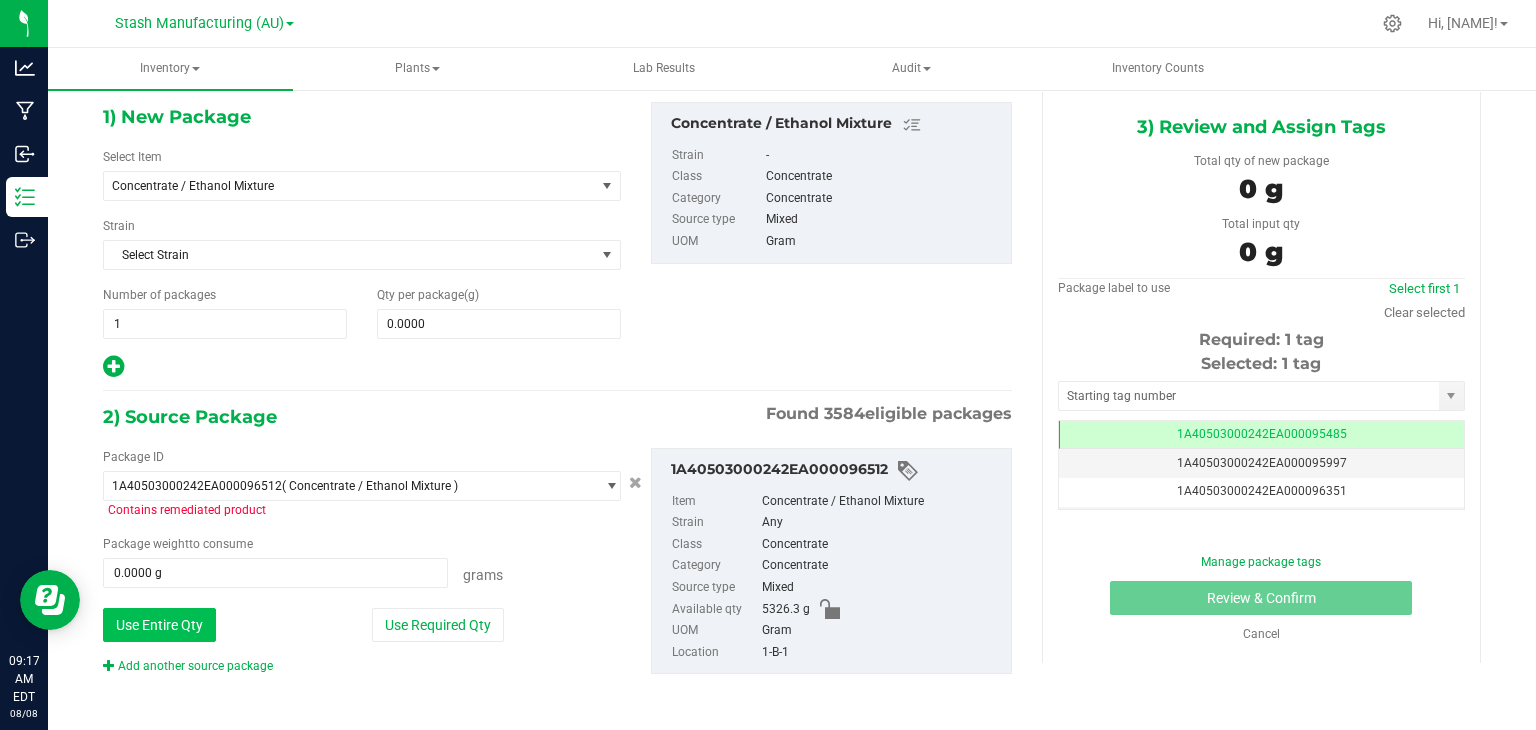 click on "Use Entire Qty" at bounding box center (159, 625) 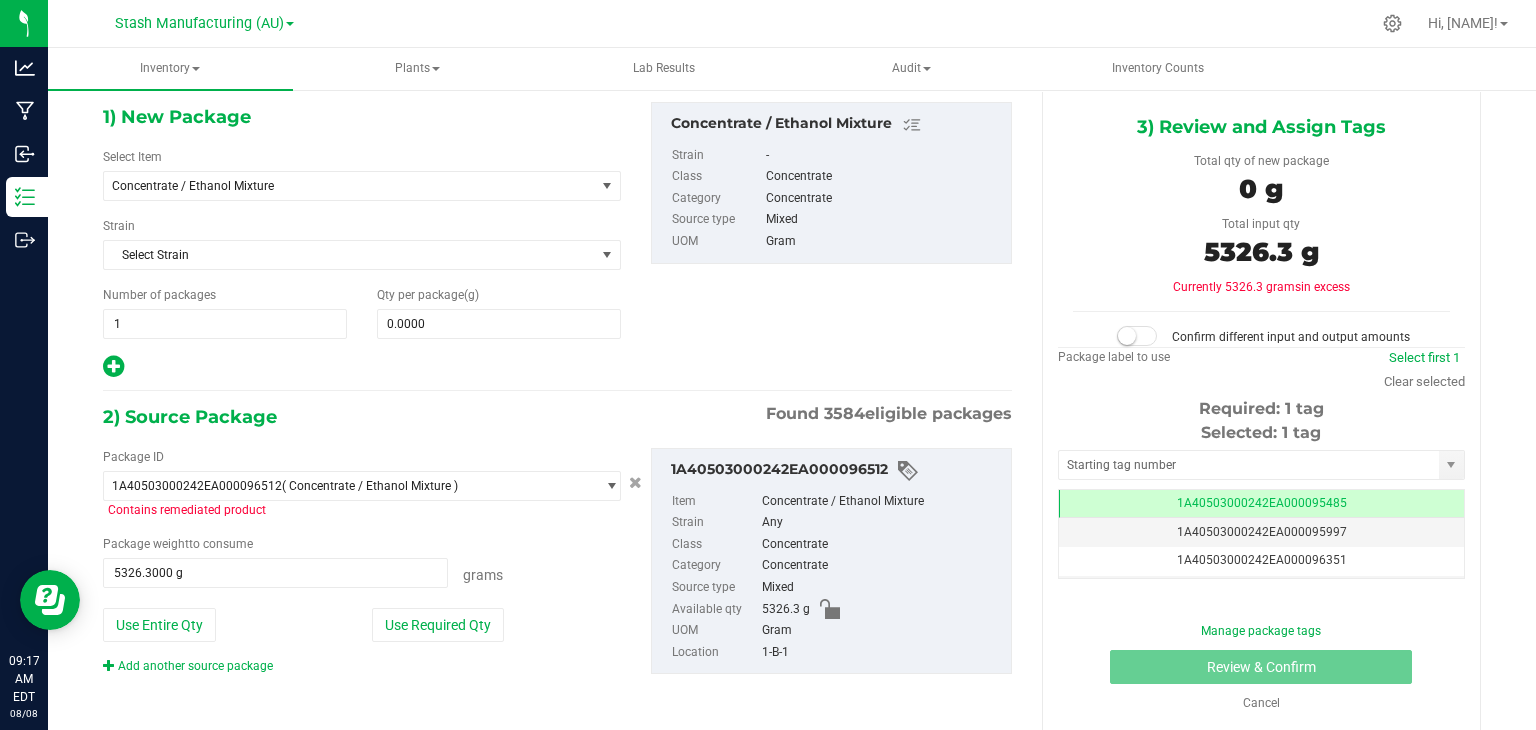 click on "Package ID
[METRC_ID]
(
Concentrate / Ethanol Mixture
)
[METRC_ID] [METRC_ID] [METRC_ID] [METRC_ID] [METRC_ID] [METRC_ID] [METRC_ID] [METRC_ID] [METRC_ID] [METRC_ID] [METRC_ID] [METRC_ID] [METRC_ID] [METRC_ID] [METRC_ID] [METRC_ID] [METRC_ID] [METRC_ID] [METRC_ID] [METRC_ID] [METRC_ID] [METRC_ID] [METRC_ID] [METRC_ID] [METRC_ID] [METRC_ID] [METRC_ID] [METRC_ID] [METRC_ID] [METRC_ID] [METRC_ID] [METRC_ID]" at bounding box center [557, 561] 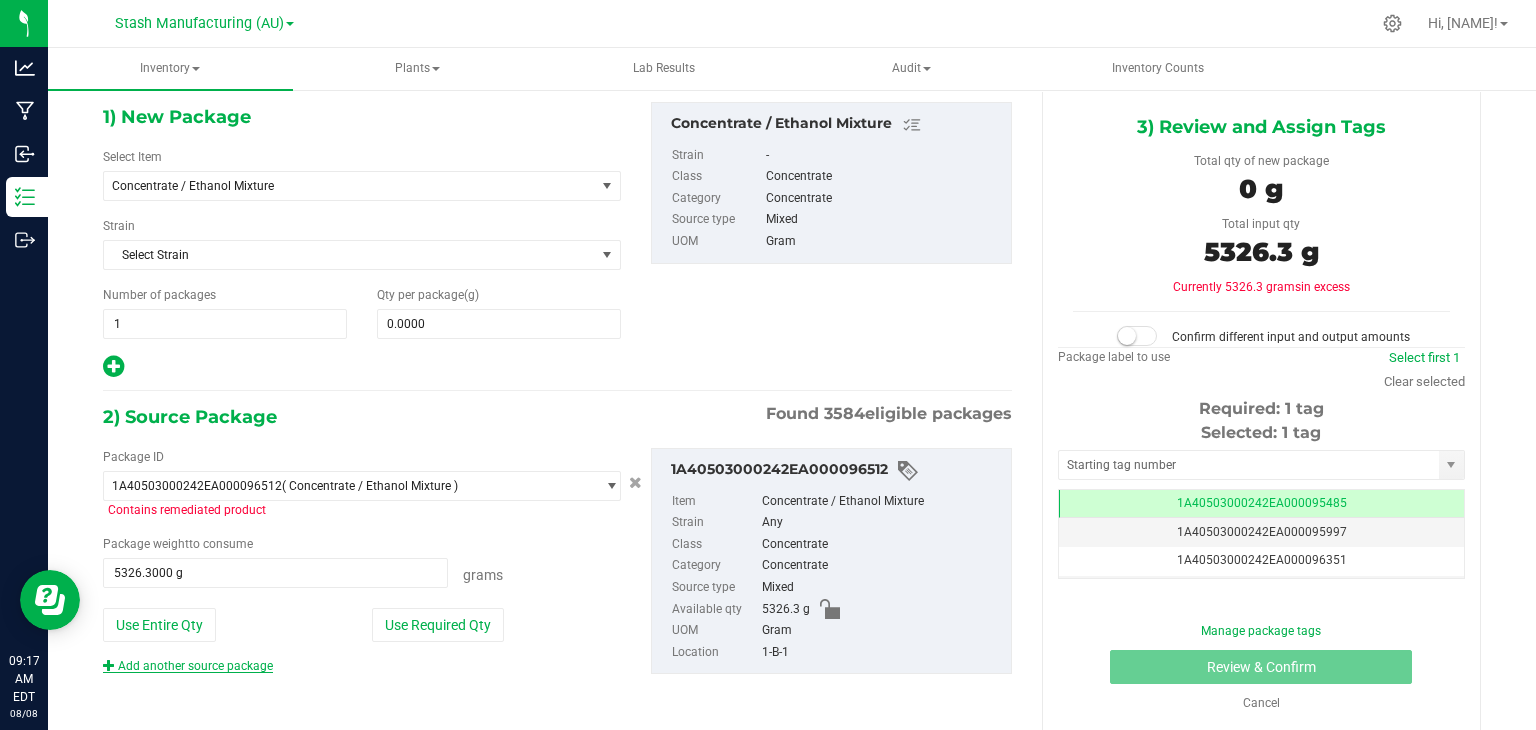 click on "Add another source package" at bounding box center (188, 666) 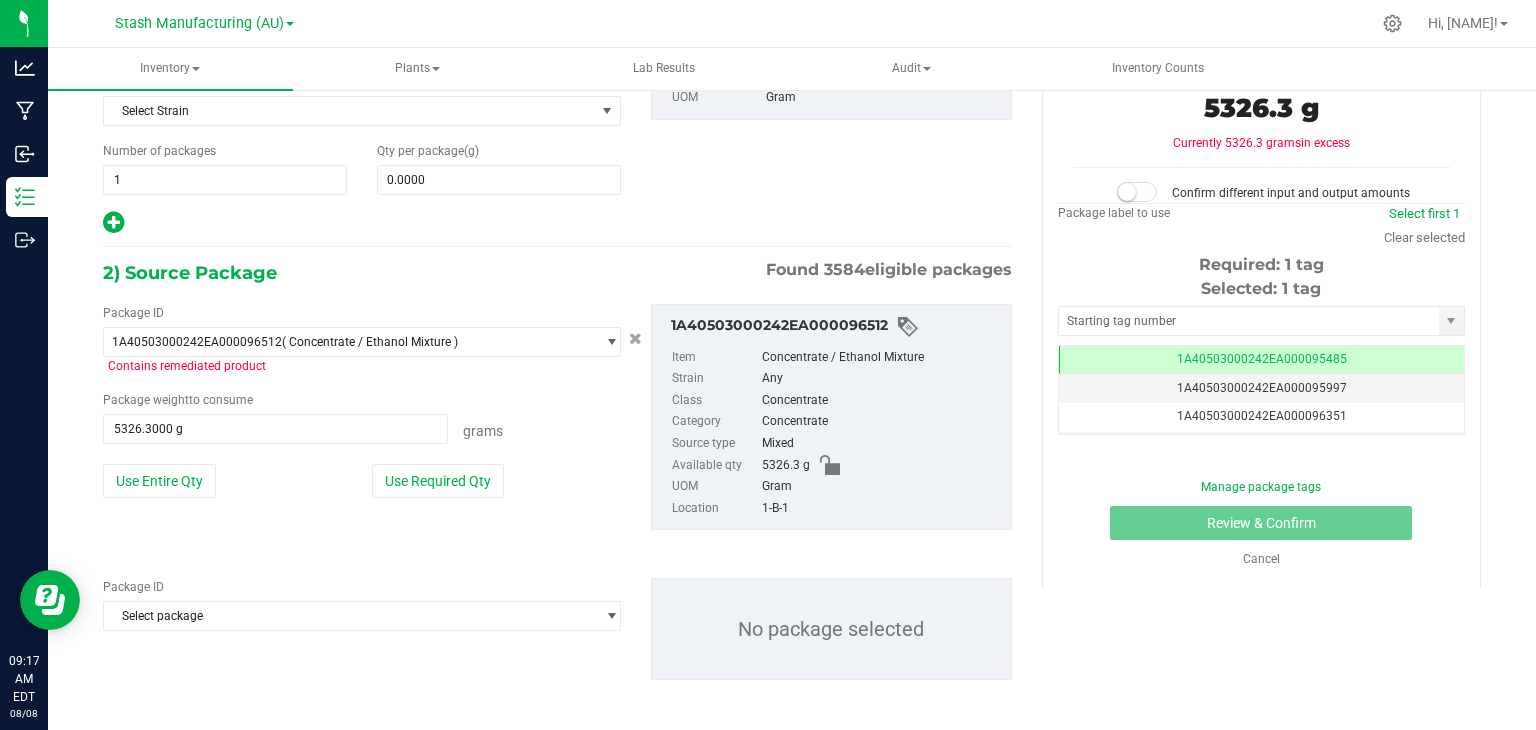 scroll, scrollTop: 235, scrollLeft: 0, axis: vertical 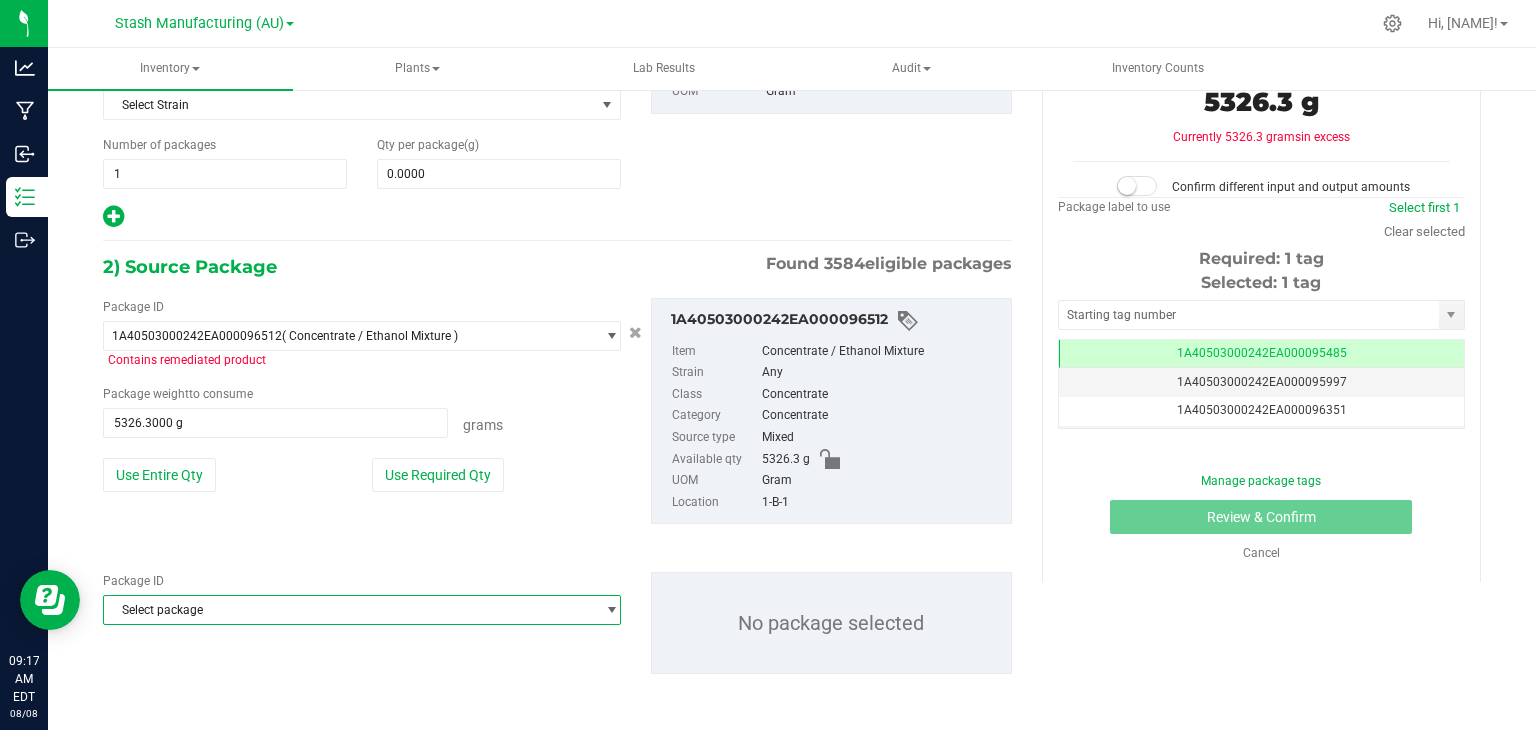 click on "Select package" at bounding box center (349, 610) 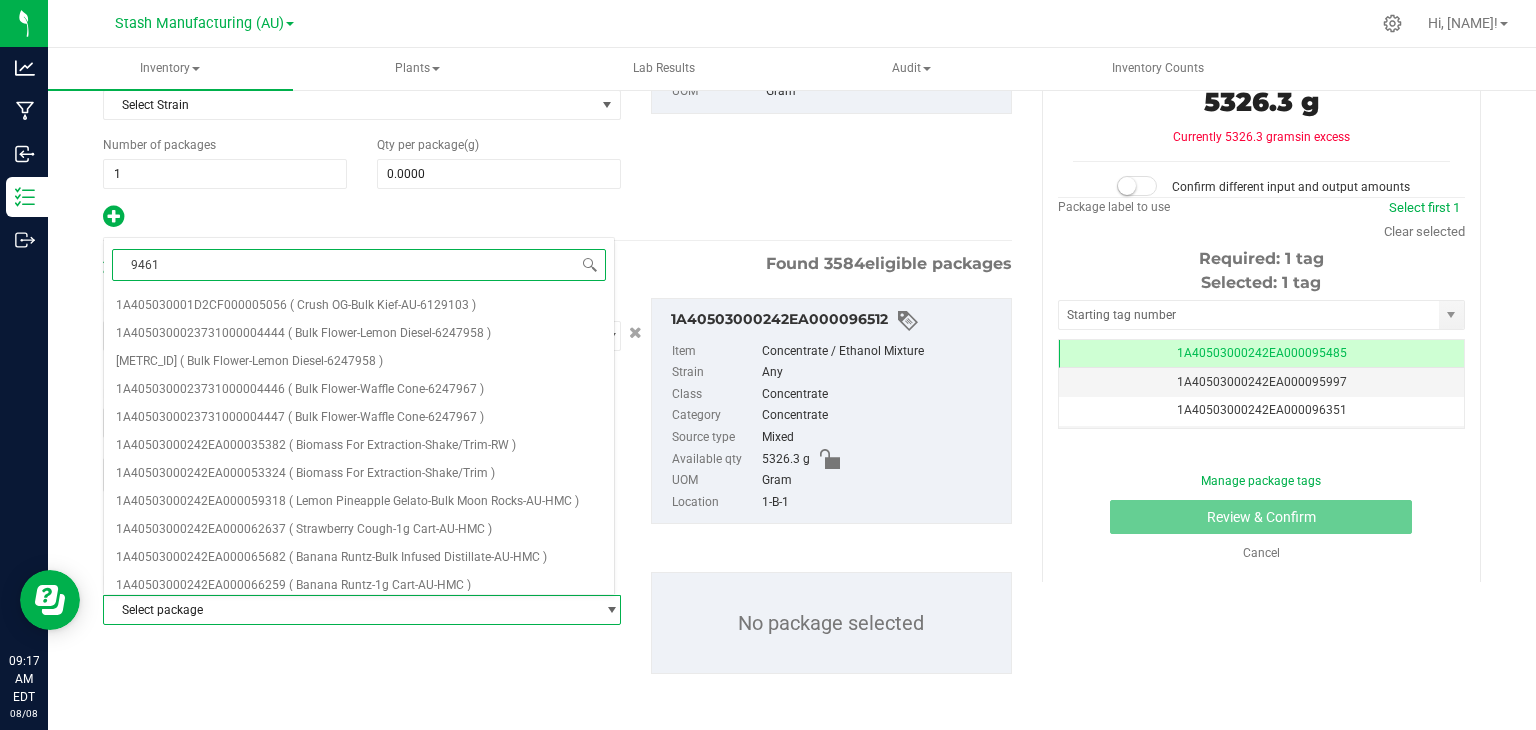 type on "94616" 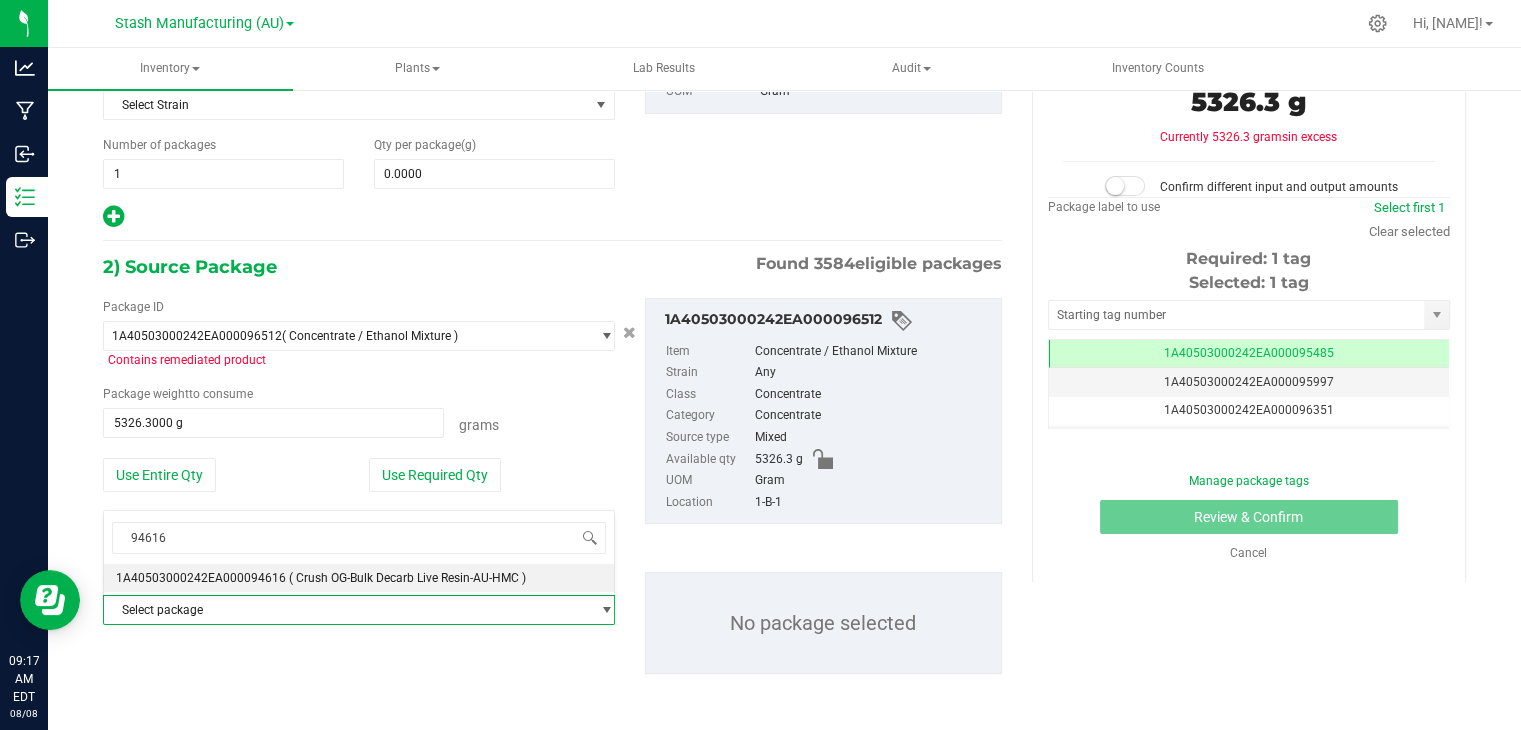 type 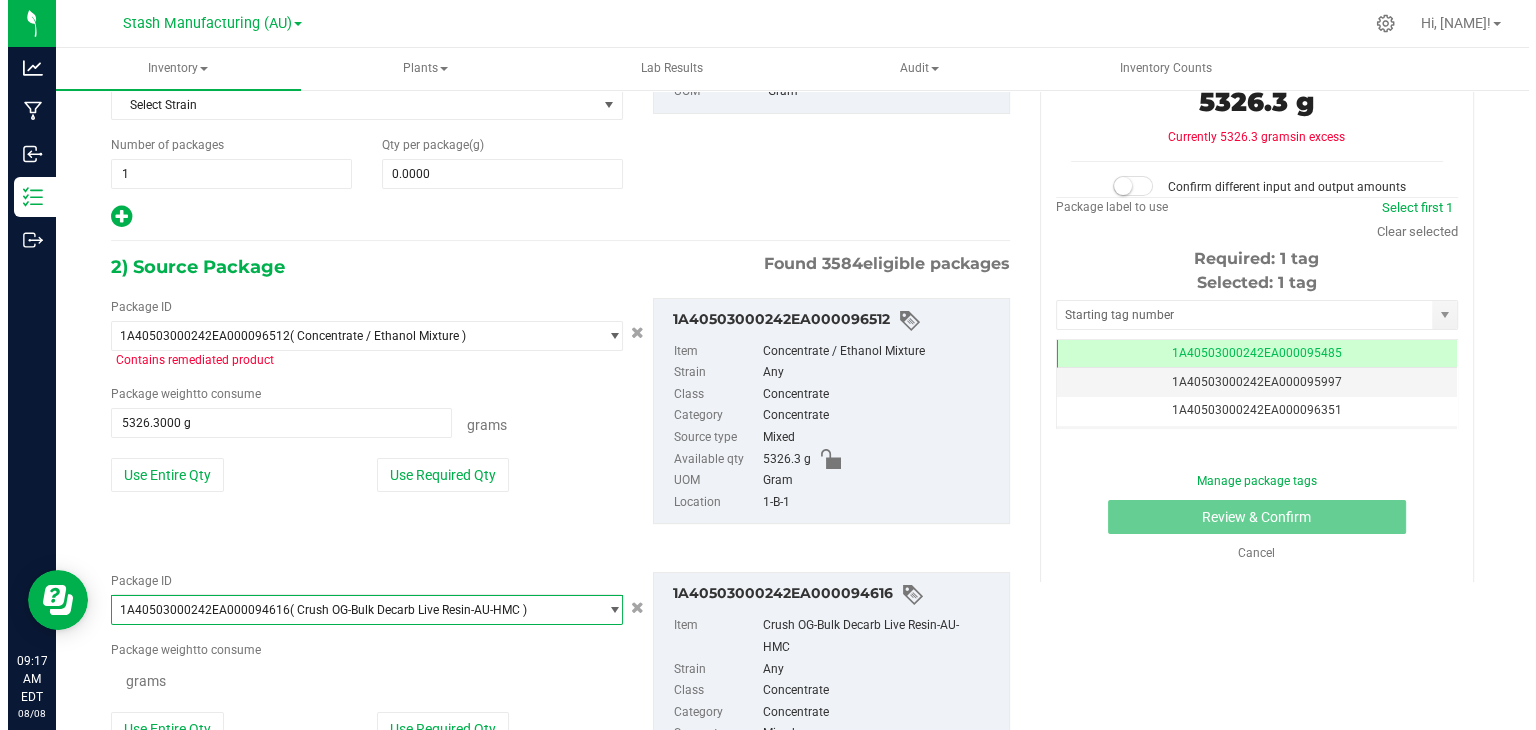 scroll, scrollTop: 62272, scrollLeft: 0, axis: vertical 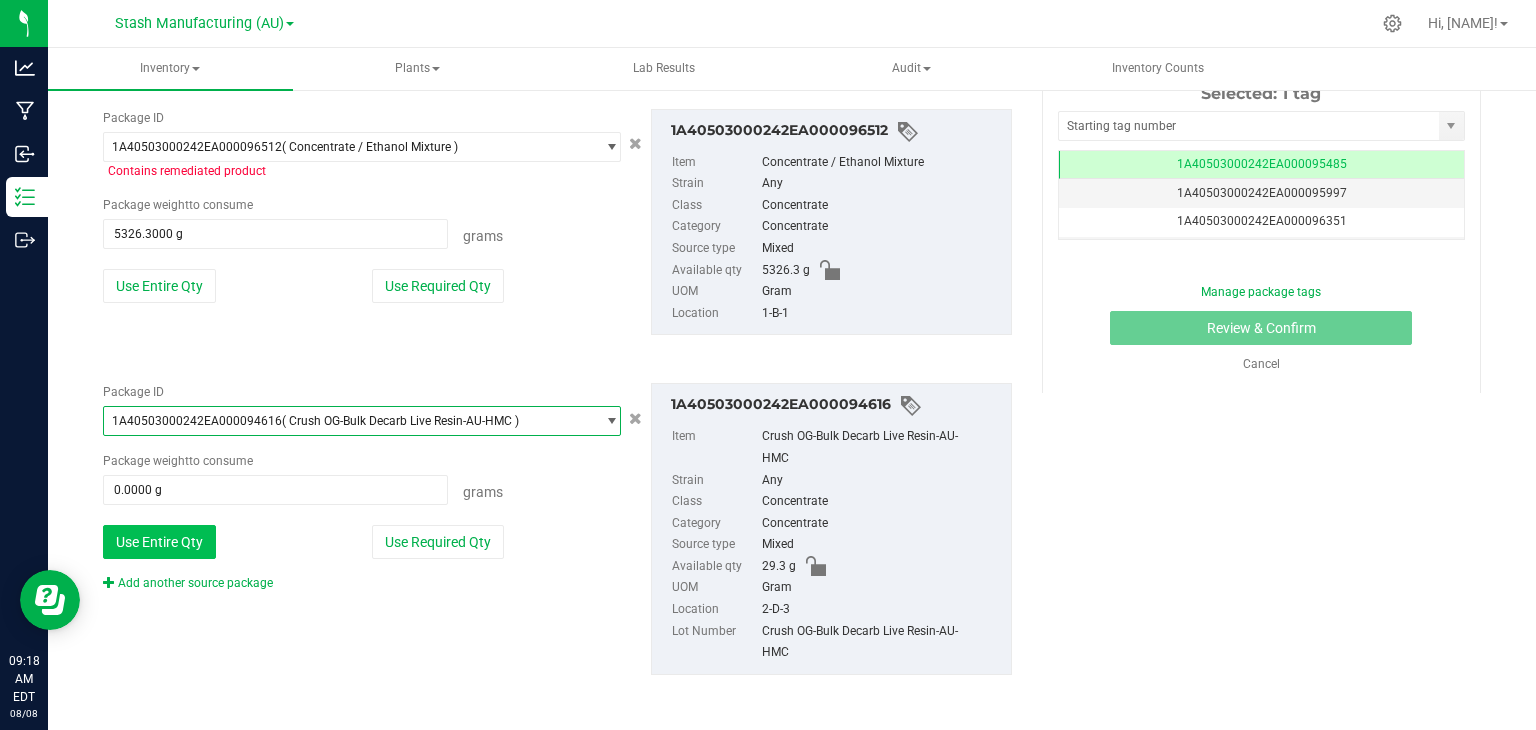 click on "Use Entire Qty" at bounding box center [159, 542] 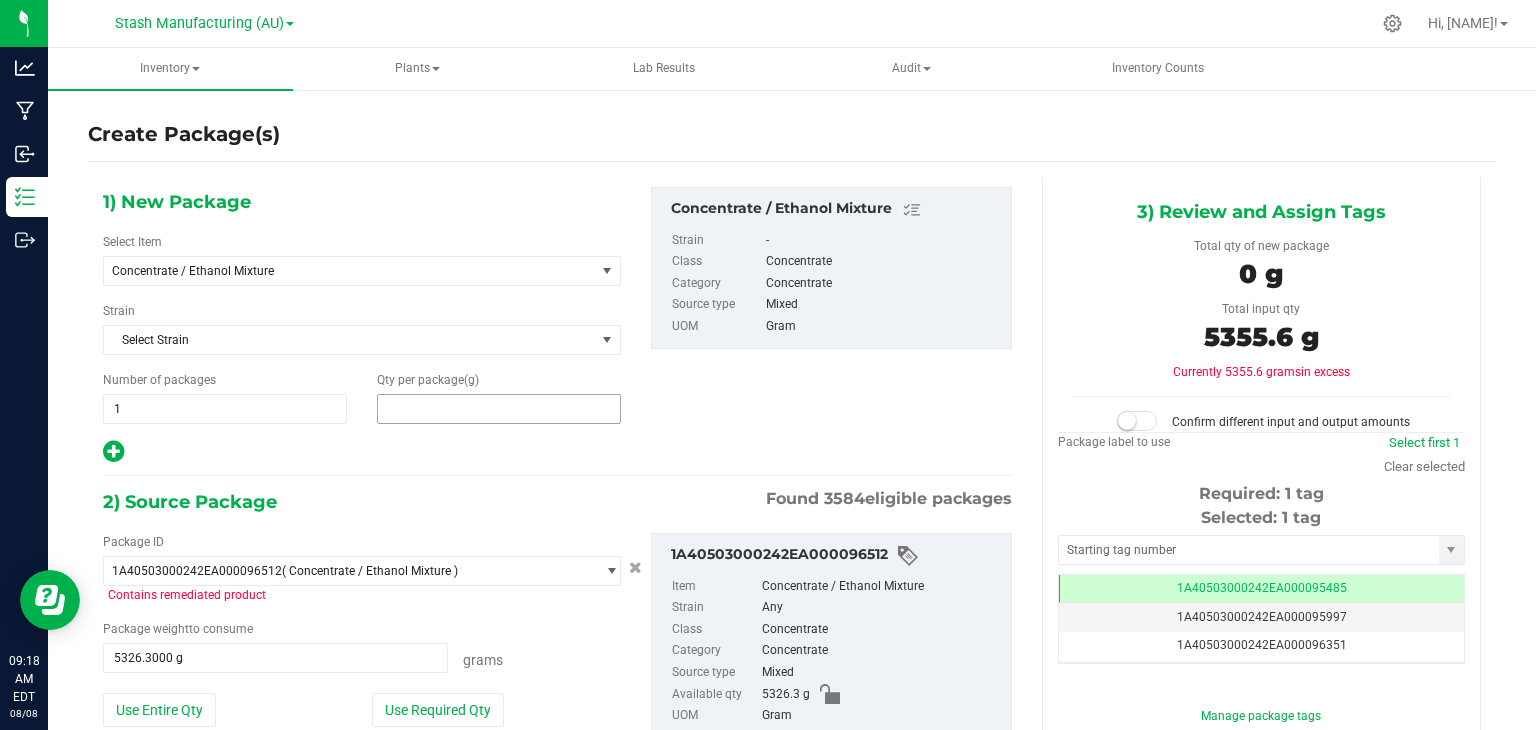 click at bounding box center [499, 409] 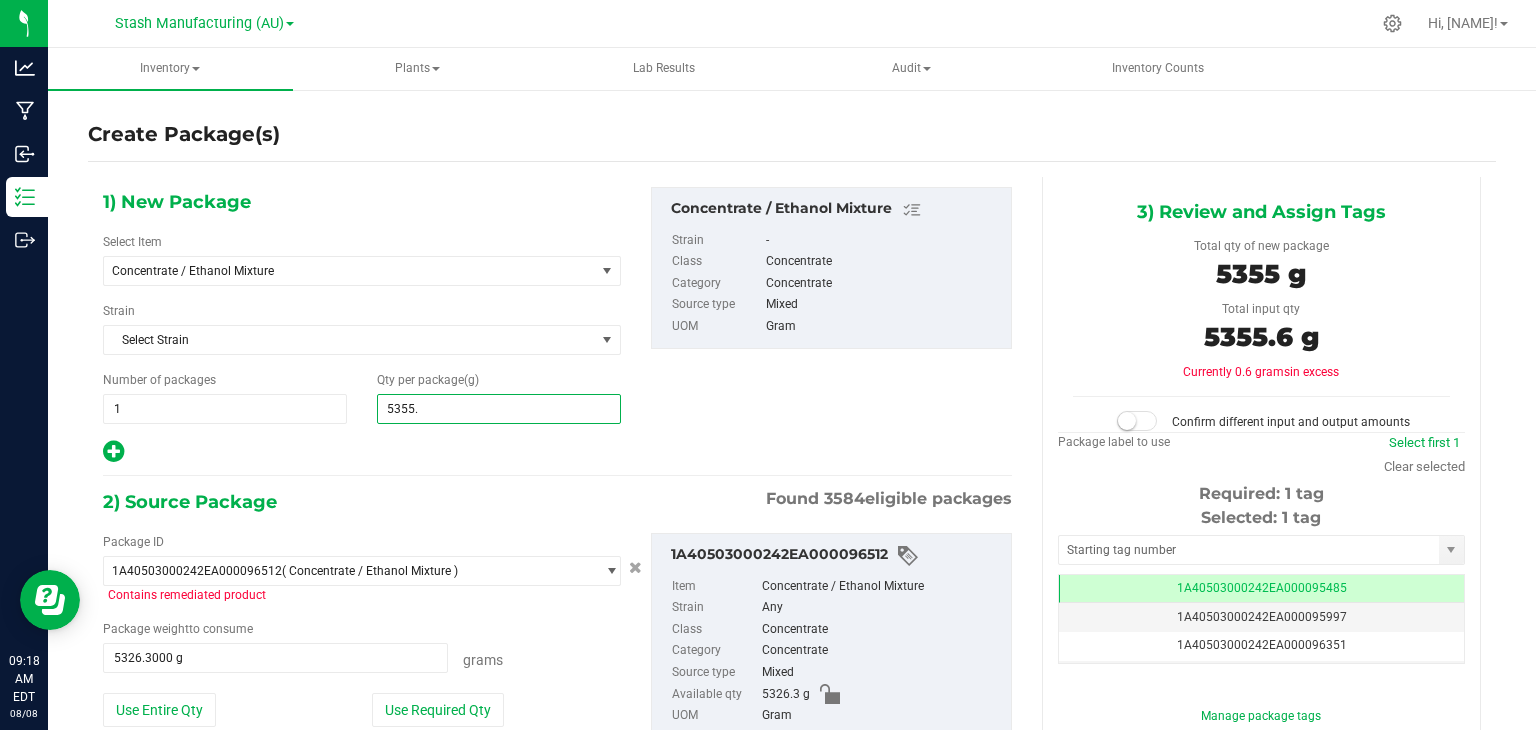 type on "5355.6" 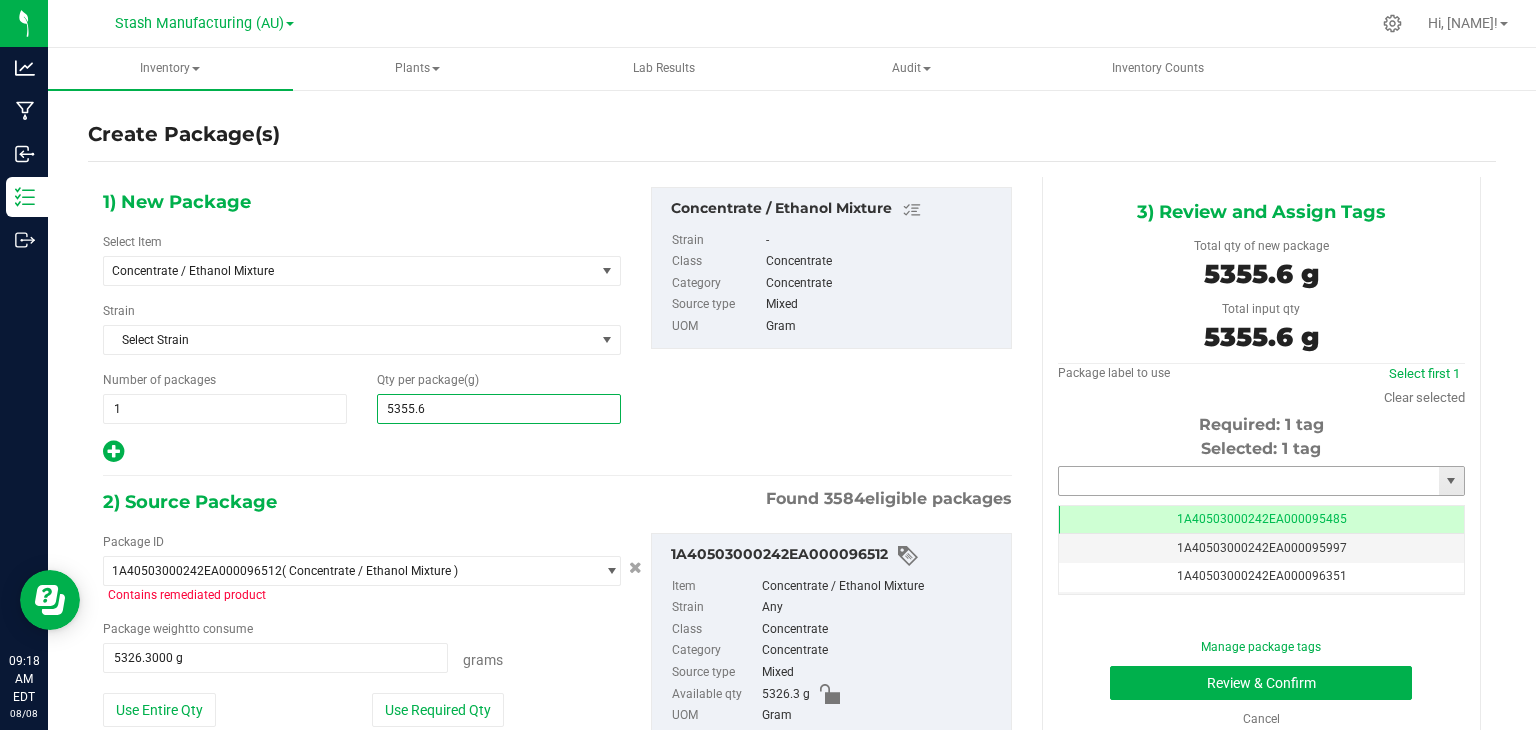 type on "5,355.6000" 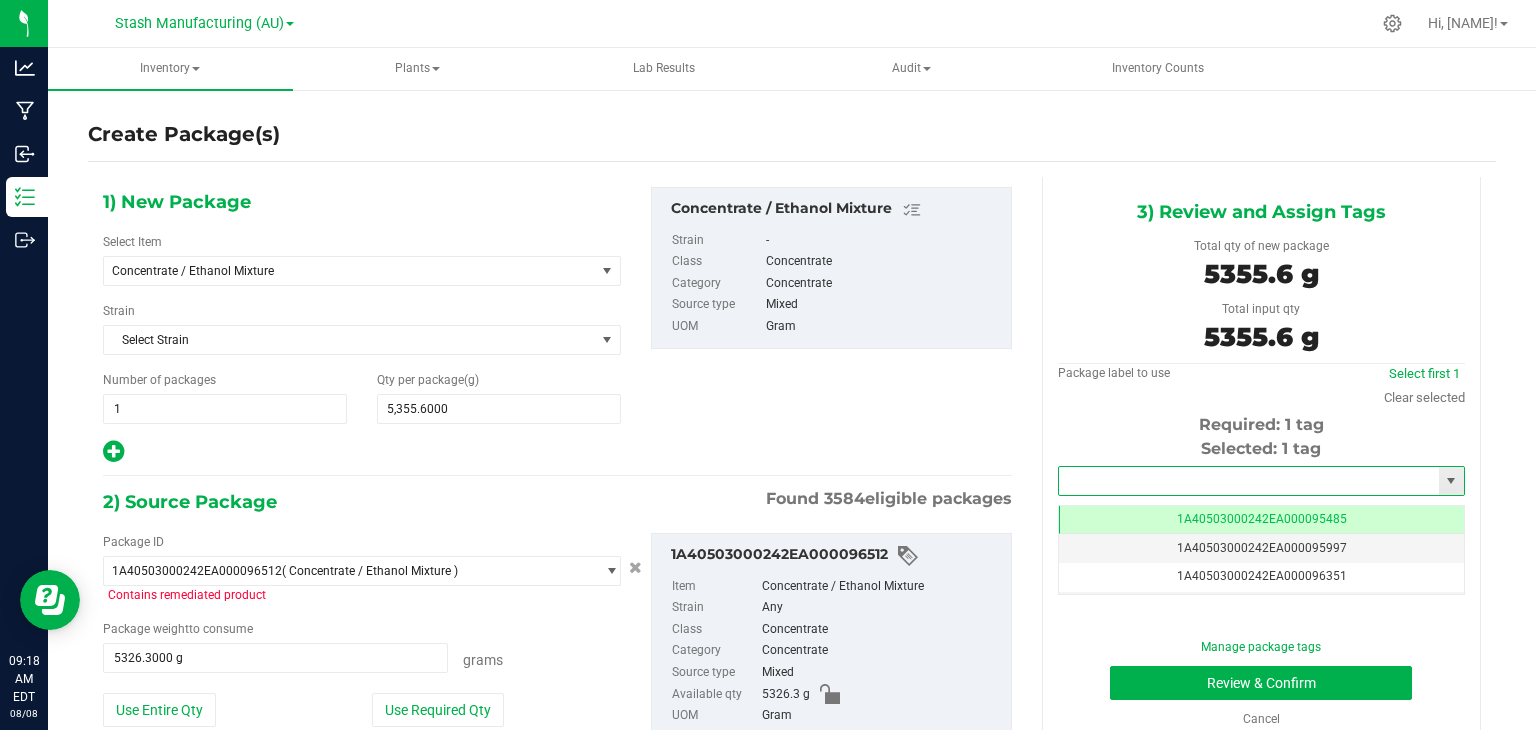 click at bounding box center (1249, 481) 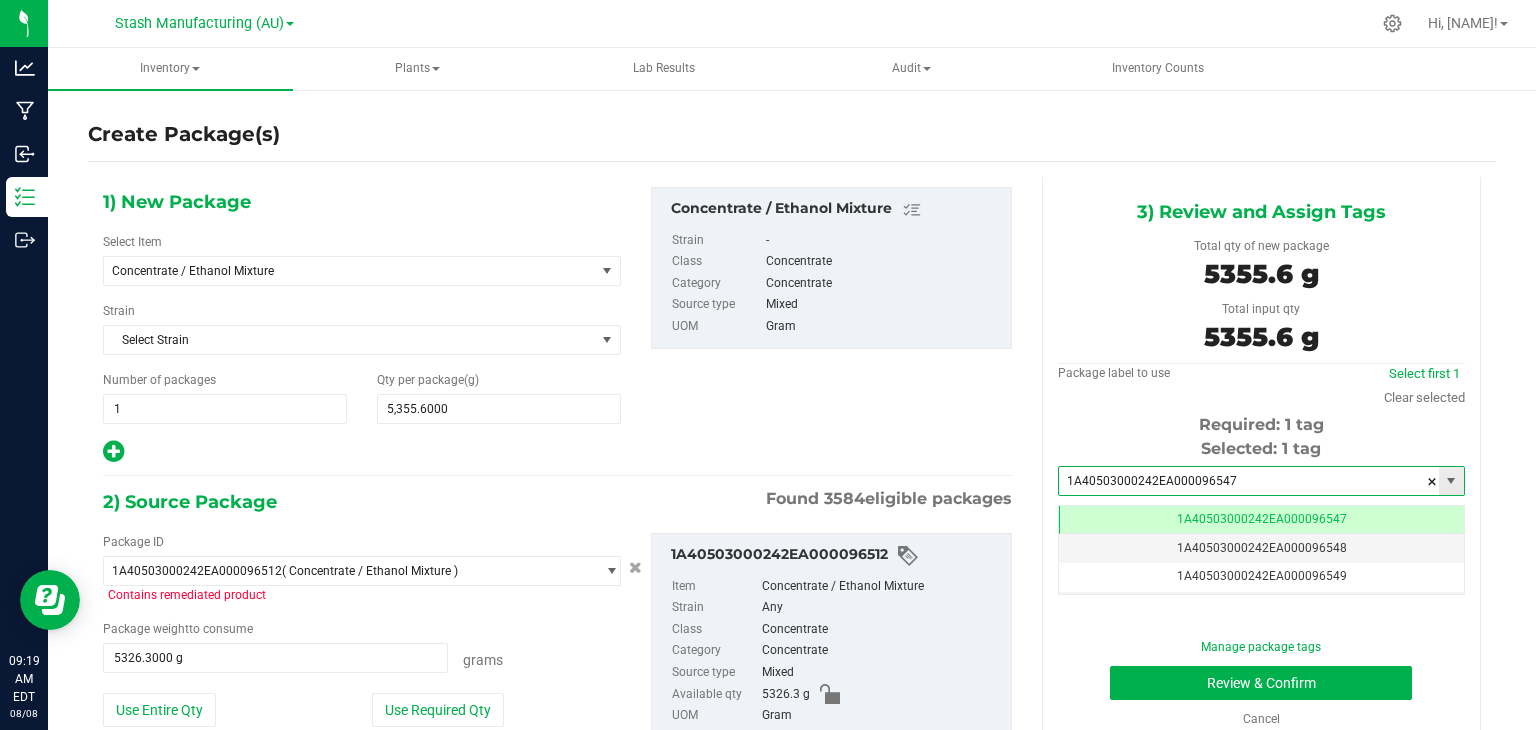 scroll, scrollTop: 0, scrollLeft: 0, axis: both 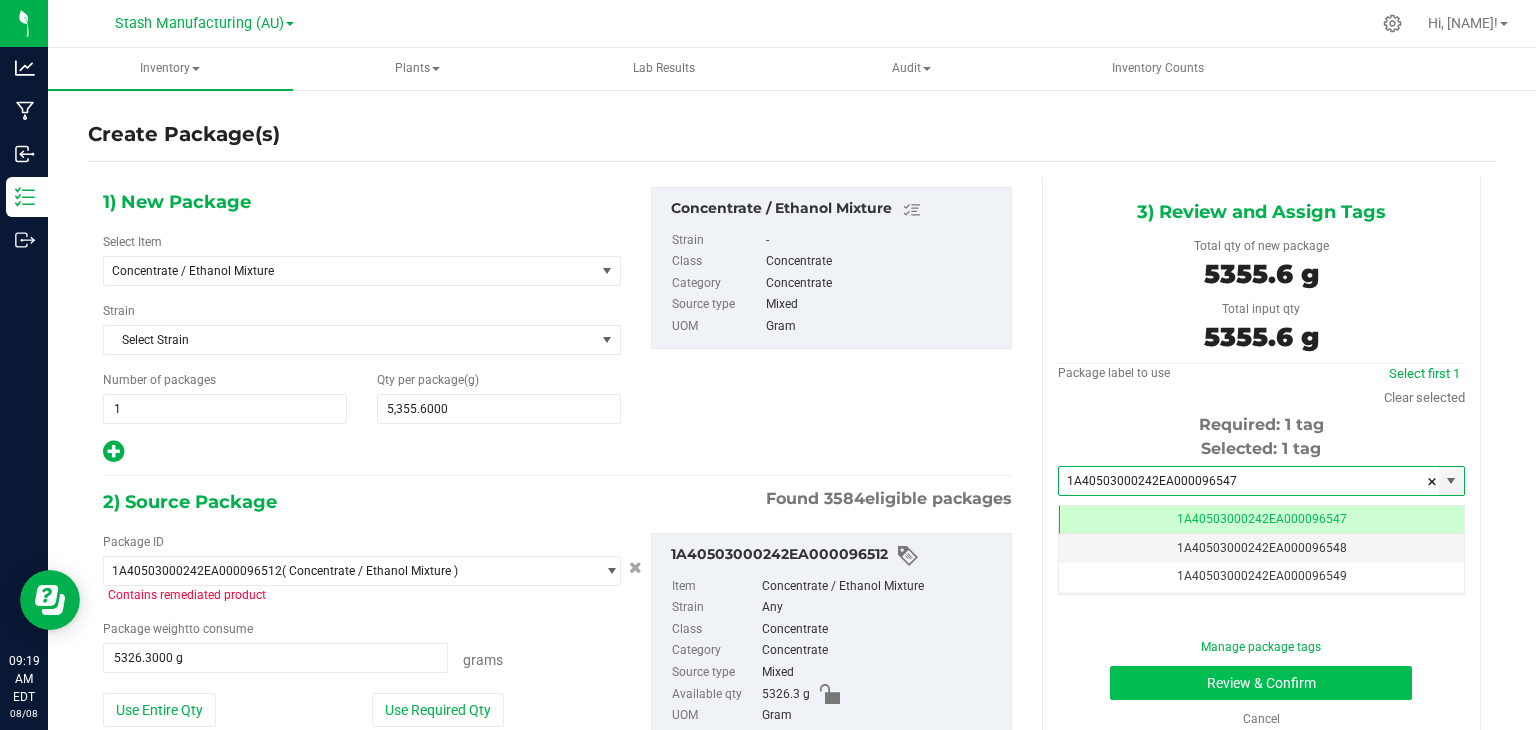 type on "1A40503000242EA000096547" 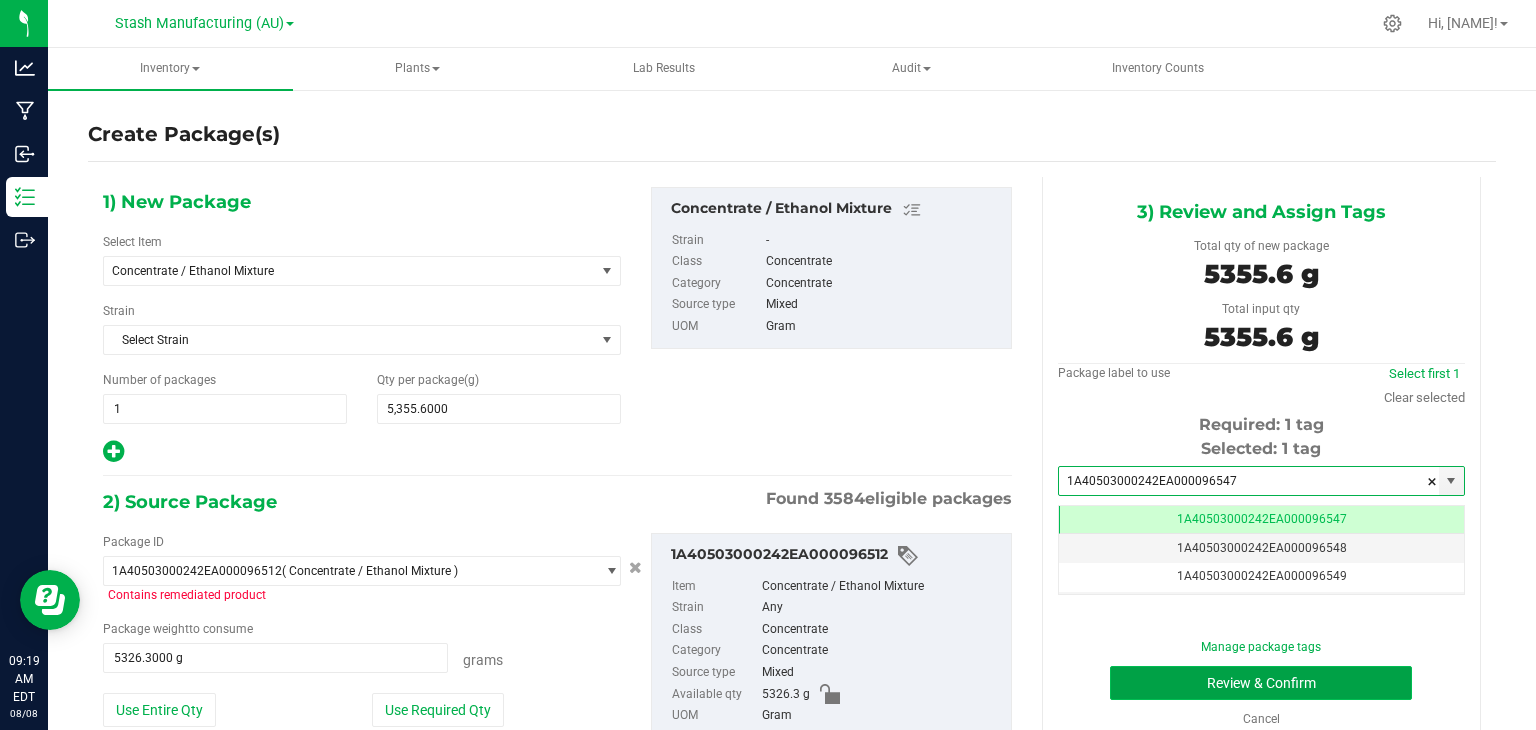 click on "Review & Confirm" at bounding box center (1261, 683) 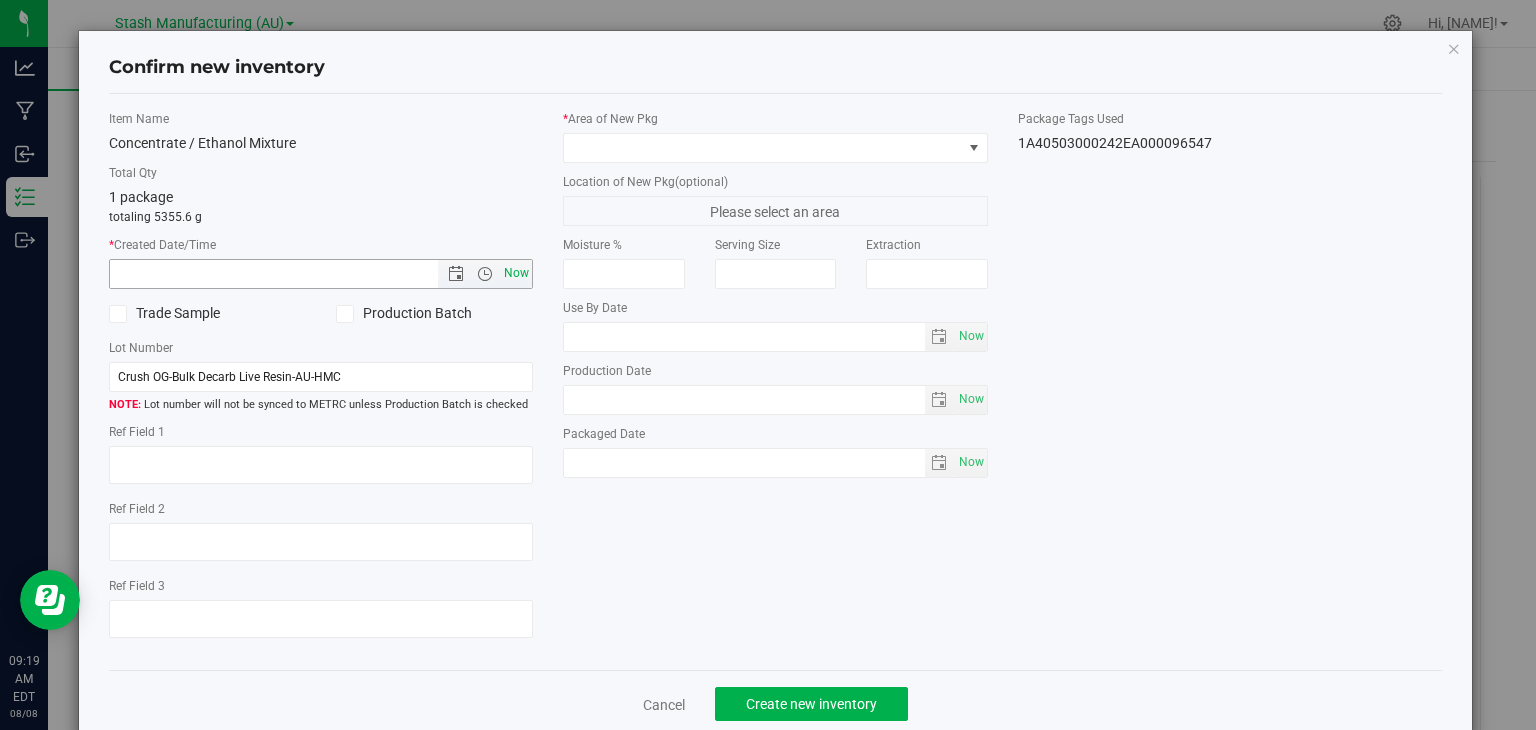 click on "Now" at bounding box center [517, 273] 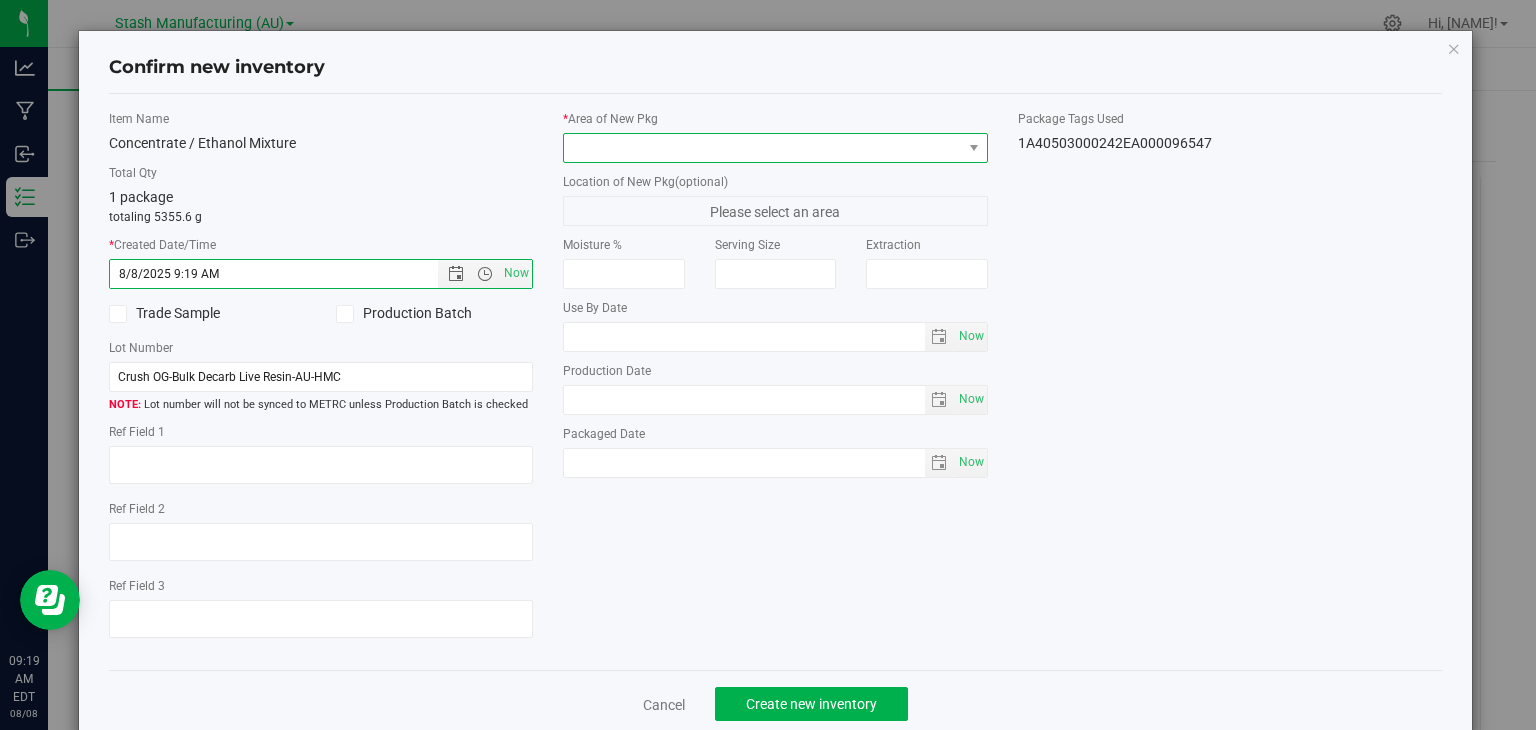 click at bounding box center [763, 148] 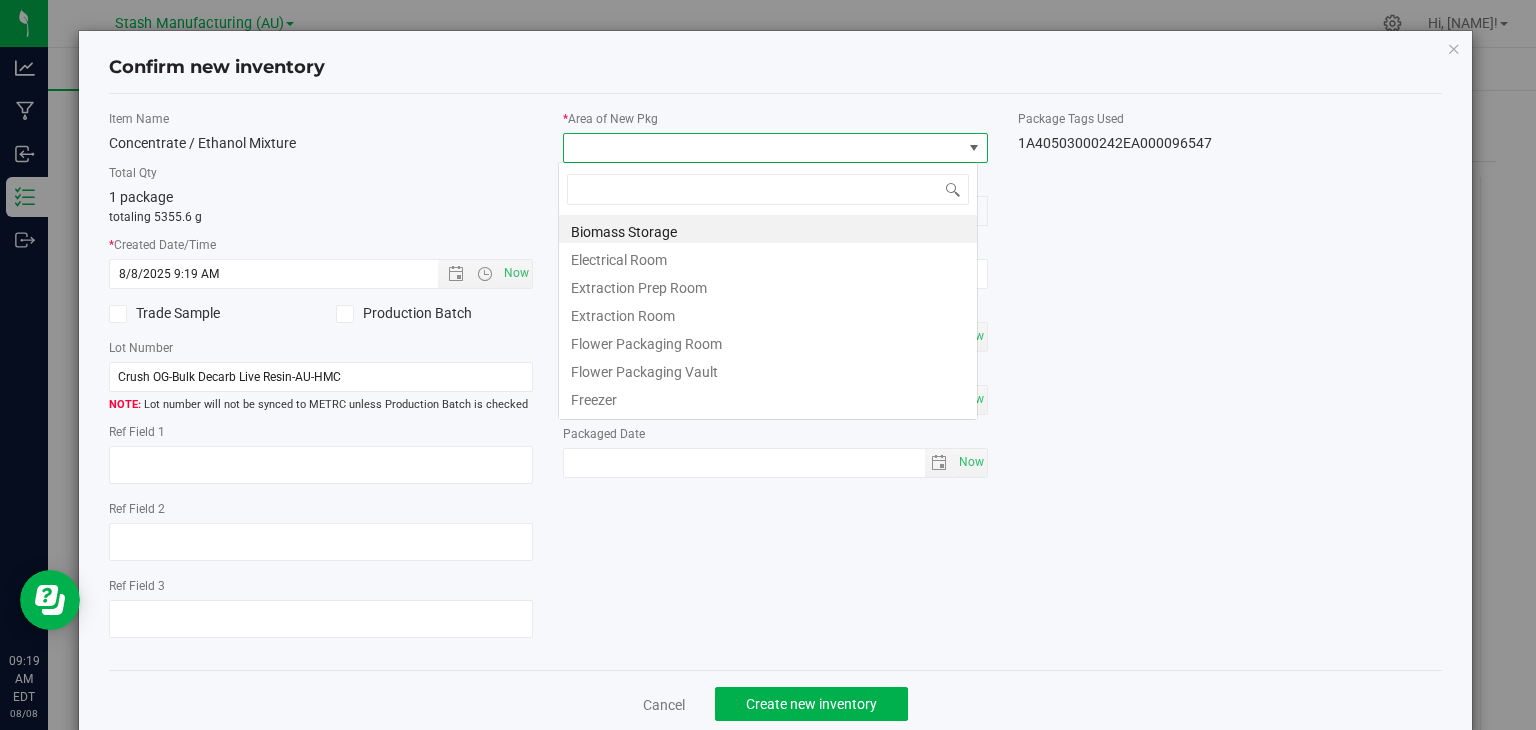 scroll, scrollTop: 99970, scrollLeft: 99580, axis: both 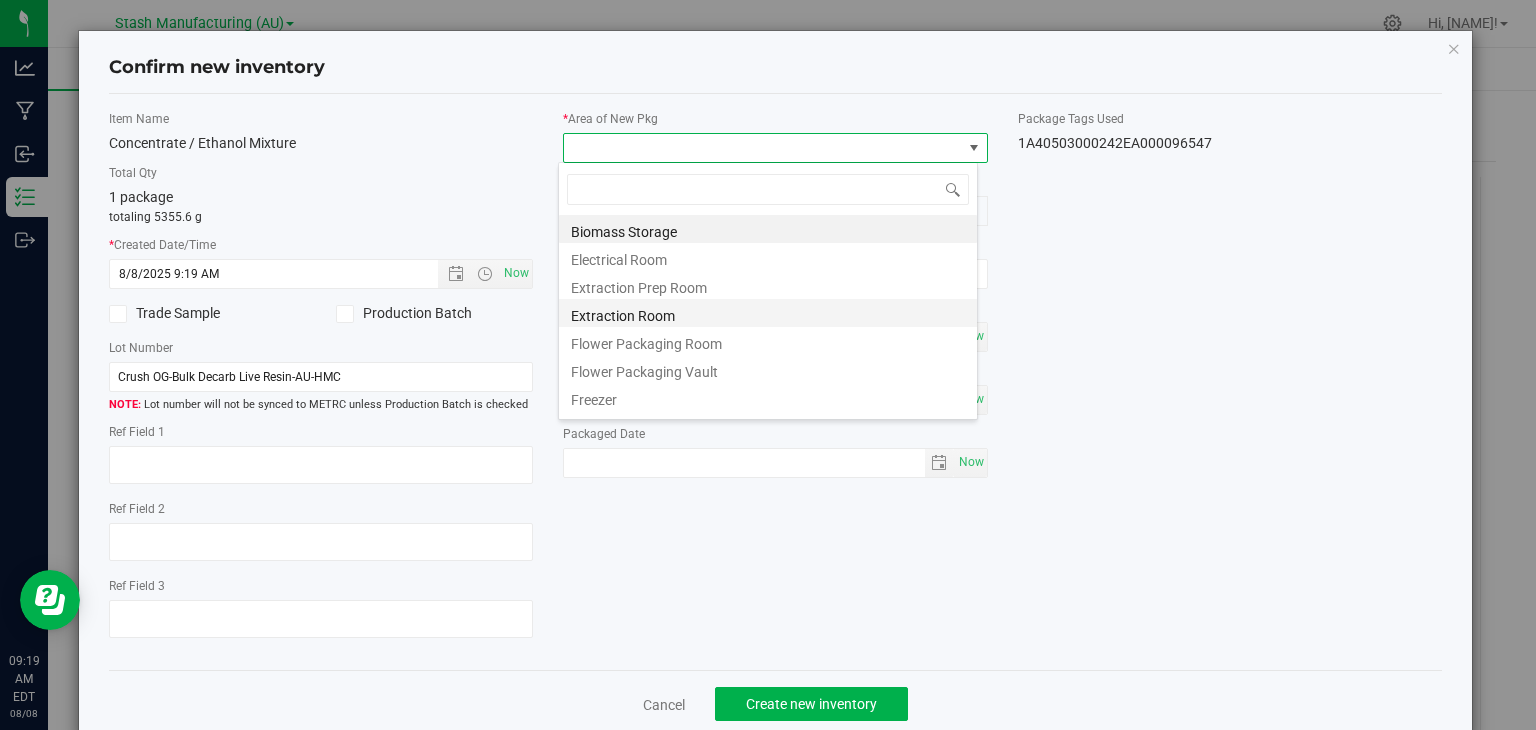 click on "Extraction Room" at bounding box center [768, 313] 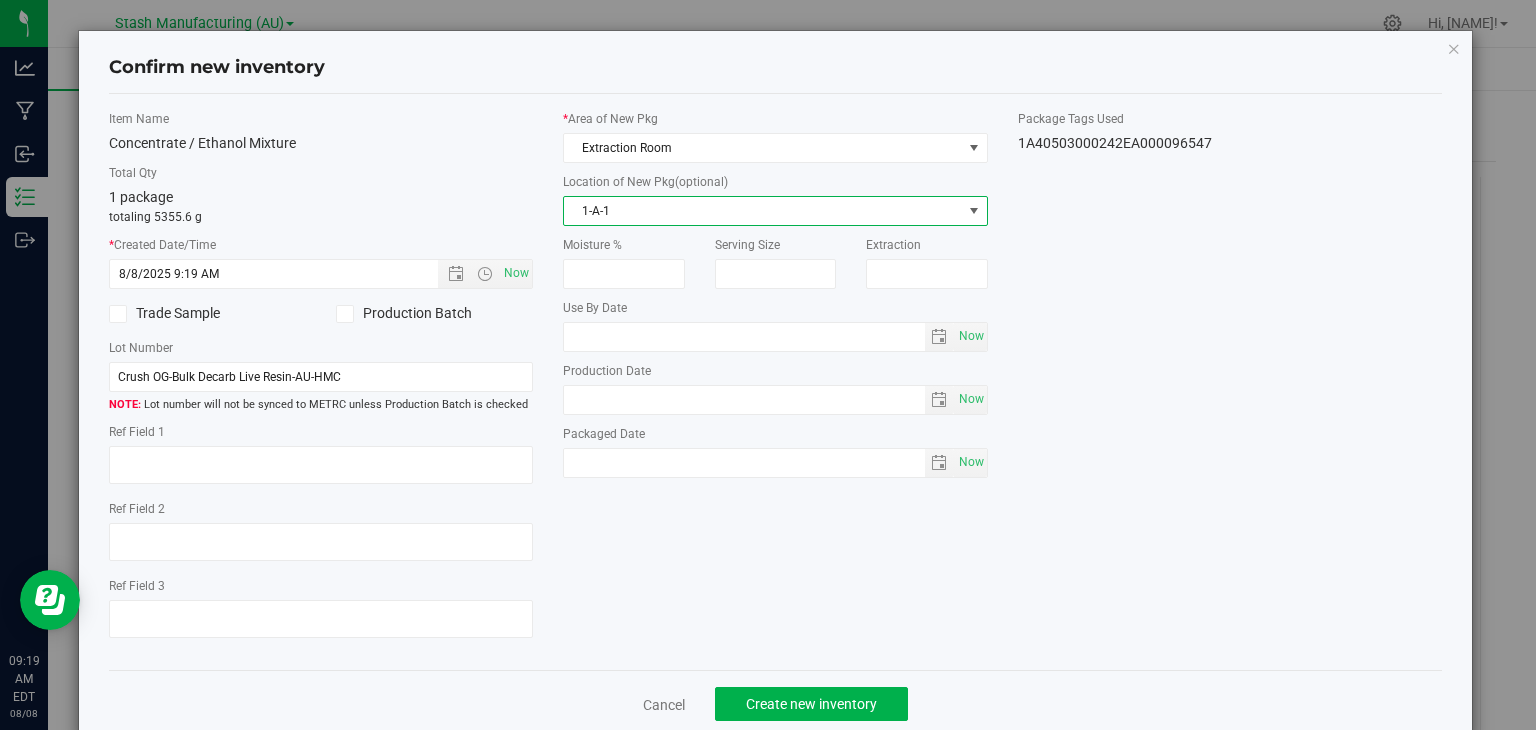 click on "1-A-1" at bounding box center [763, 211] 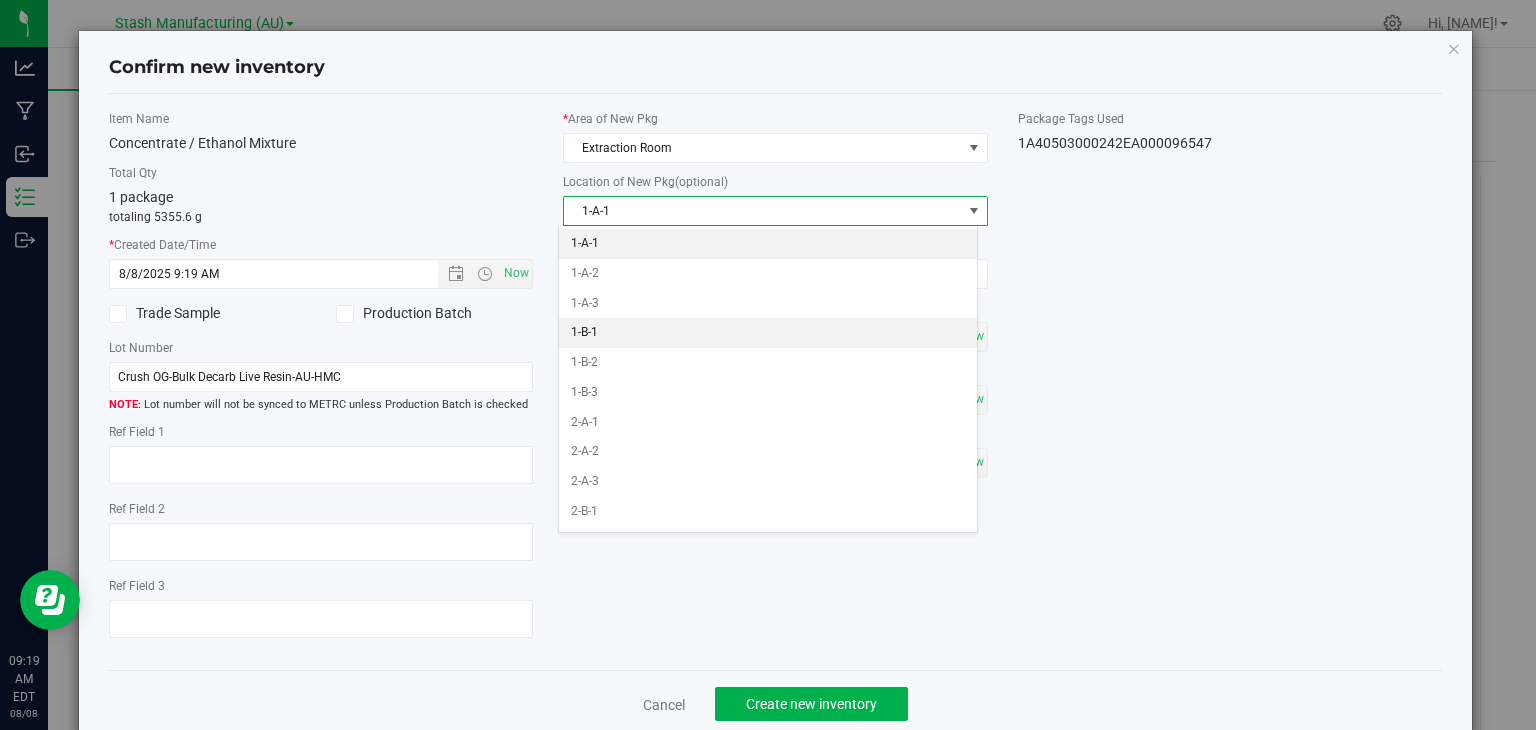 click on "1-B-1" at bounding box center [768, 333] 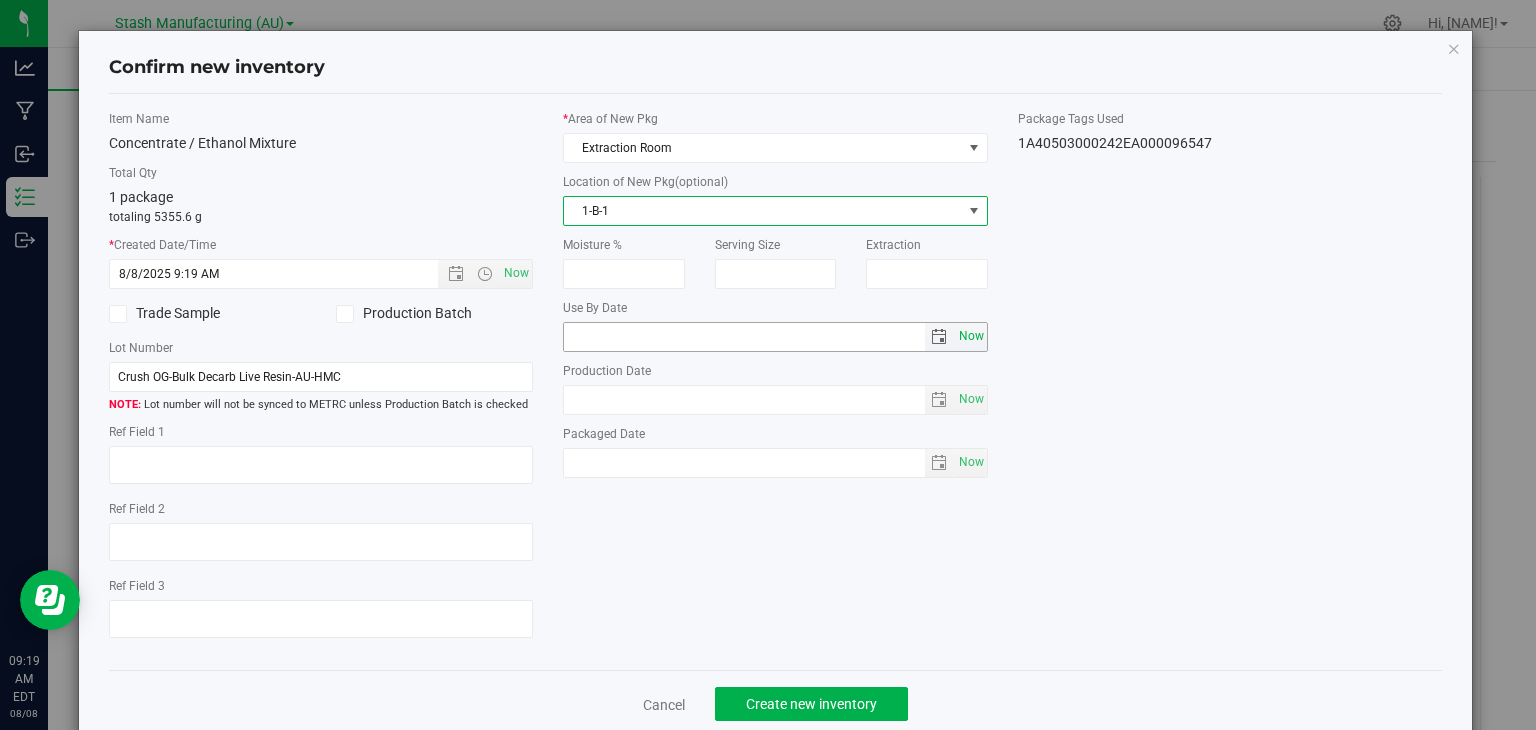 click on "Now" at bounding box center [971, 336] 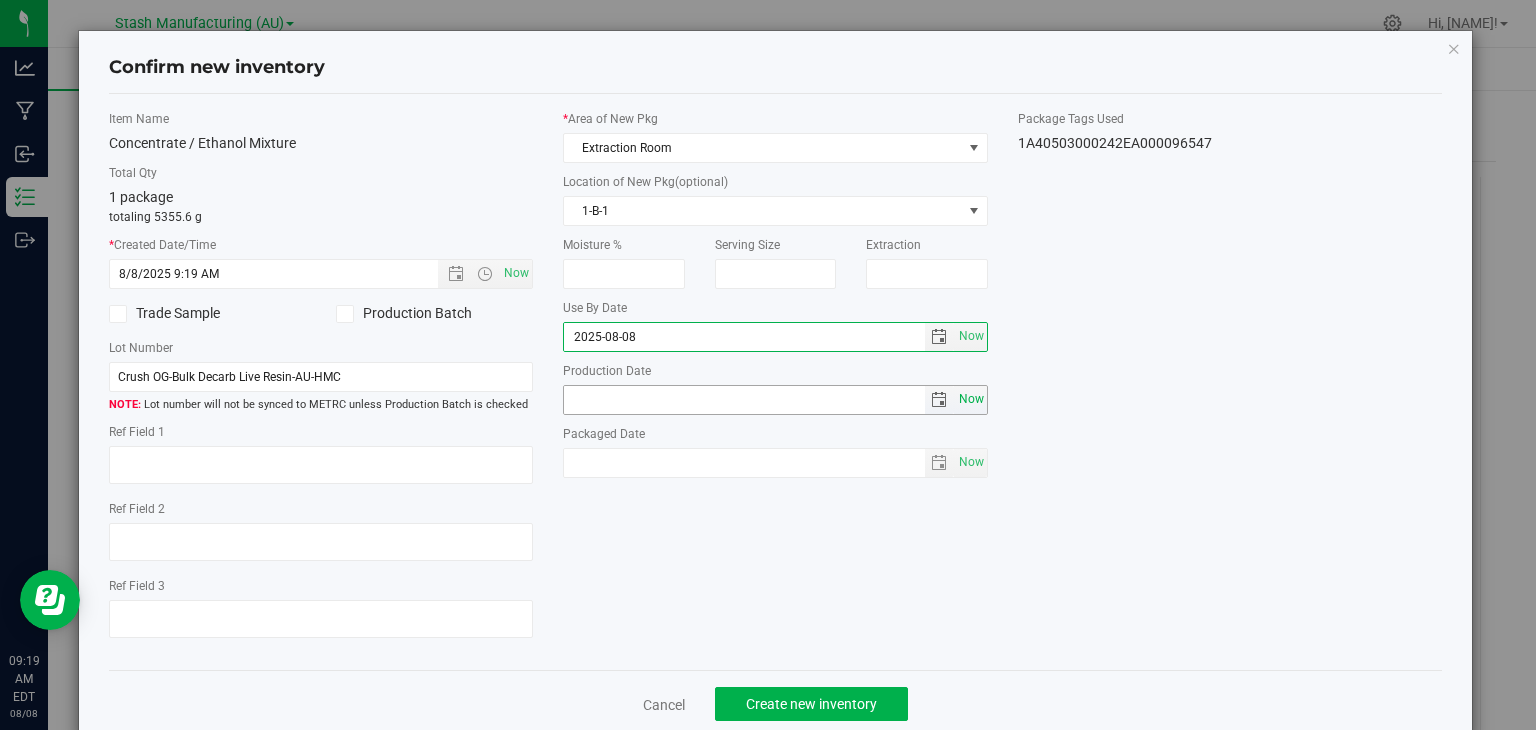 click on "Now" at bounding box center (971, 399) 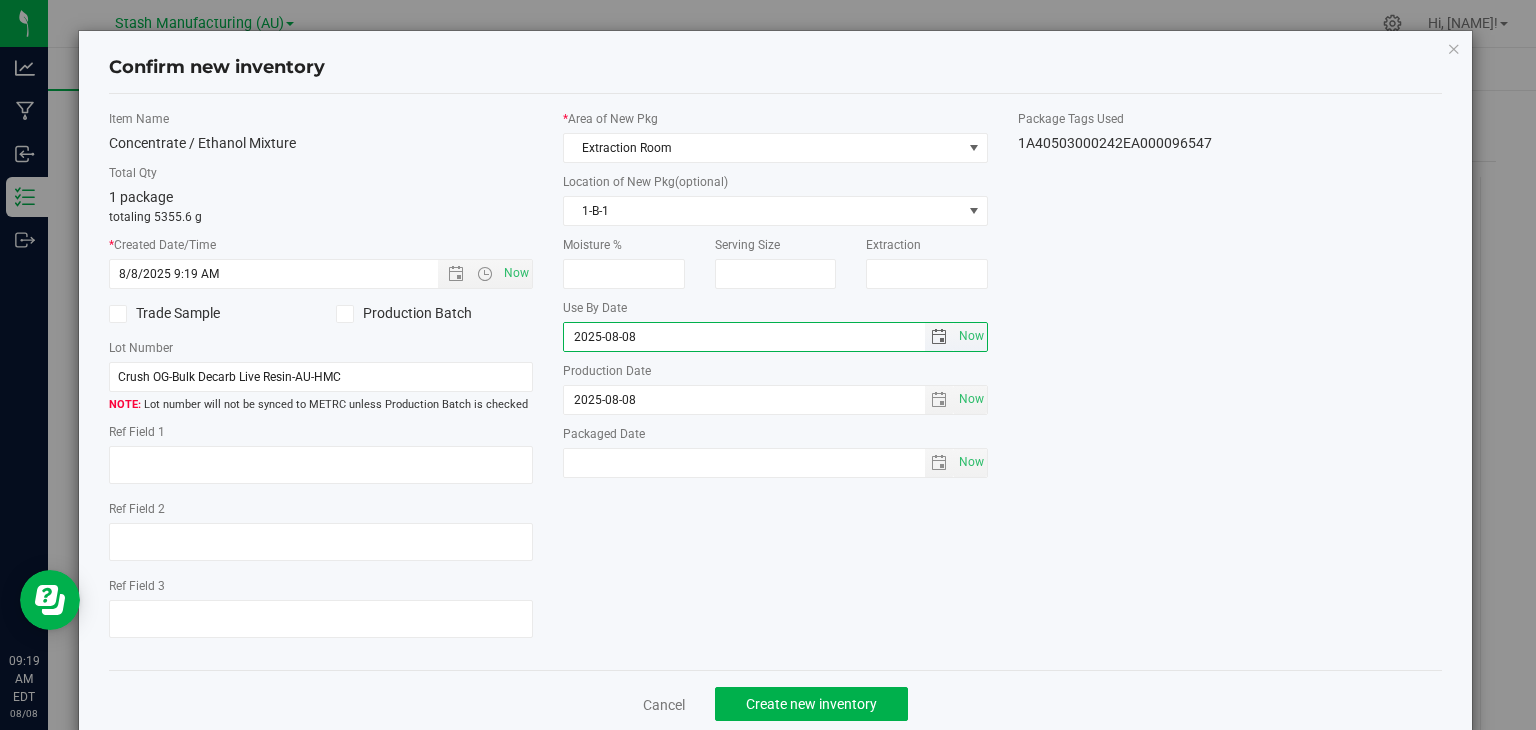 click on "2025-08-08" at bounding box center [744, 337] 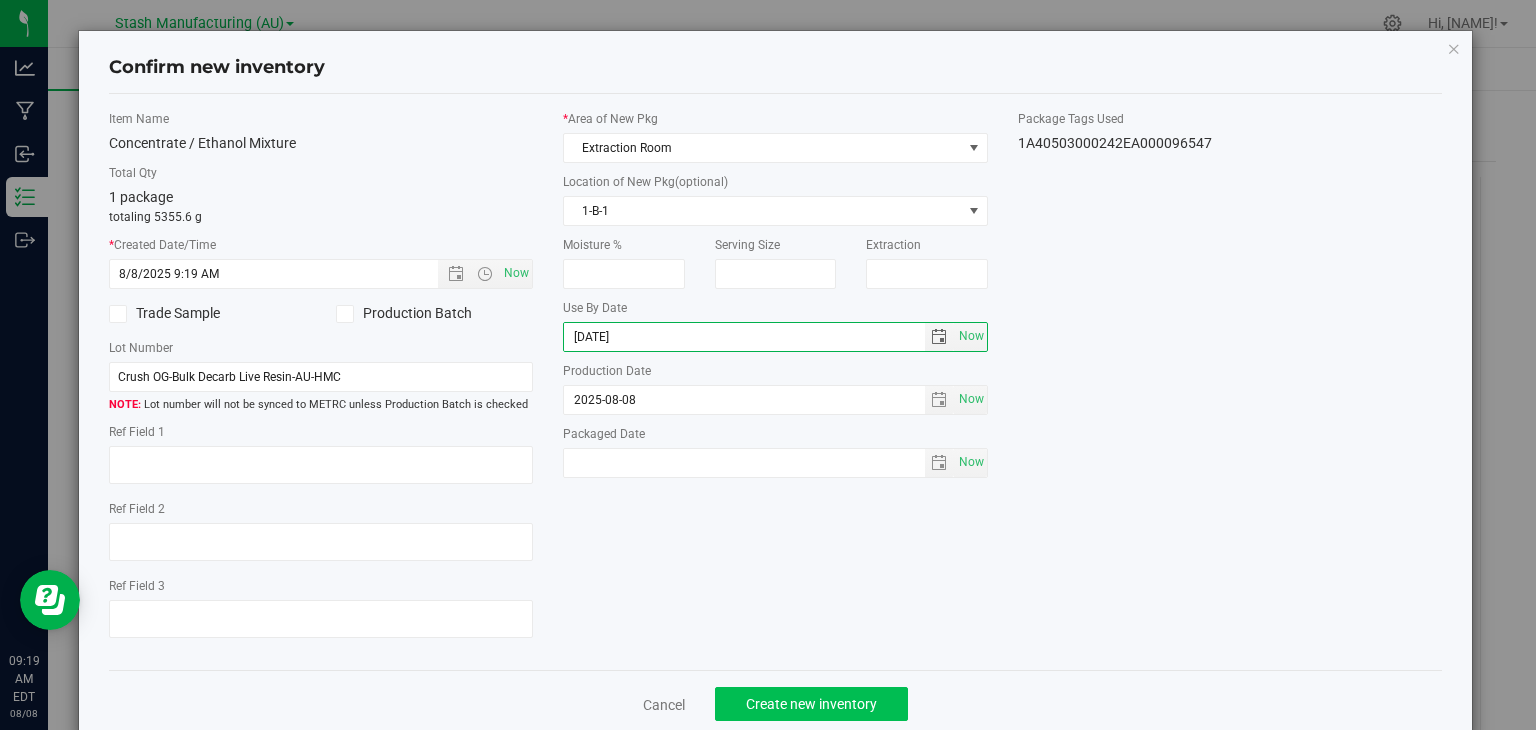 type on "[DATE]" 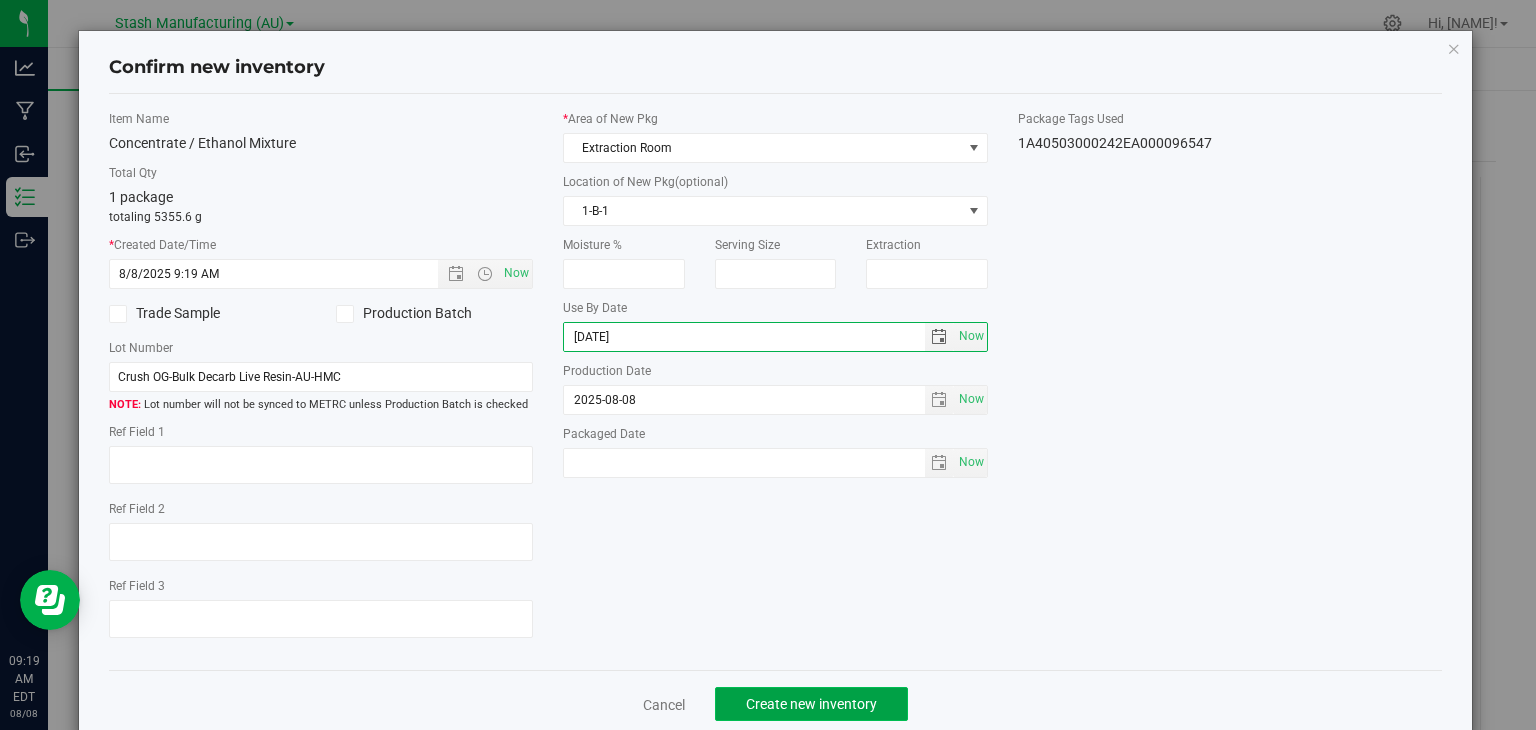 click on "Create new inventory" 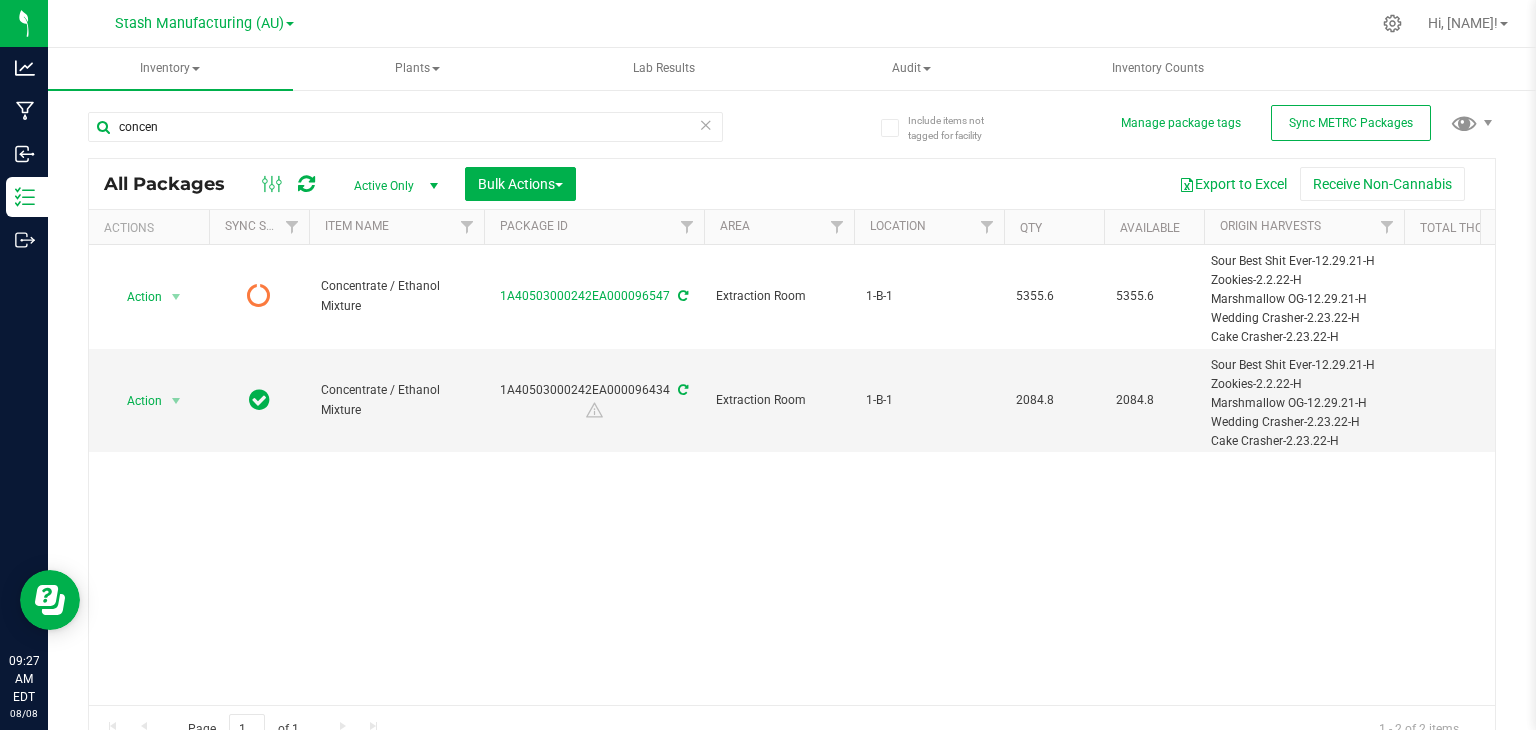 click at bounding box center (706, 124) 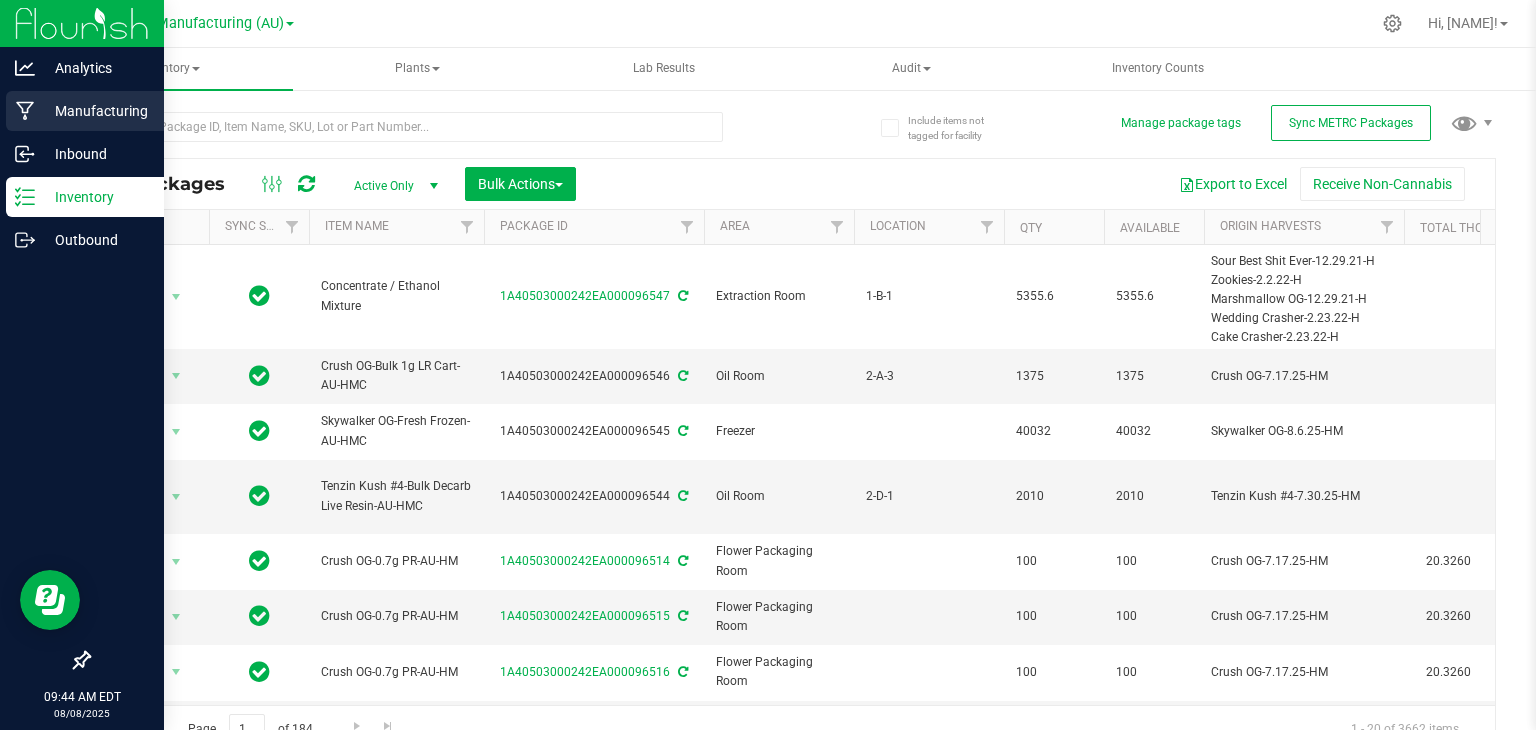 click 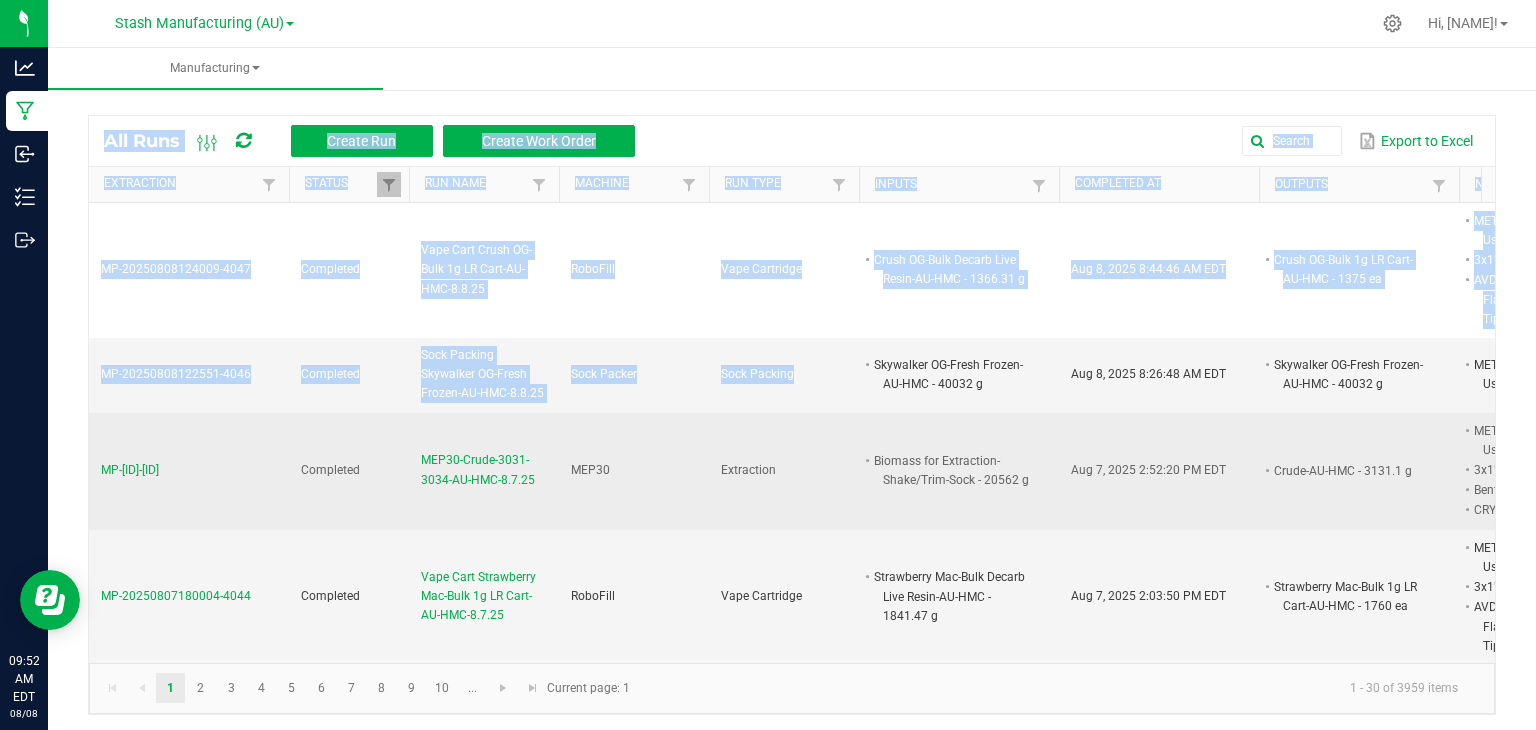 drag, startPoint x: 654, startPoint y: 84, endPoint x: 1067, endPoint y: 413, distance: 528.0246 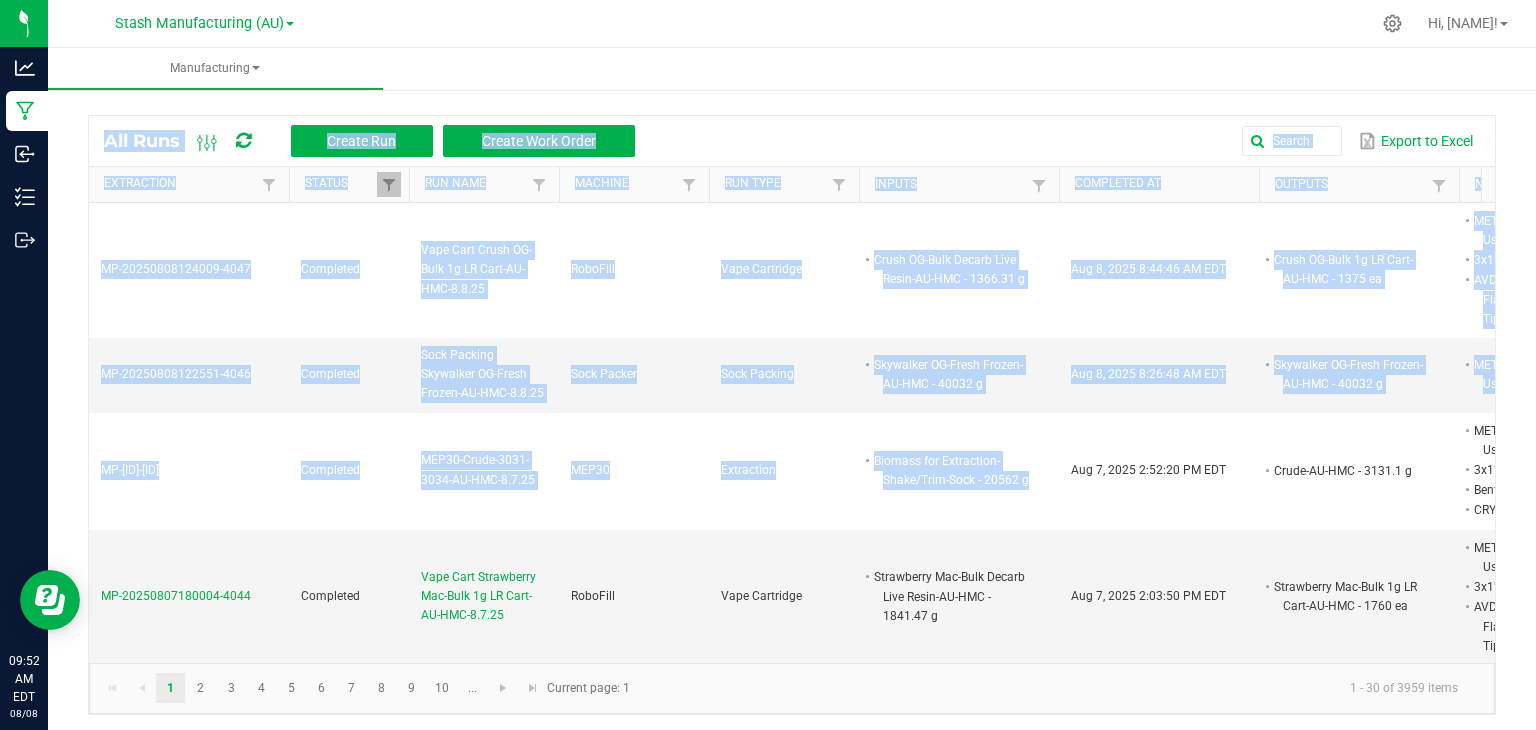 click on "Export to Excel" at bounding box center [1065, 141] 